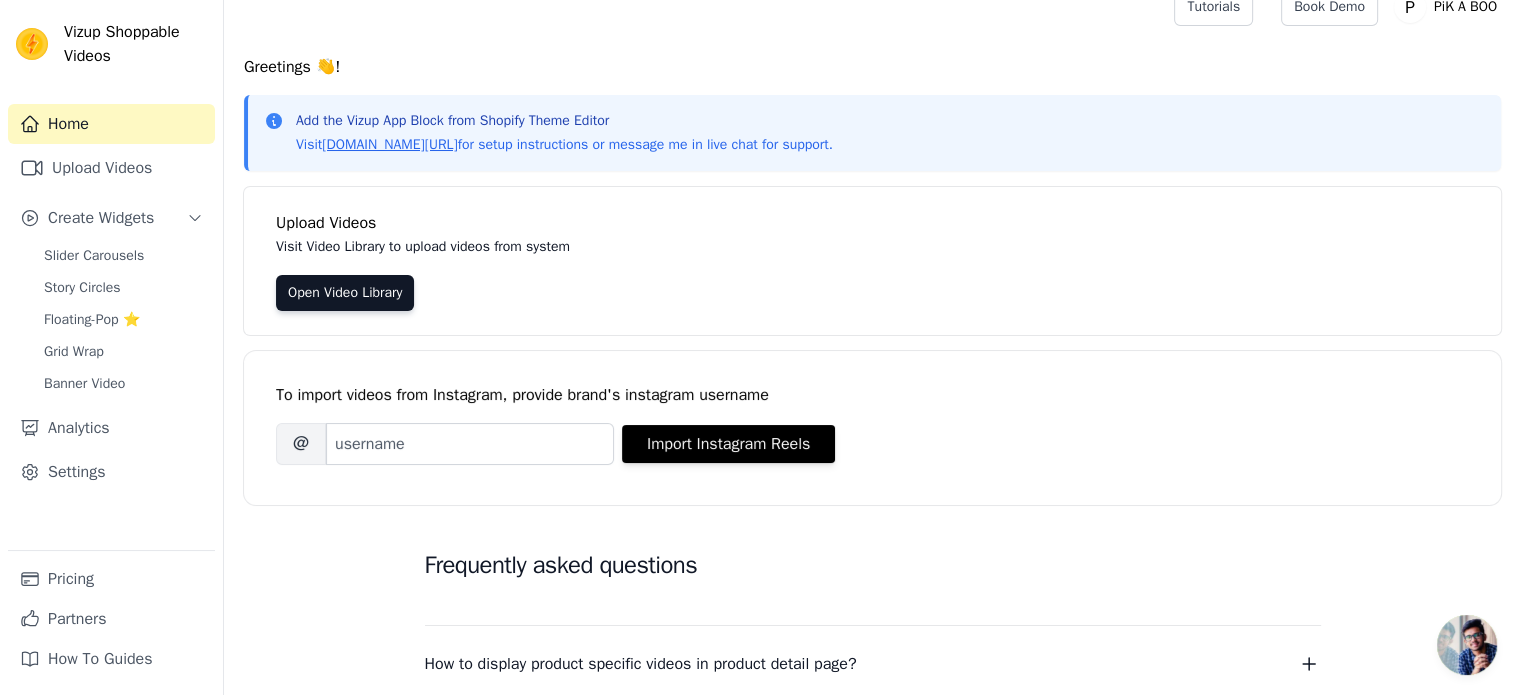 scroll, scrollTop: 0, scrollLeft: 0, axis: both 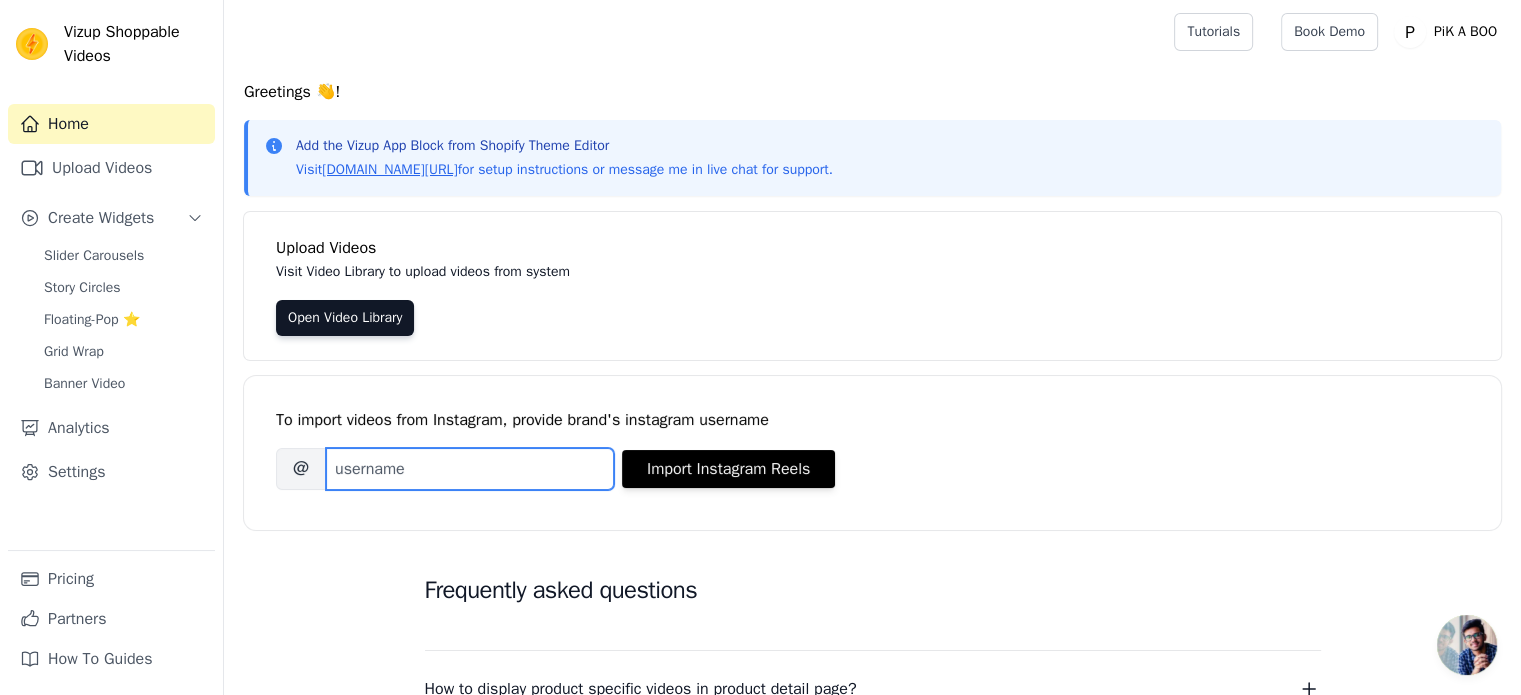 click on "Brand's Instagram Username" at bounding box center [470, 469] 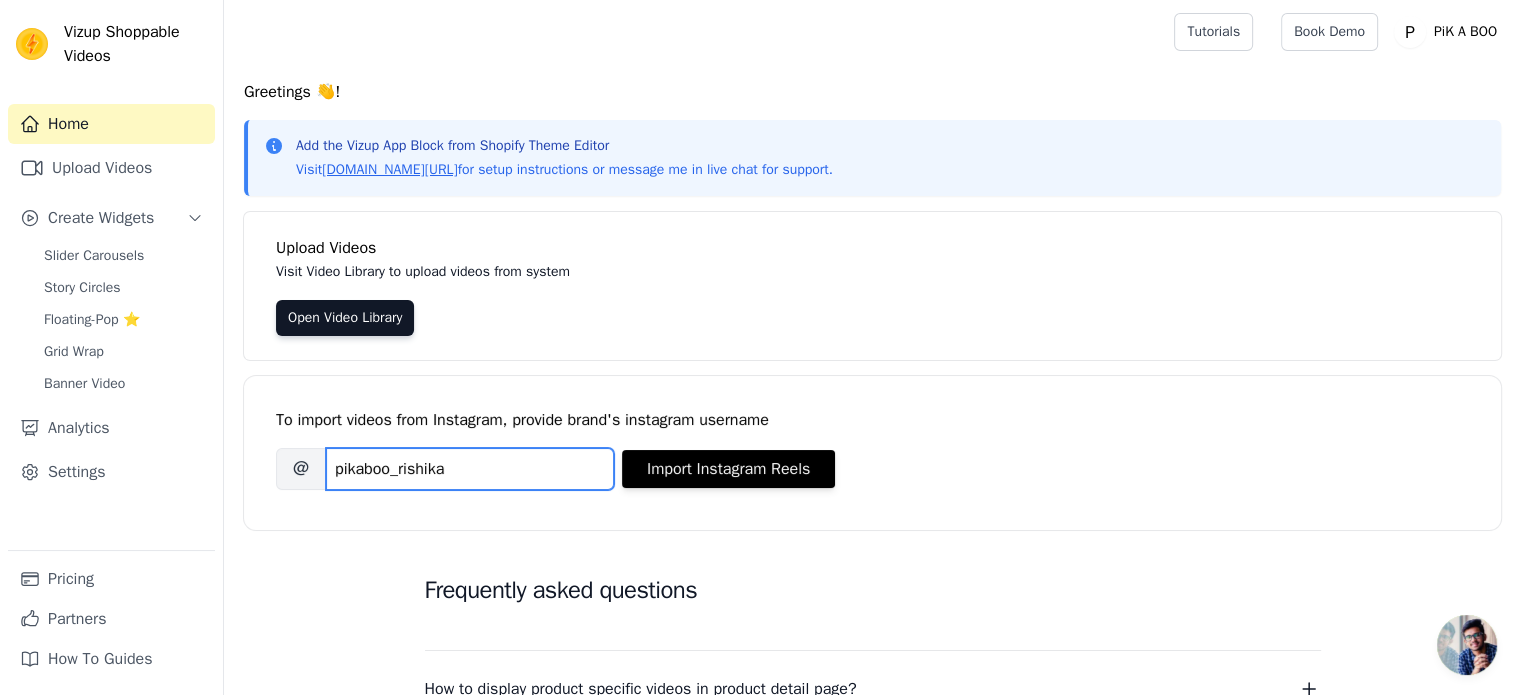 type on "pikaboo_rishika" 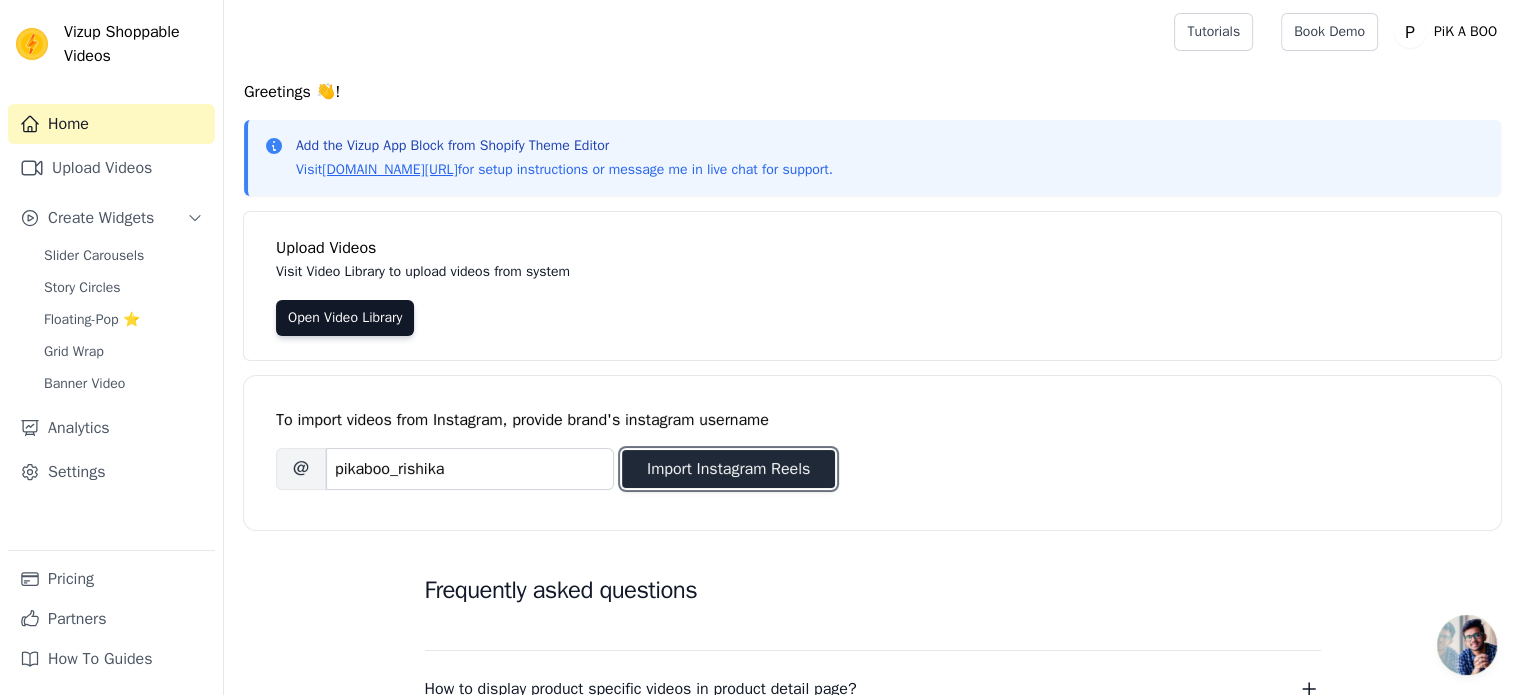 click on "Import Instagram Reels" at bounding box center (728, 469) 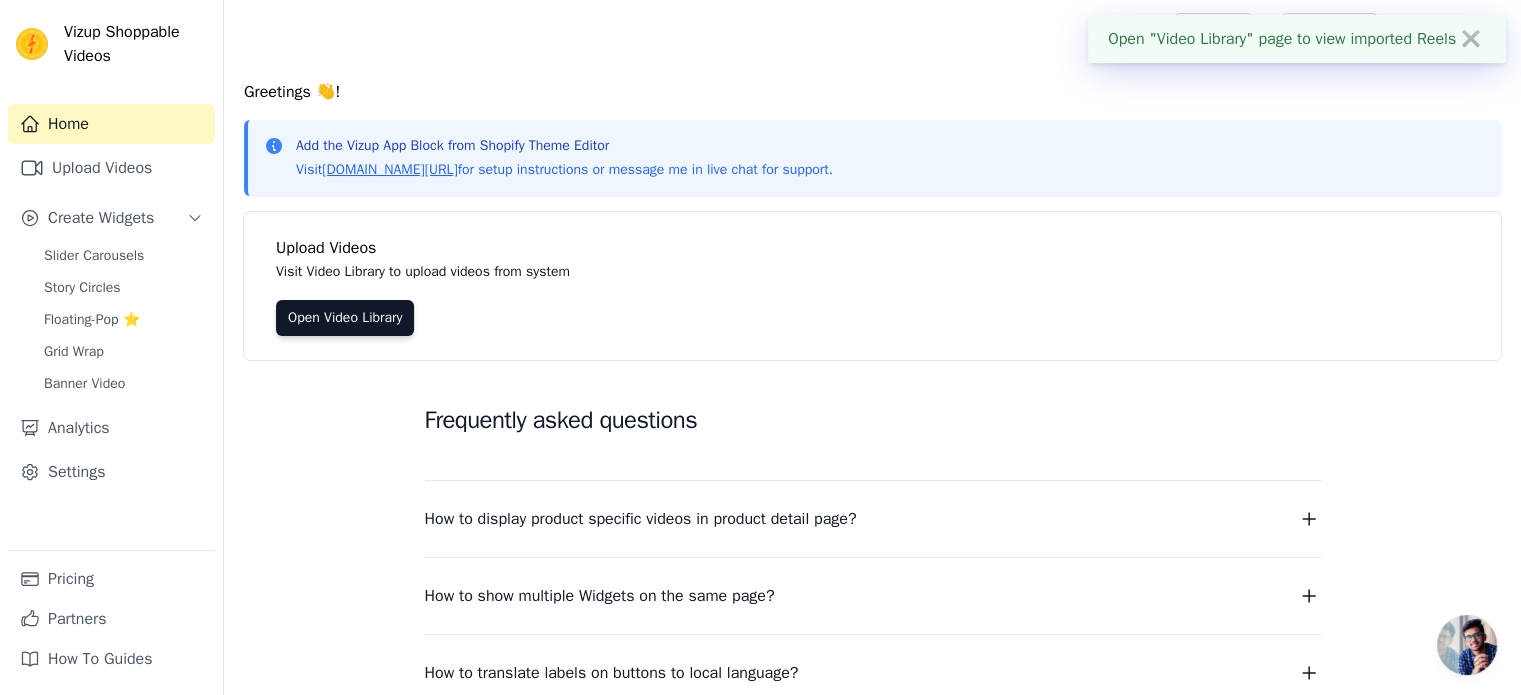 click on "Upload Videos   Visit Video Library to upload videos from system   Open Video Library" at bounding box center [872, 286] 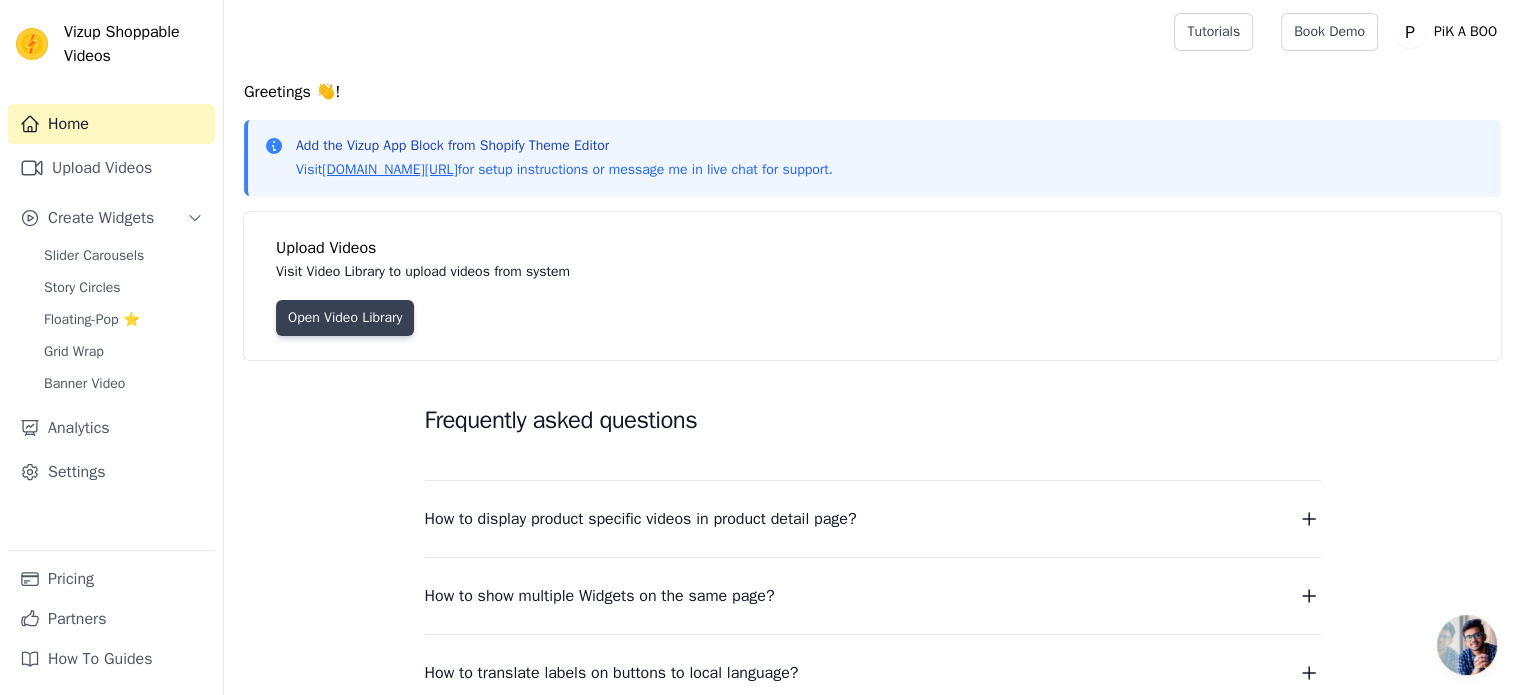 click on "Open Video Library" at bounding box center [345, 318] 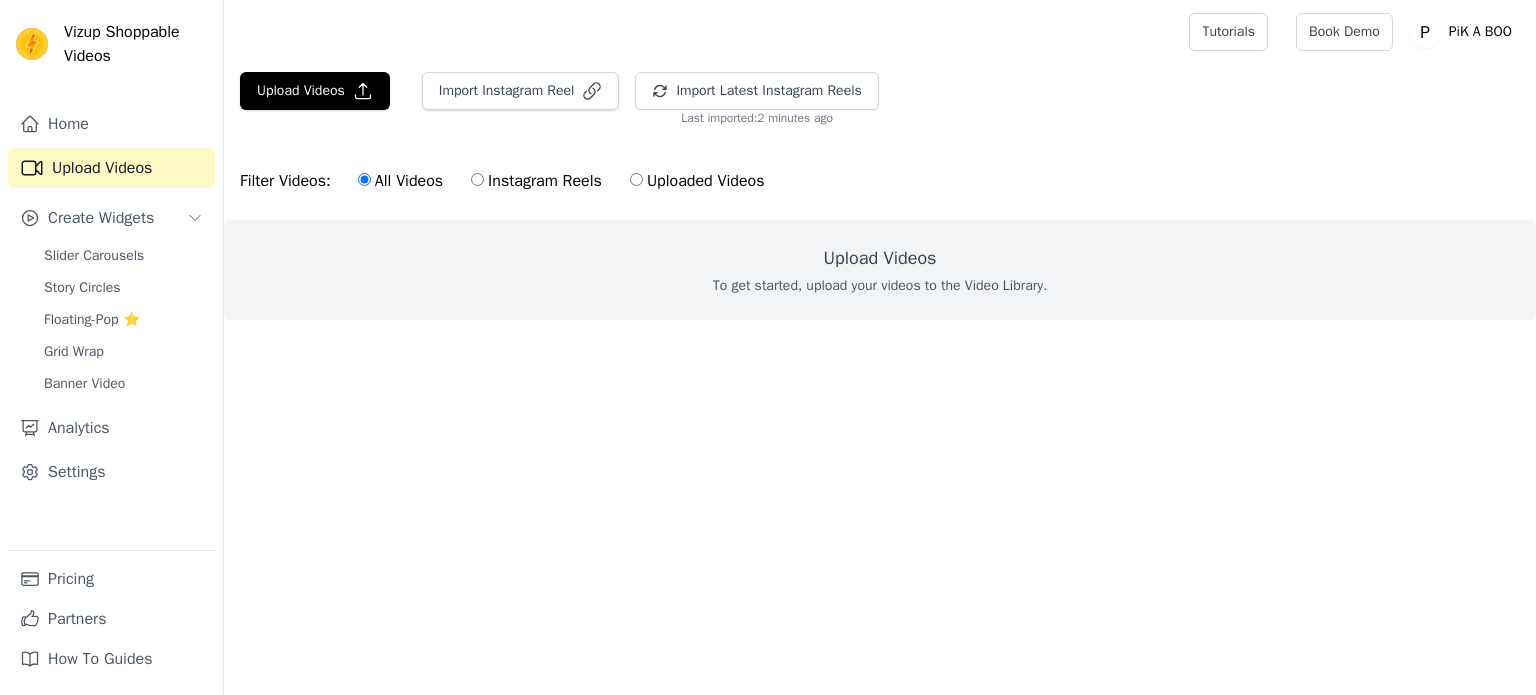 scroll, scrollTop: 0, scrollLeft: 0, axis: both 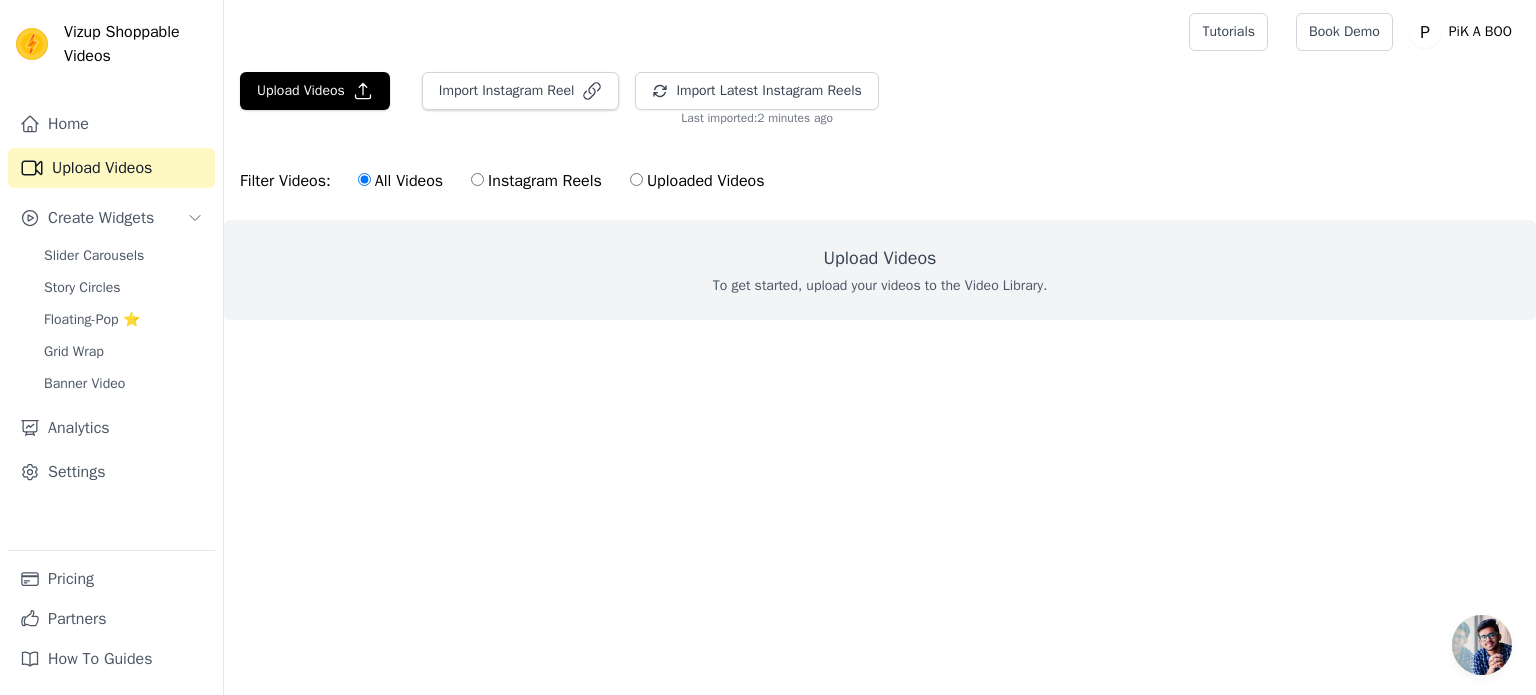 click on "Vizup Shoppable Videos
Home
Upload Videos       Create Widgets     Slider Carousels   Story Circles   Floating-Pop ⭐   Grid Wrap   Banner Video
Analytics
Settings
Pricing
Partners
How To Guides   Open sidebar       Tutorials     Book Demo   Open user menu" at bounding box center (768, 200) 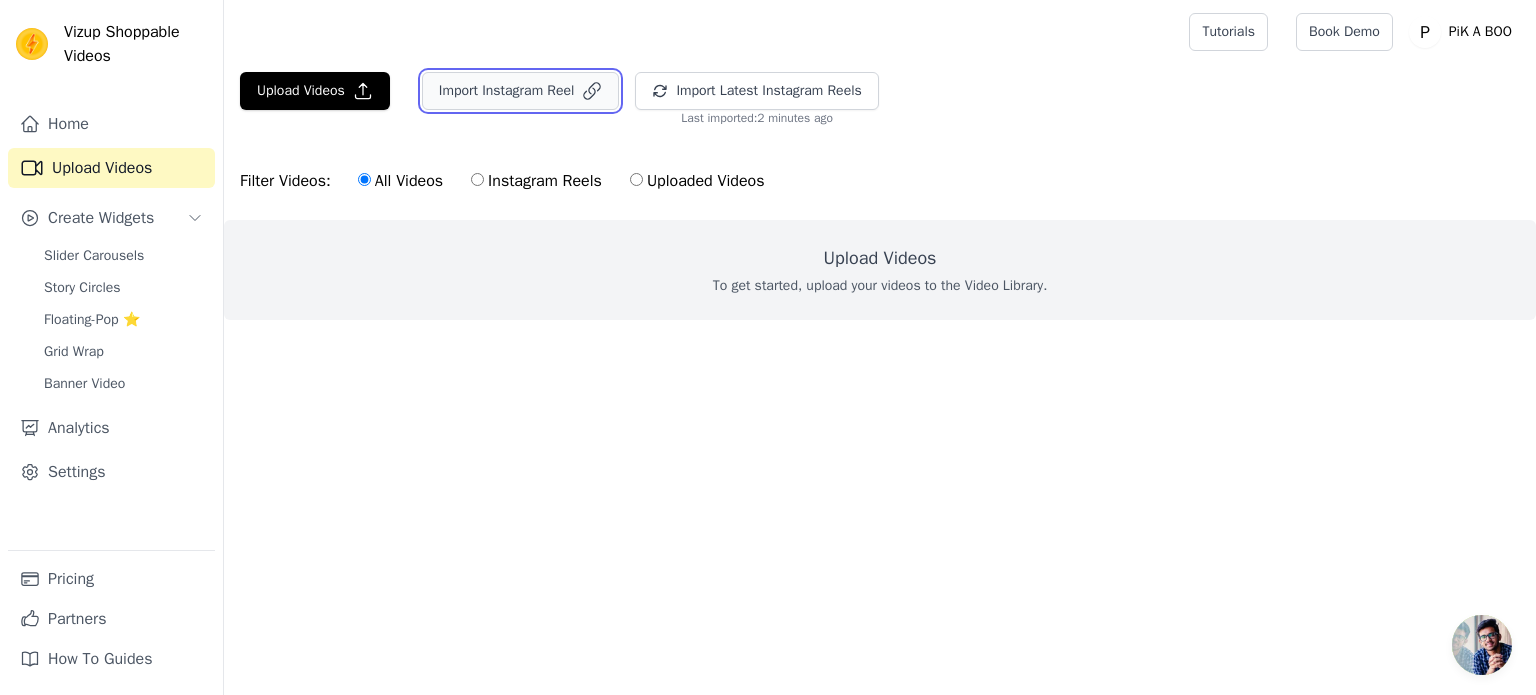 click on "Import Instagram Reel" at bounding box center (521, 91) 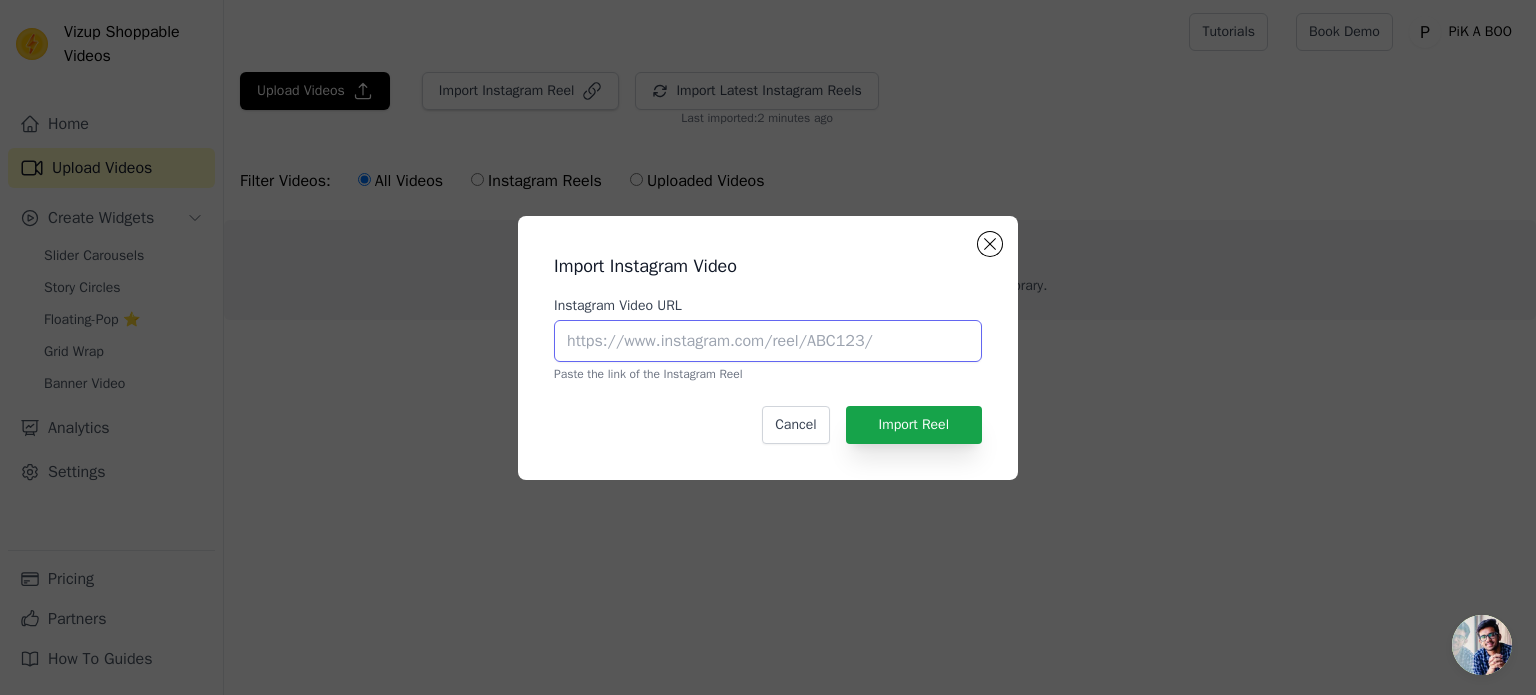 drag, startPoint x: 589, startPoint y: 343, endPoint x: 607, endPoint y: 344, distance: 18.027756 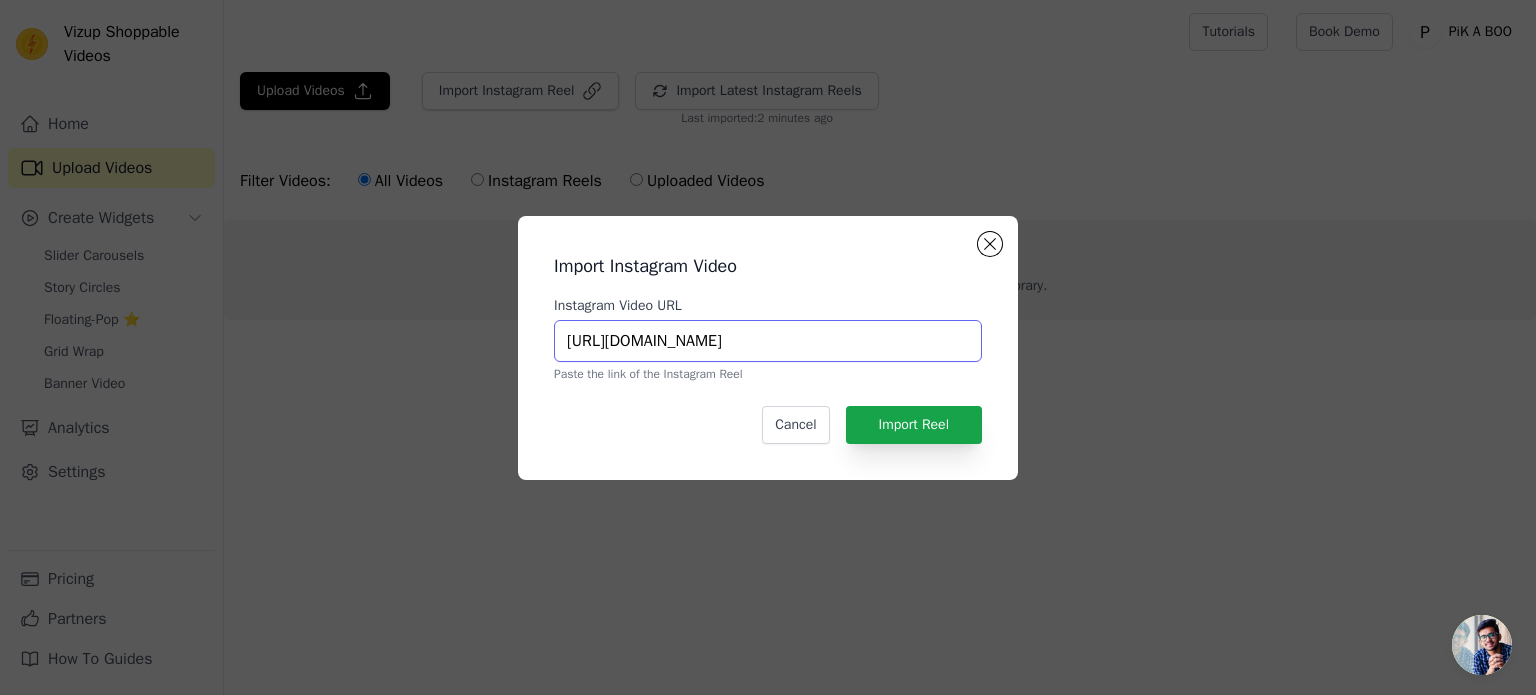 scroll, scrollTop: 0, scrollLeft: 359, axis: horizontal 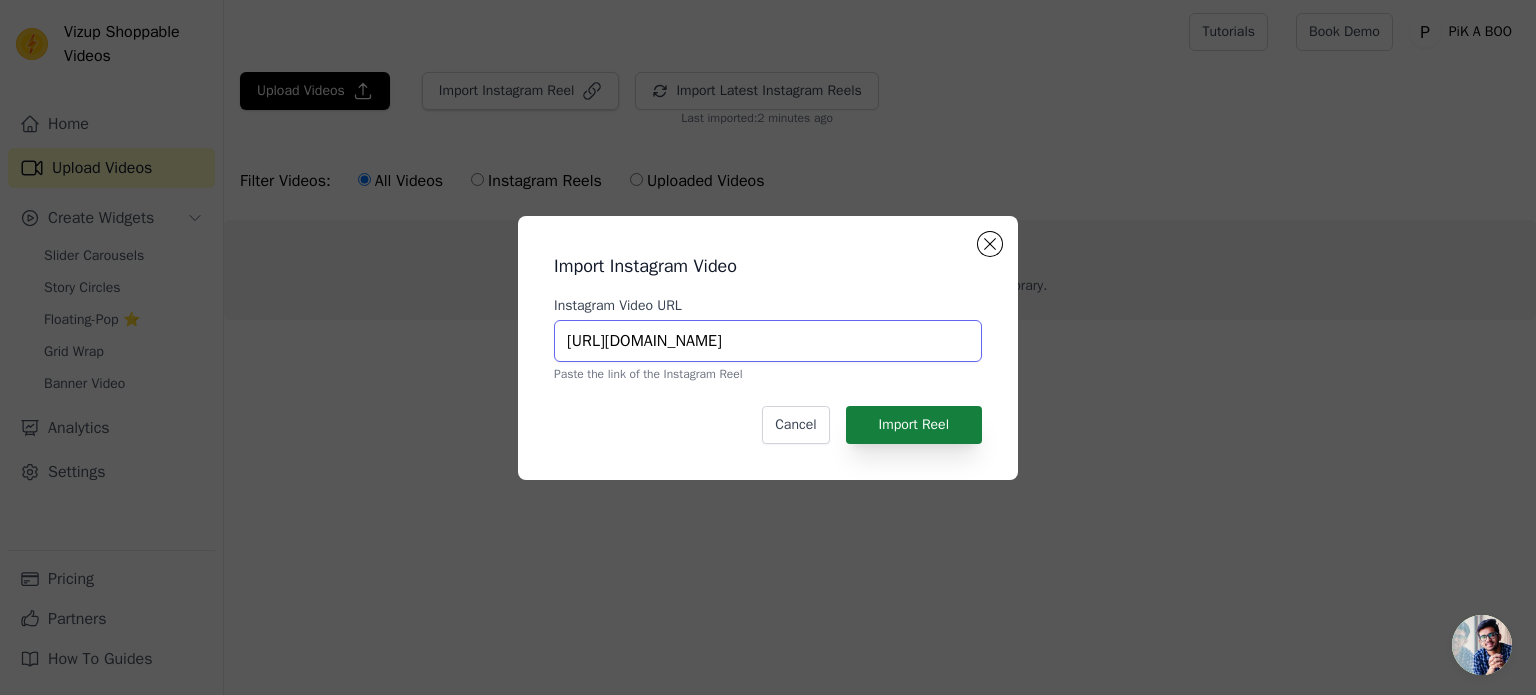 type on "https://www.instagram.com/reel/DMXB4CiIRXy/?utm_source=ig_web_copy_link&igsh=MzRlODBiNWFlZA==" 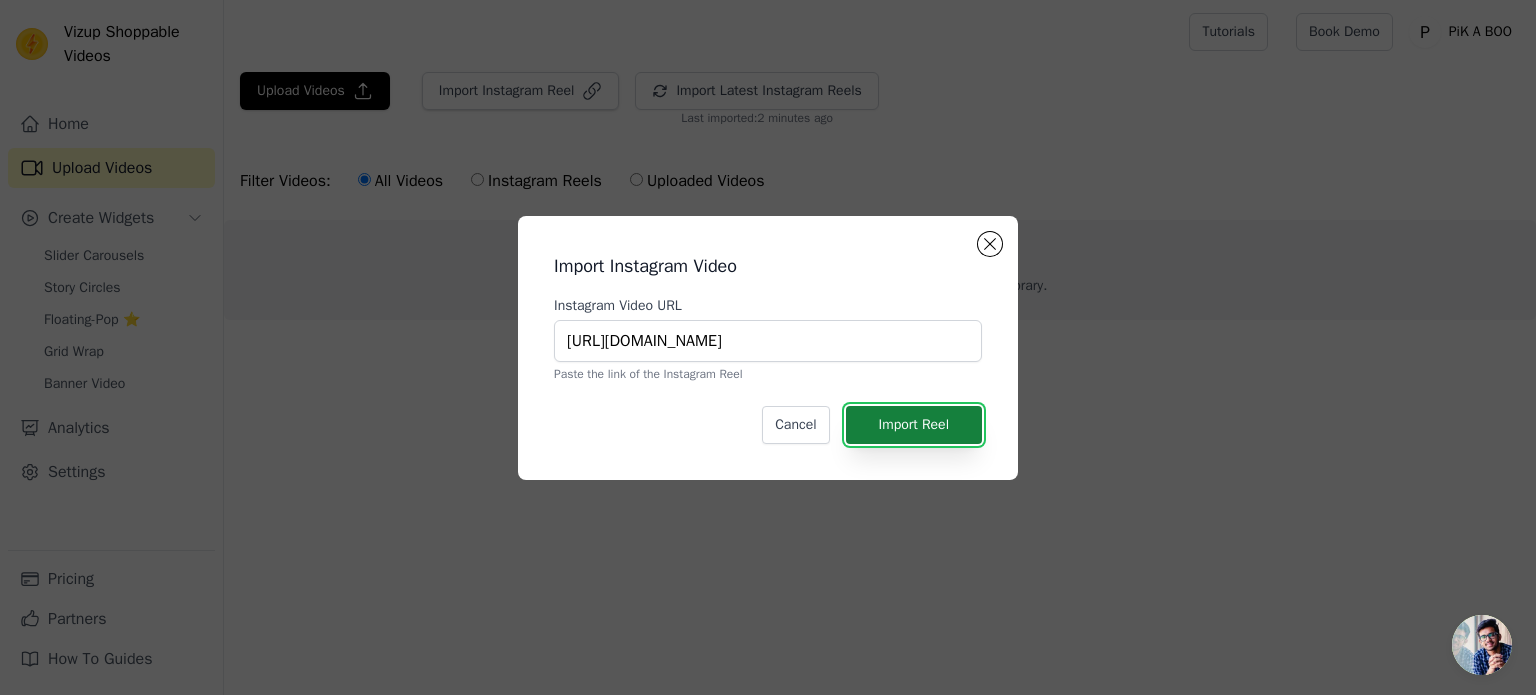 click on "Import Reel" at bounding box center (914, 425) 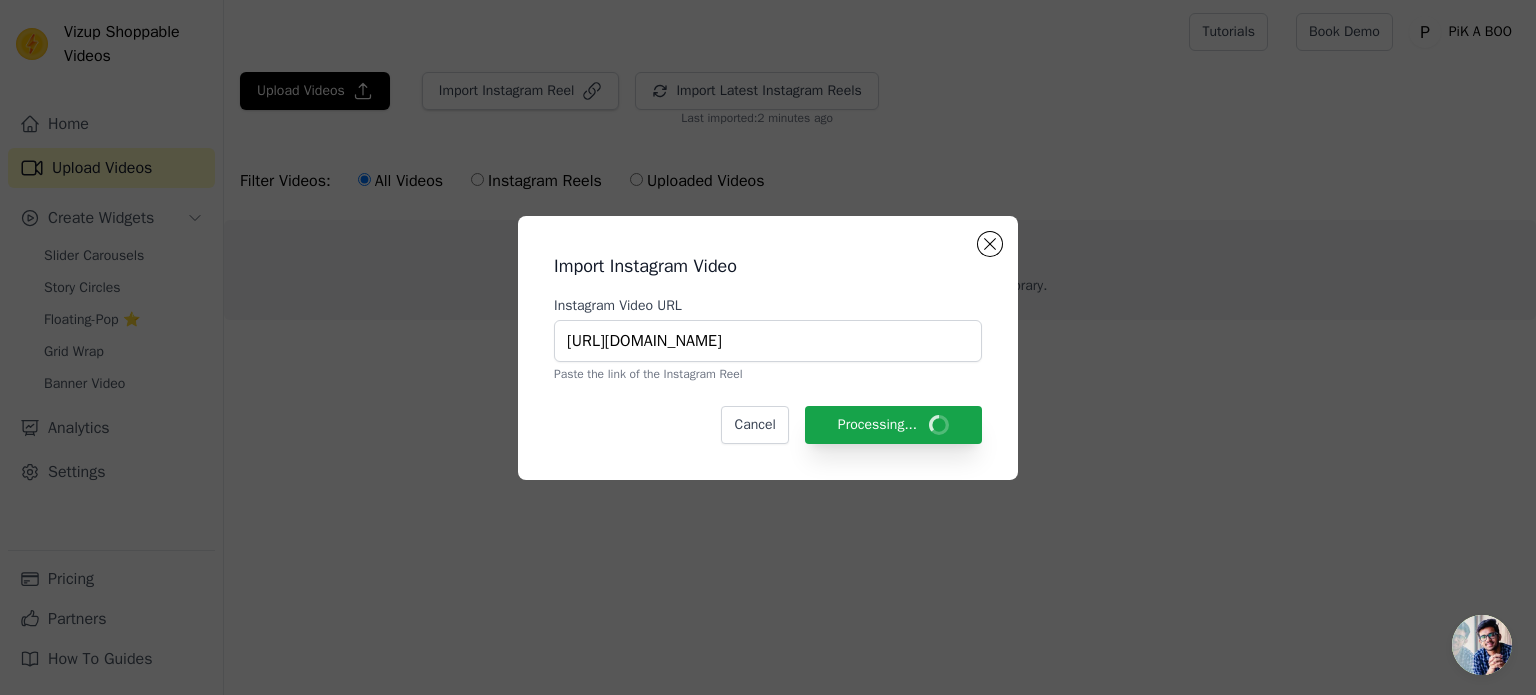 scroll, scrollTop: 0, scrollLeft: 0, axis: both 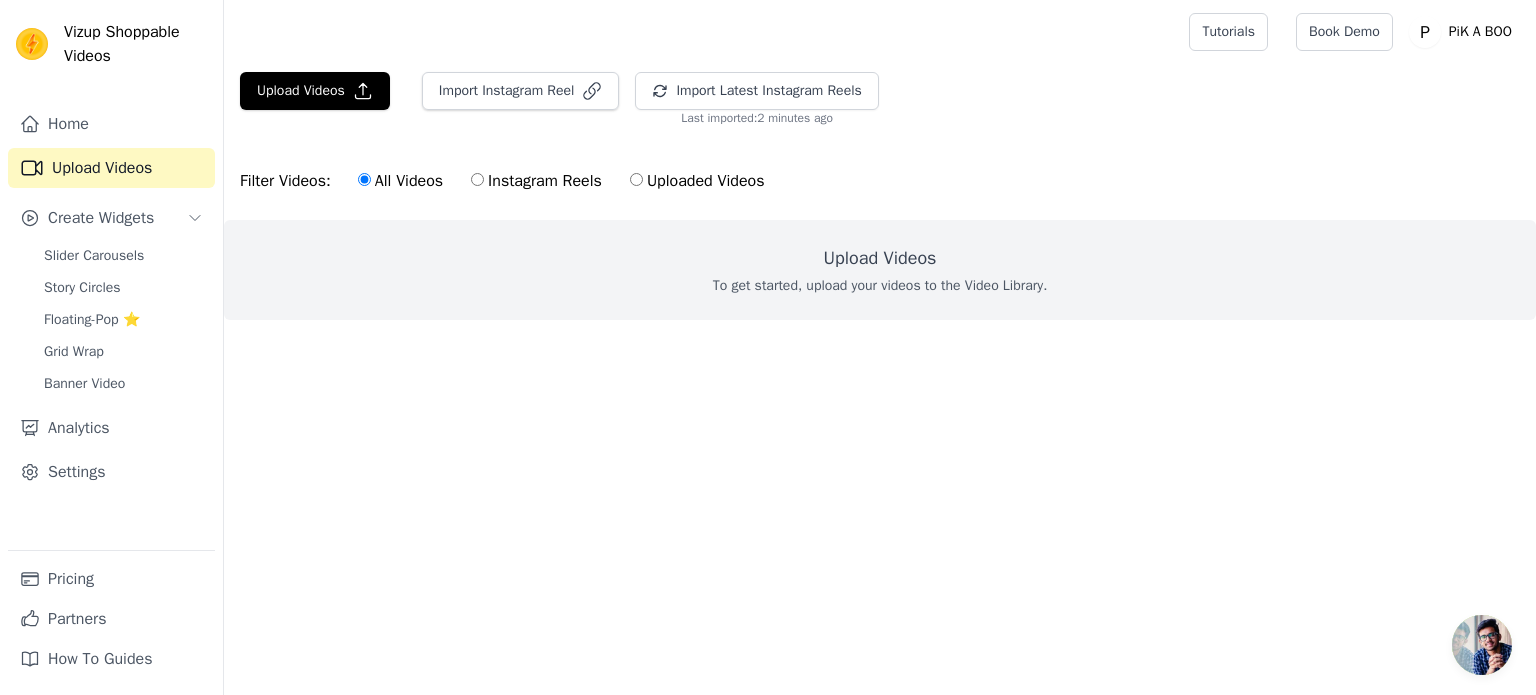 click on "Filter Videos:
All Videos
Instagram Reels
Uploaded Videos" at bounding box center (880, 181) 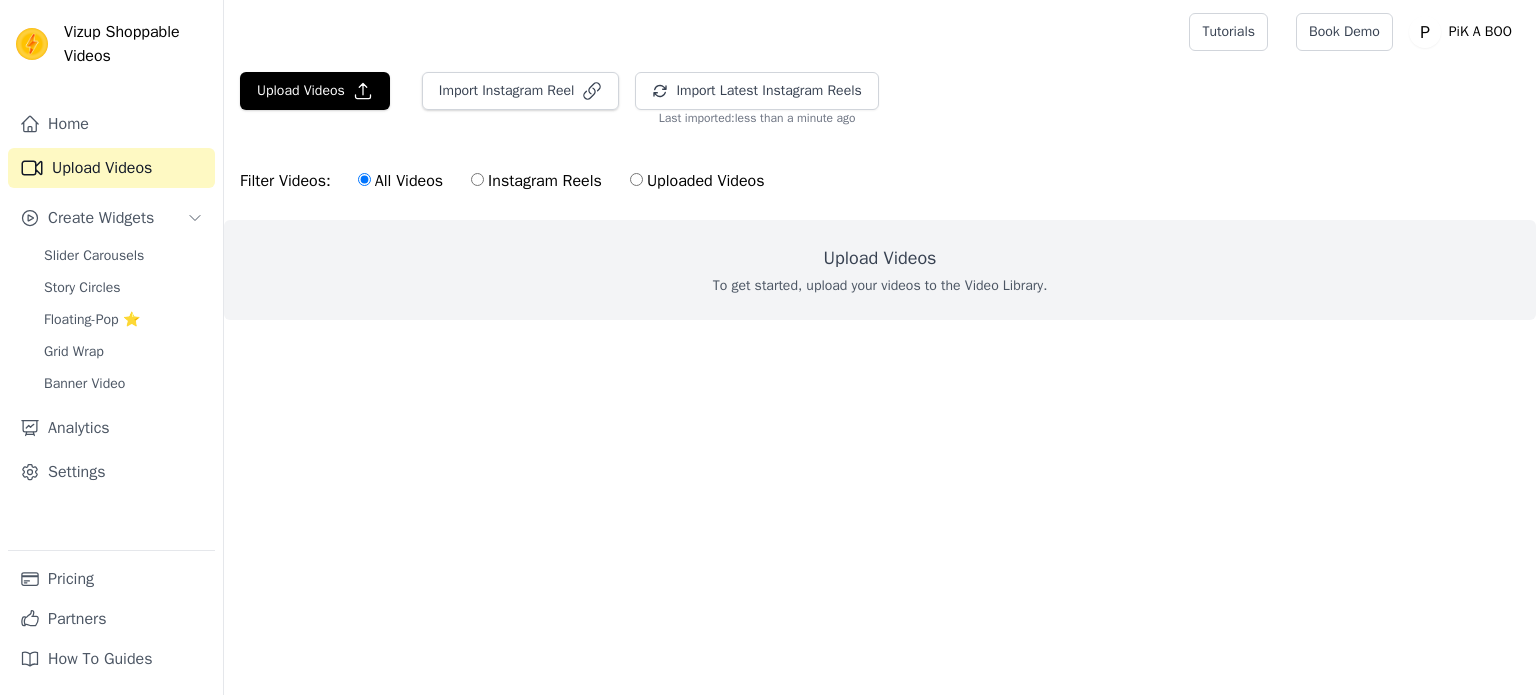 scroll, scrollTop: 0, scrollLeft: 0, axis: both 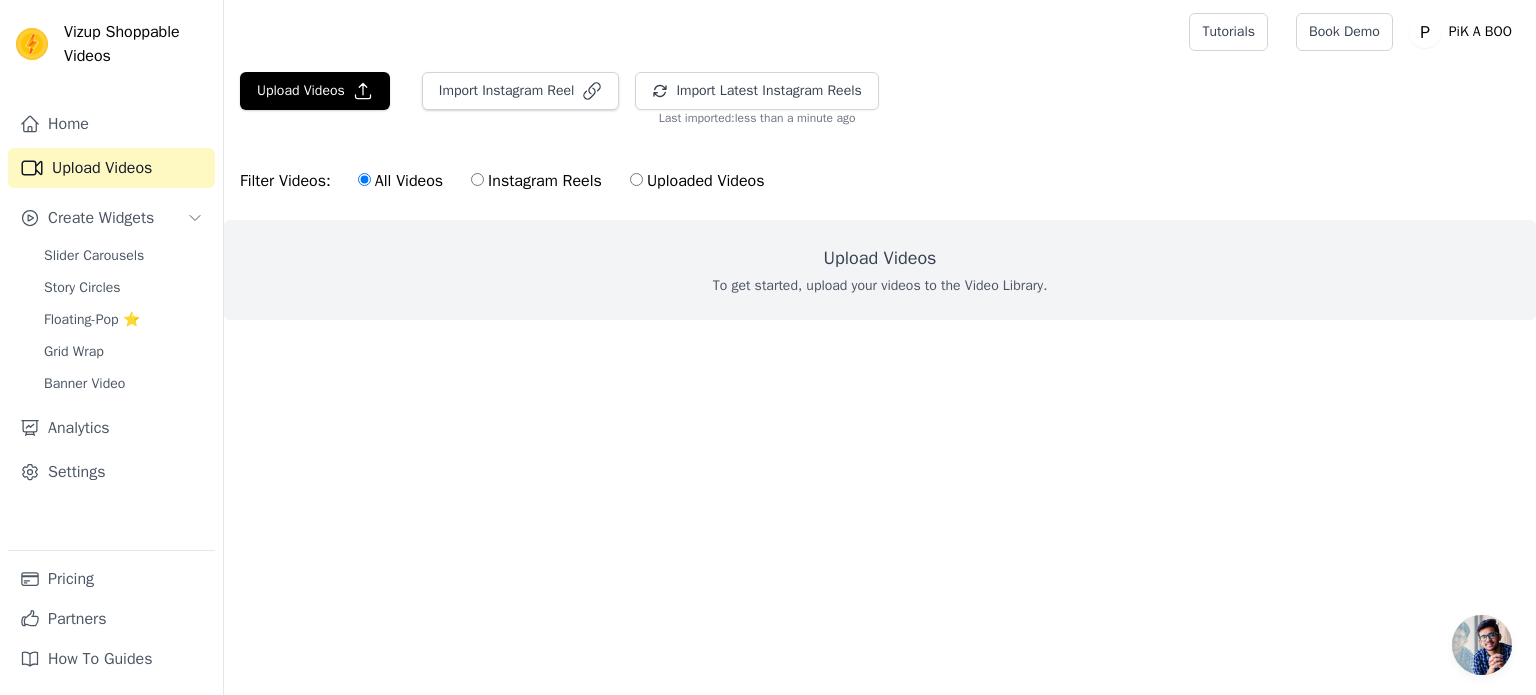 click on "Upload Videos   To get started, upload your videos to the Video Library." at bounding box center [880, 270] 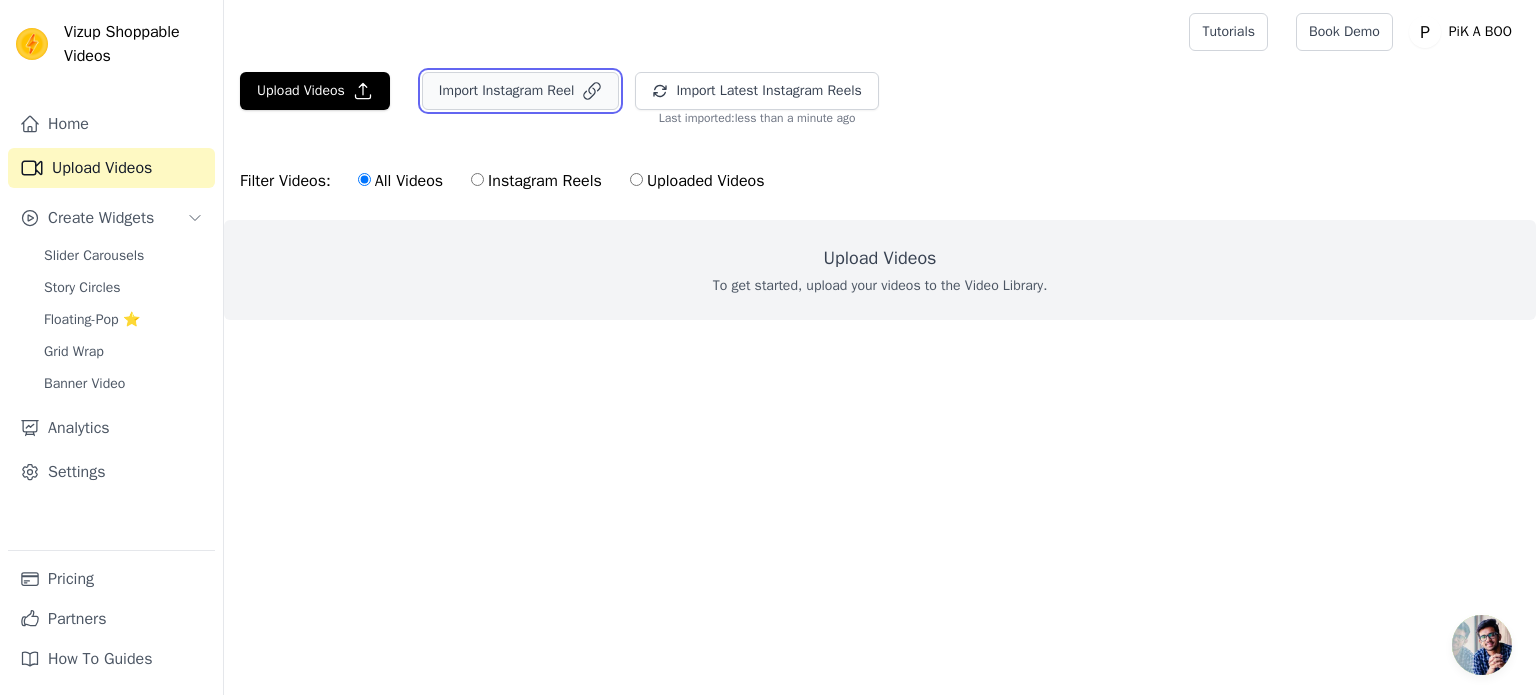 click on "Import Instagram Reel" at bounding box center (521, 91) 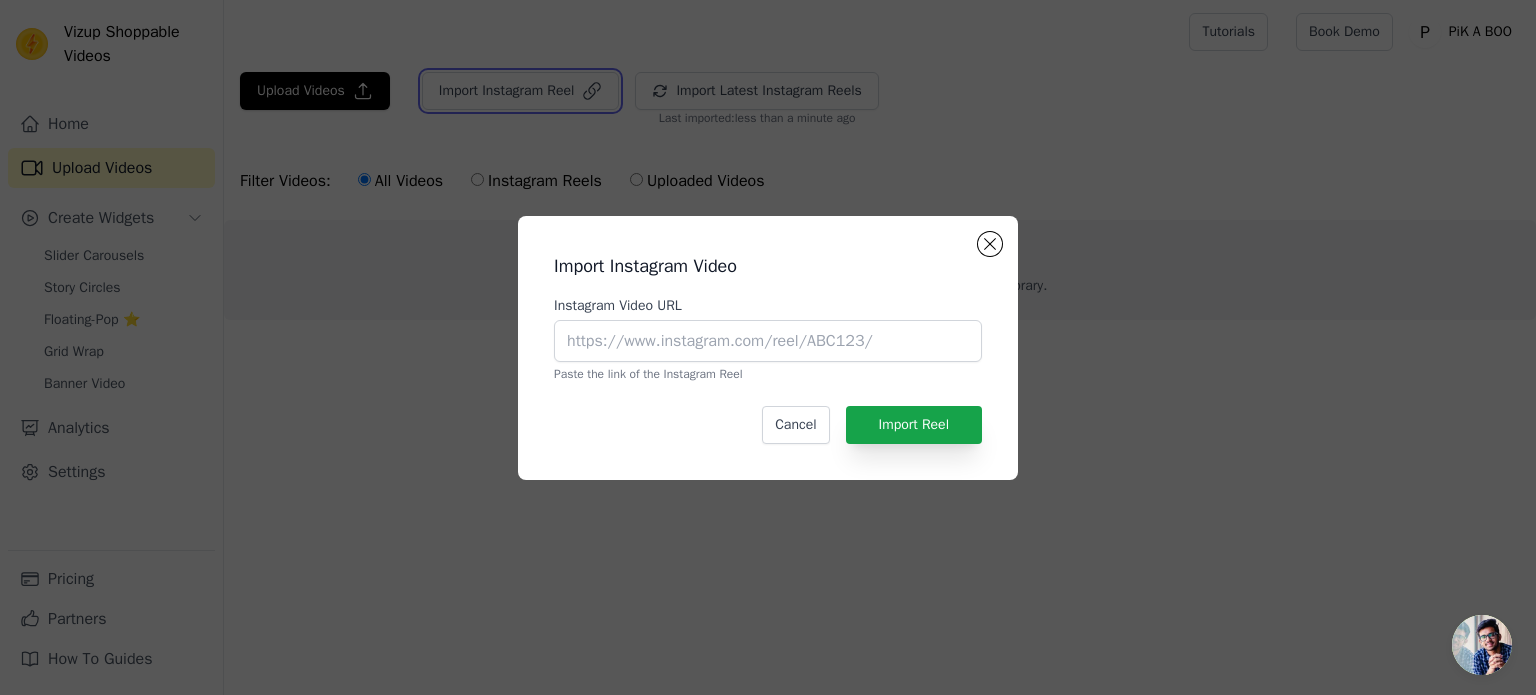 type 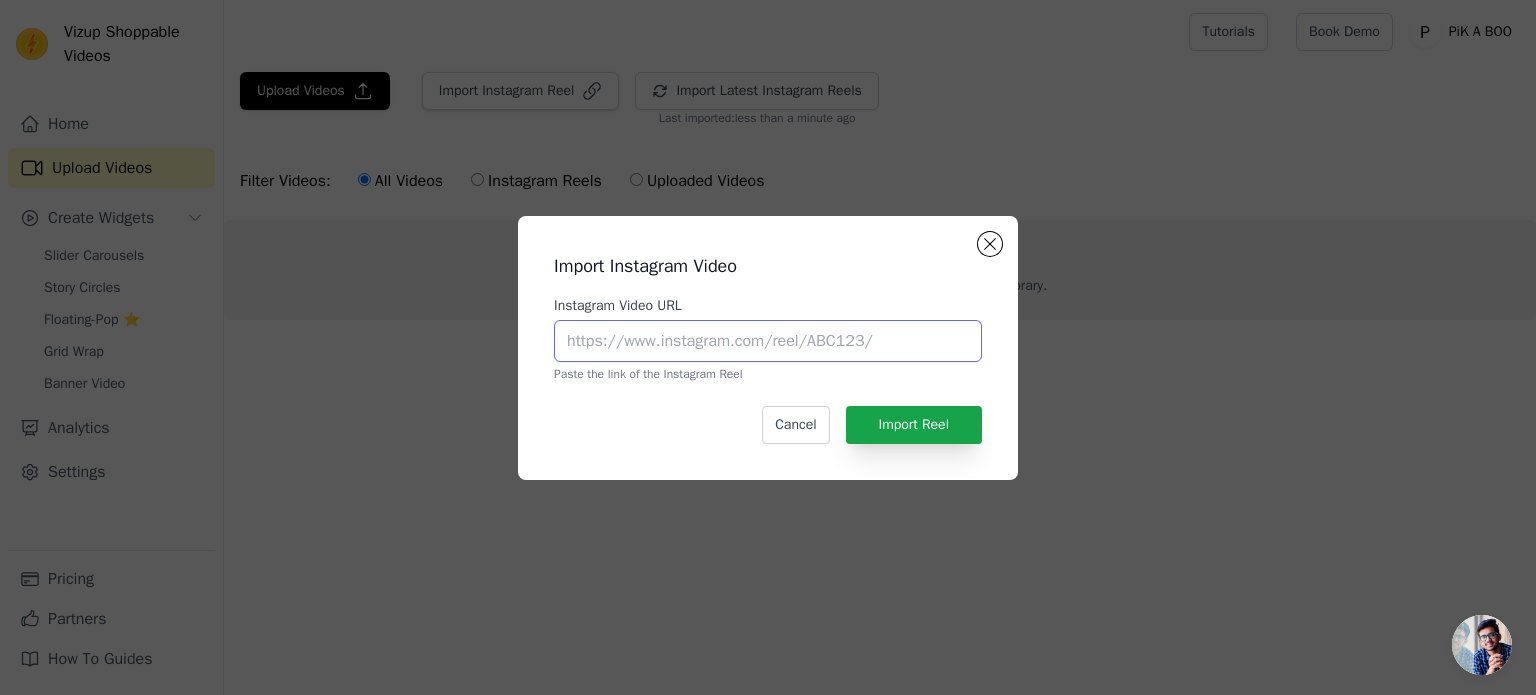 click on "Instagram Video URL" at bounding box center (768, 341) 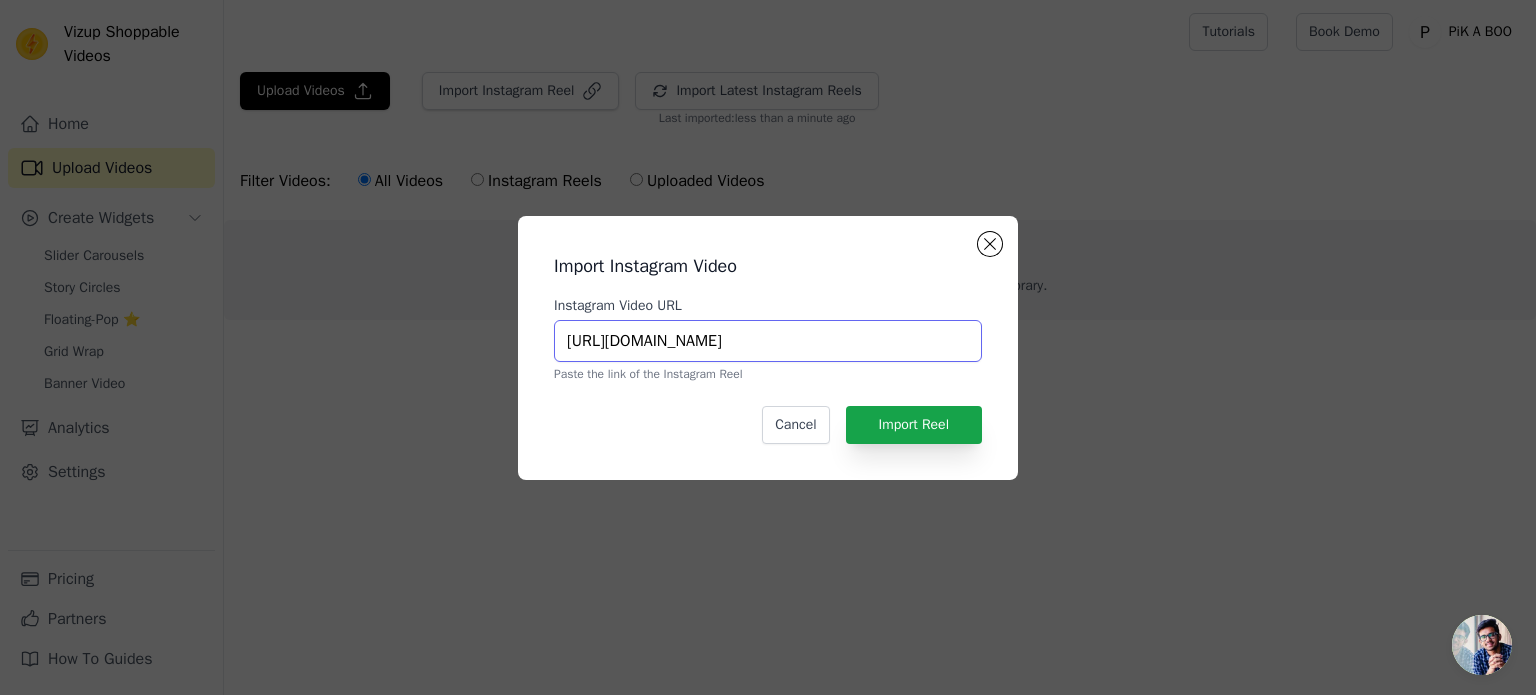 scroll, scrollTop: 0, scrollLeft: 359, axis: horizontal 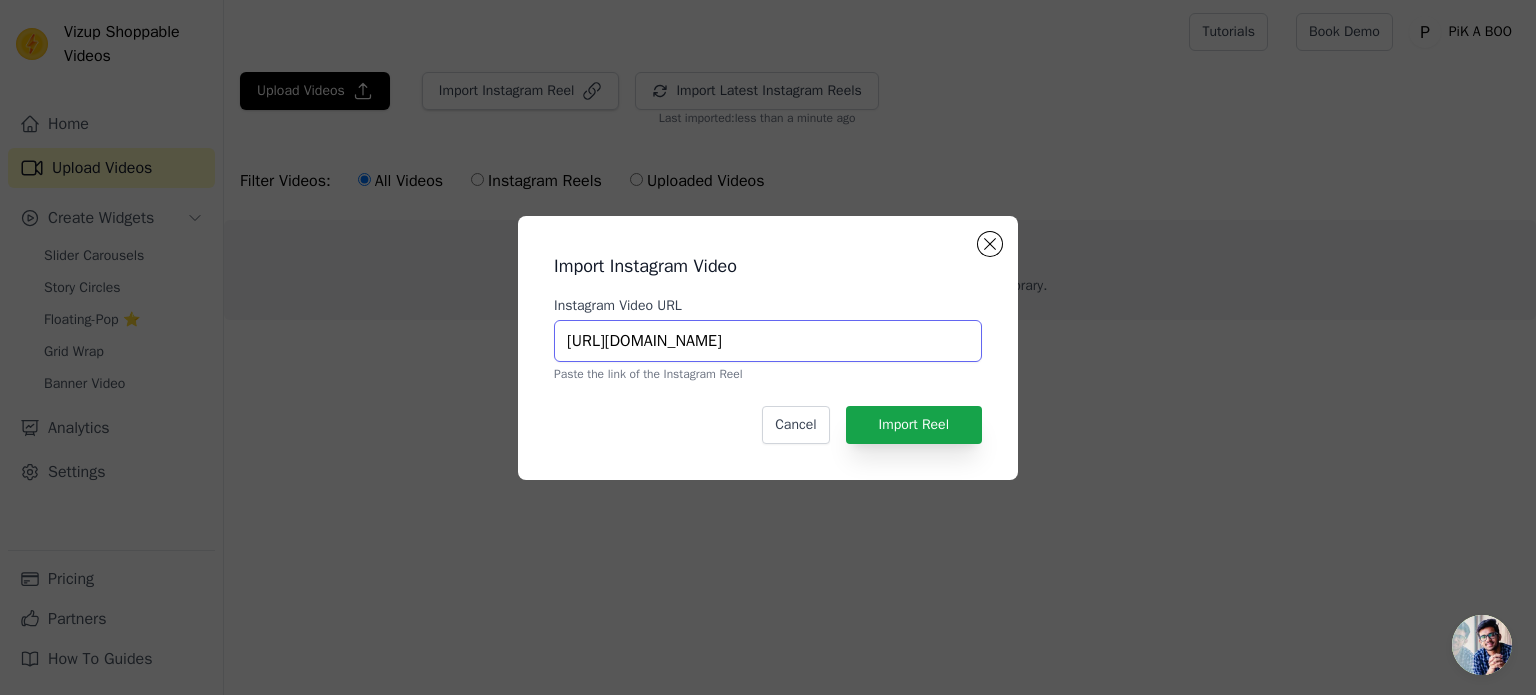 drag, startPoint x: 951, startPoint y: 342, endPoint x: 468, endPoint y: 343, distance: 483.00104 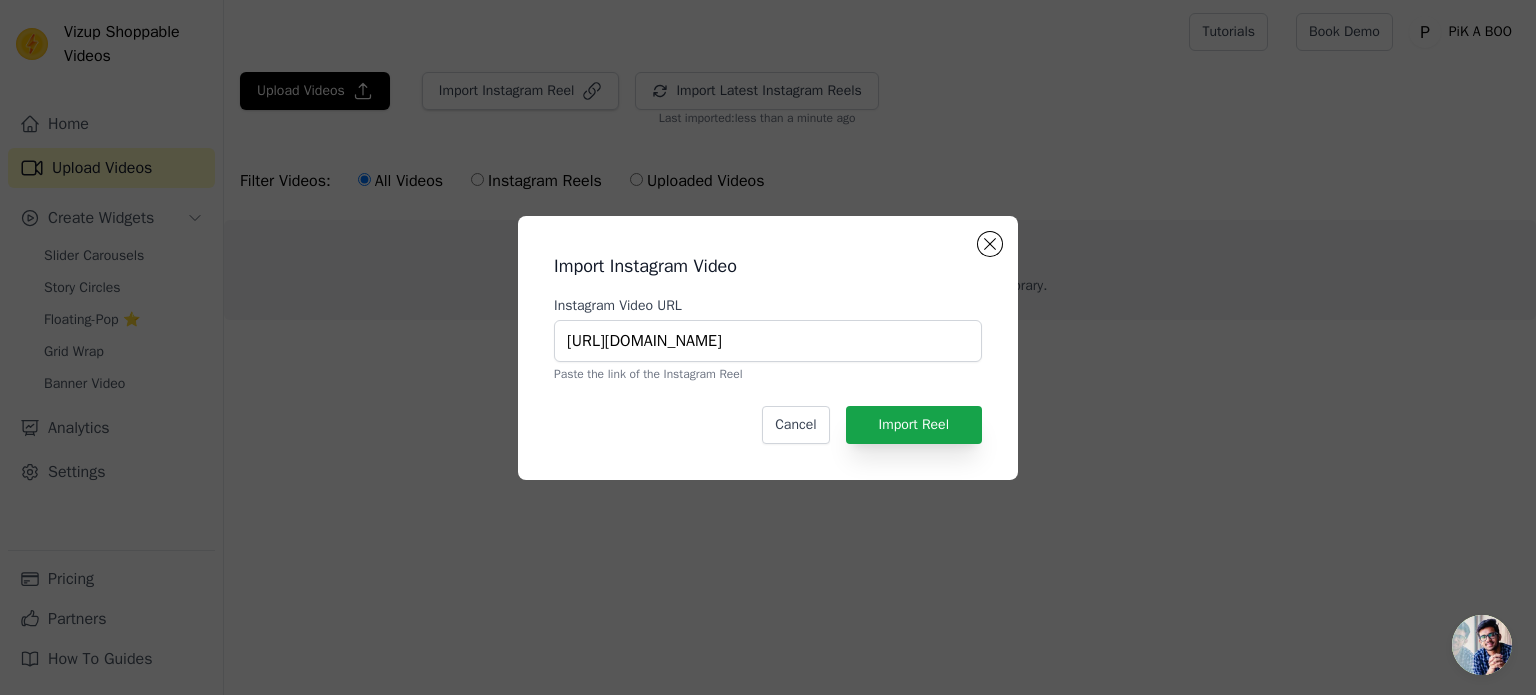 click on "Cancel   Import Reel" at bounding box center (768, 425) 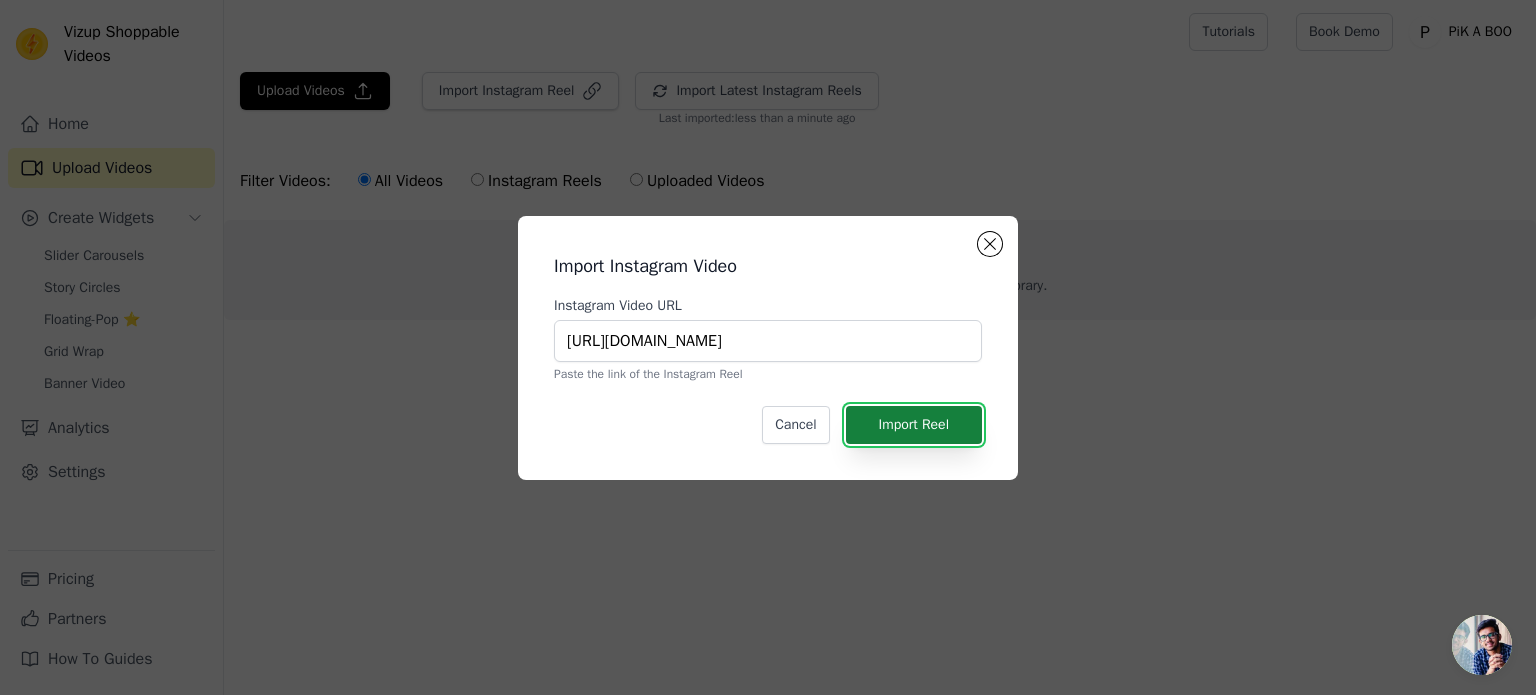 click on "Import Reel" at bounding box center (914, 425) 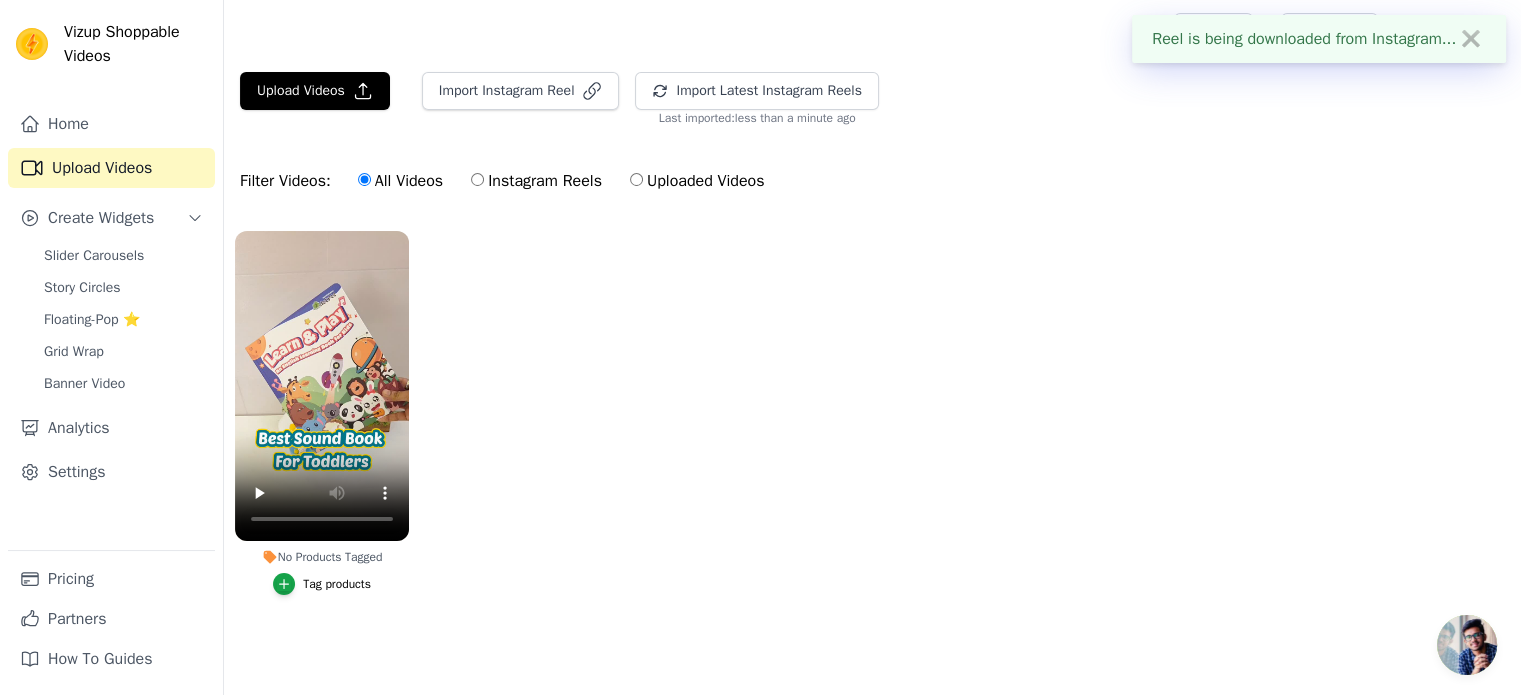 click on "No Products Tagged       Tag products" at bounding box center (872, 433) 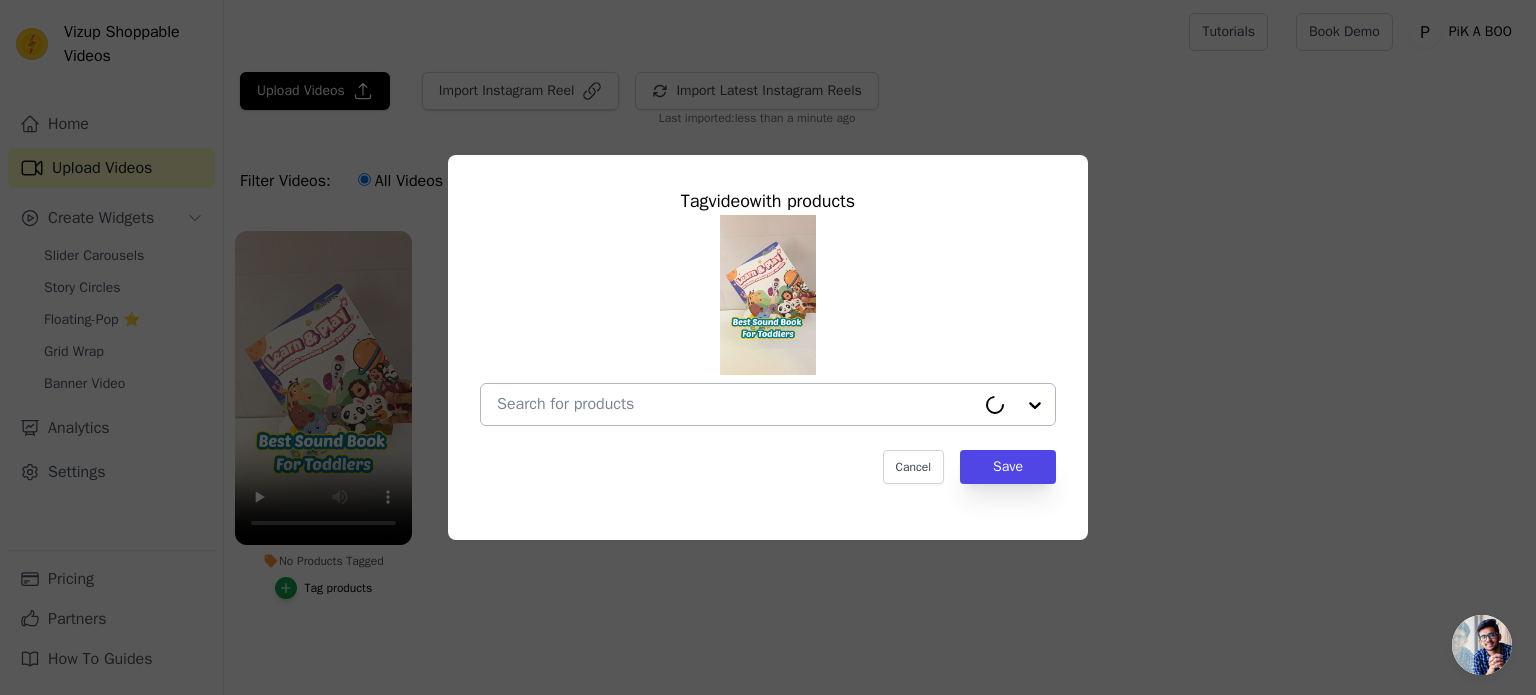 click on "No Products Tagged     Tag  video  with products                         Cancel   Save     Tag products" at bounding box center (736, 404) 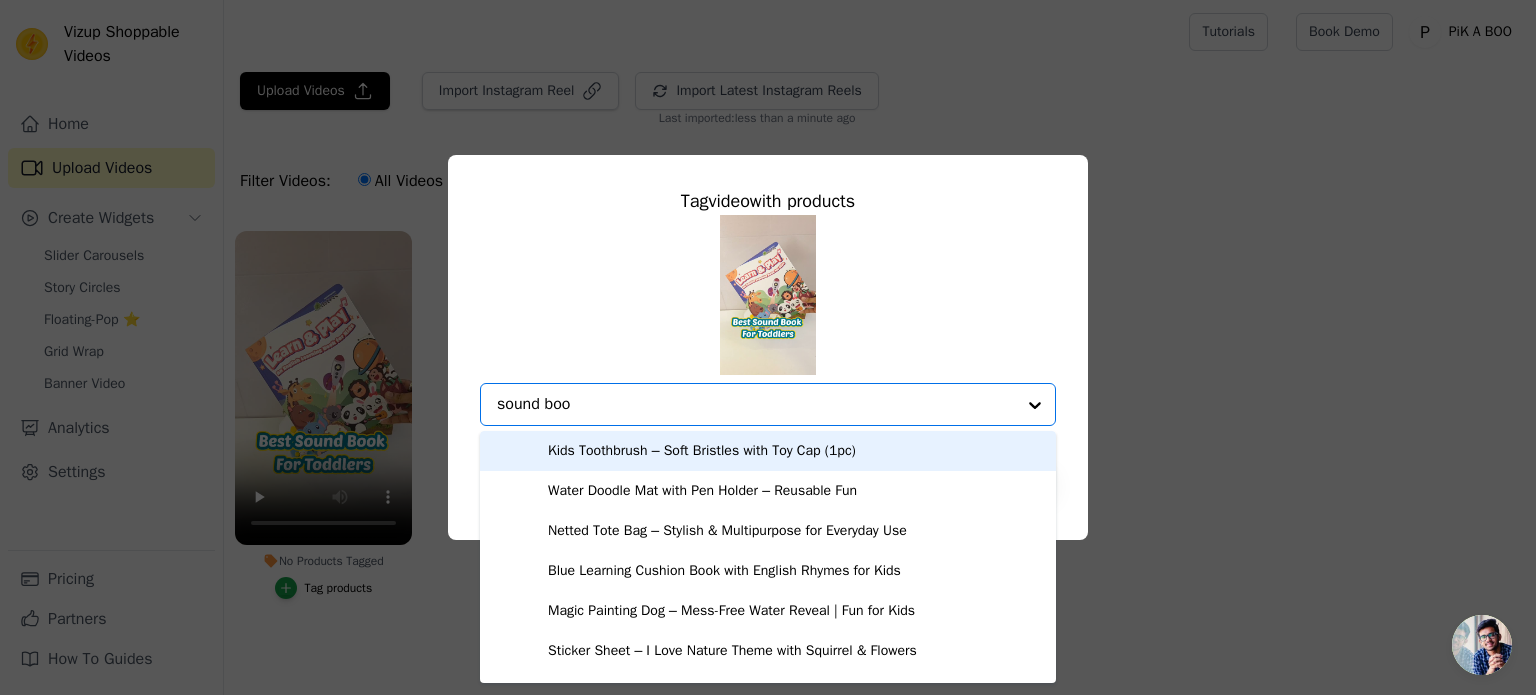 type on "sound book" 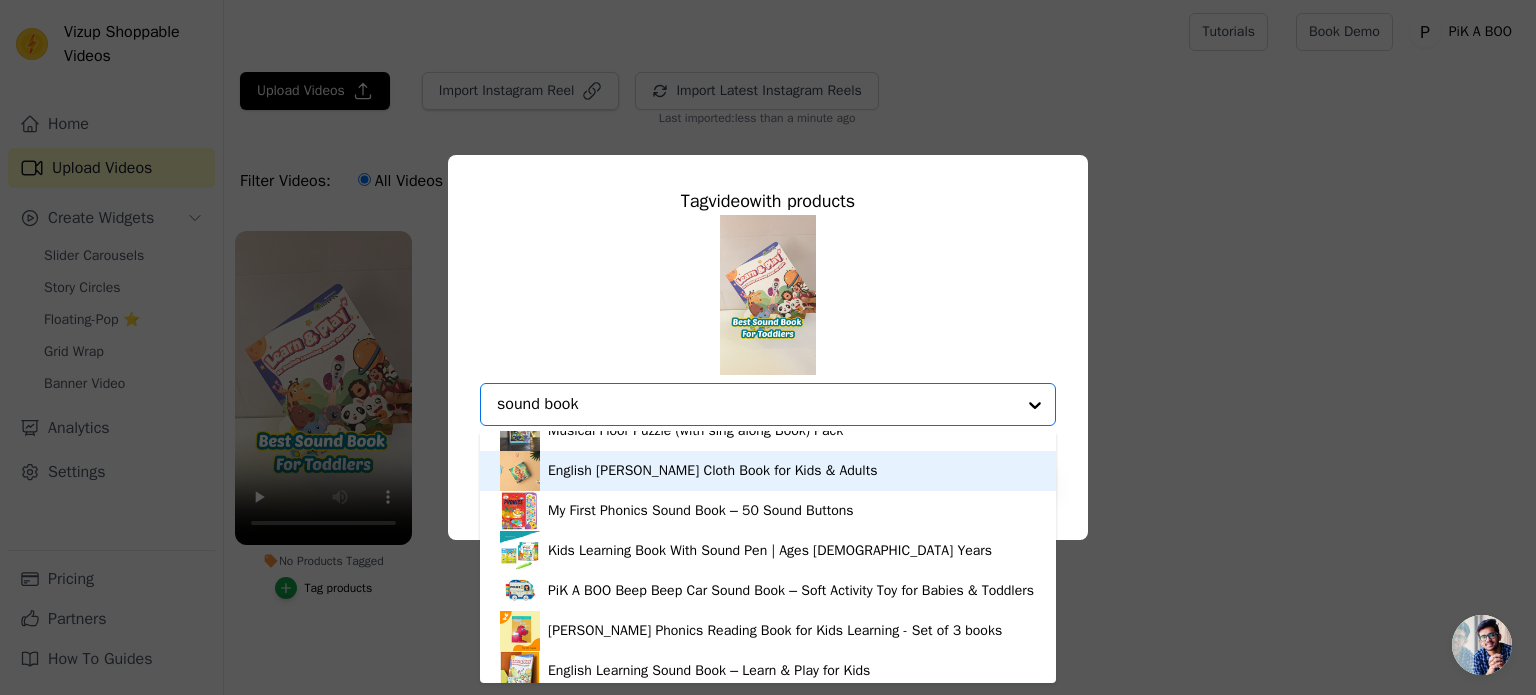 scroll, scrollTop: 308, scrollLeft: 0, axis: vertical 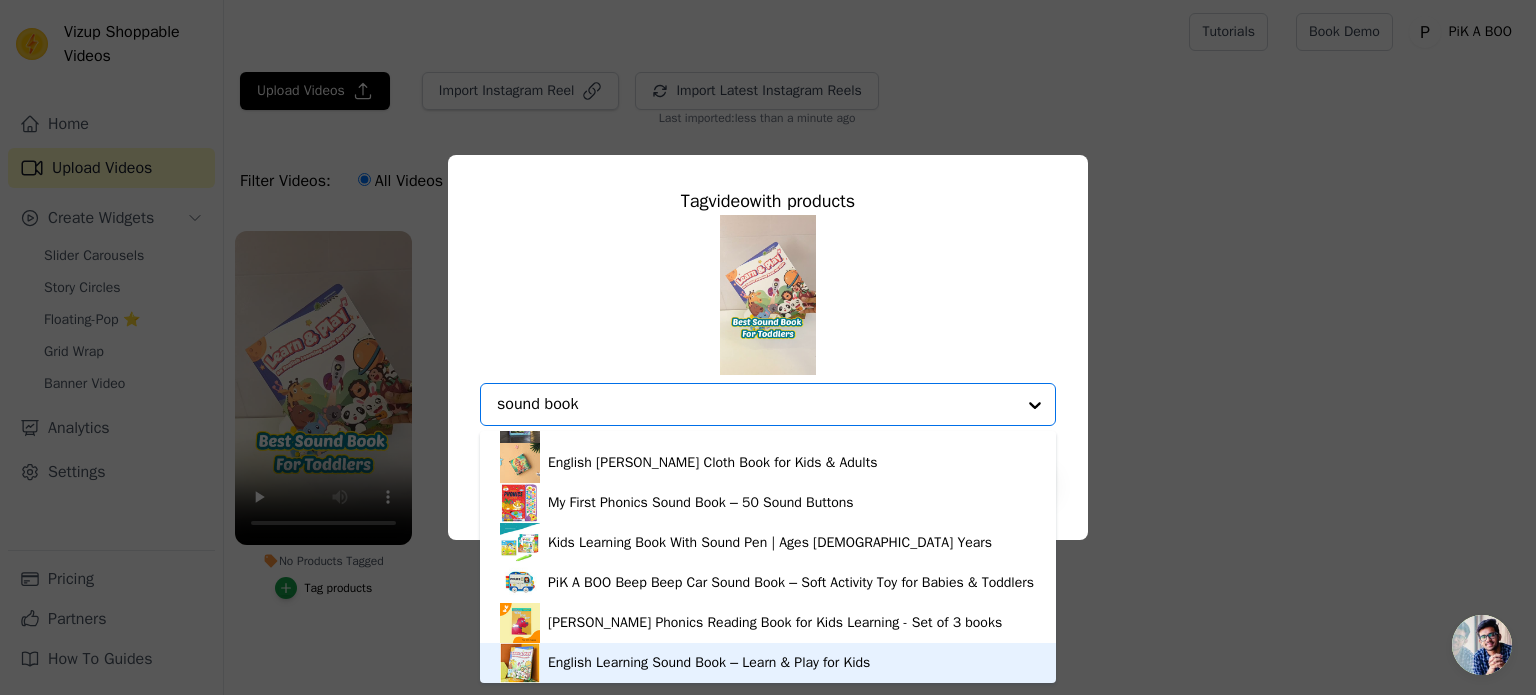 click on "English Learning Sound Book – Learn & Play for Kids" at bounding box center (709, 663) 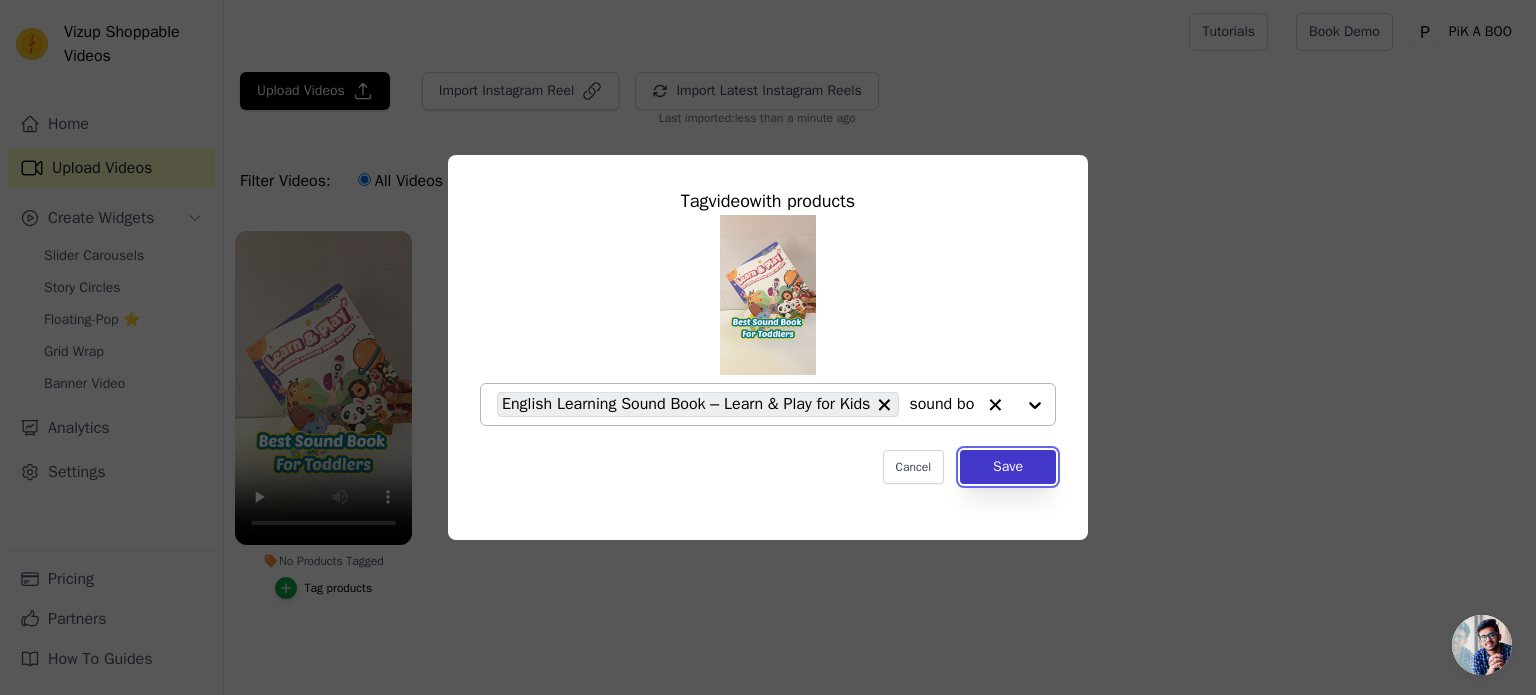 click on "Save" at bounding box center [1008, 467] 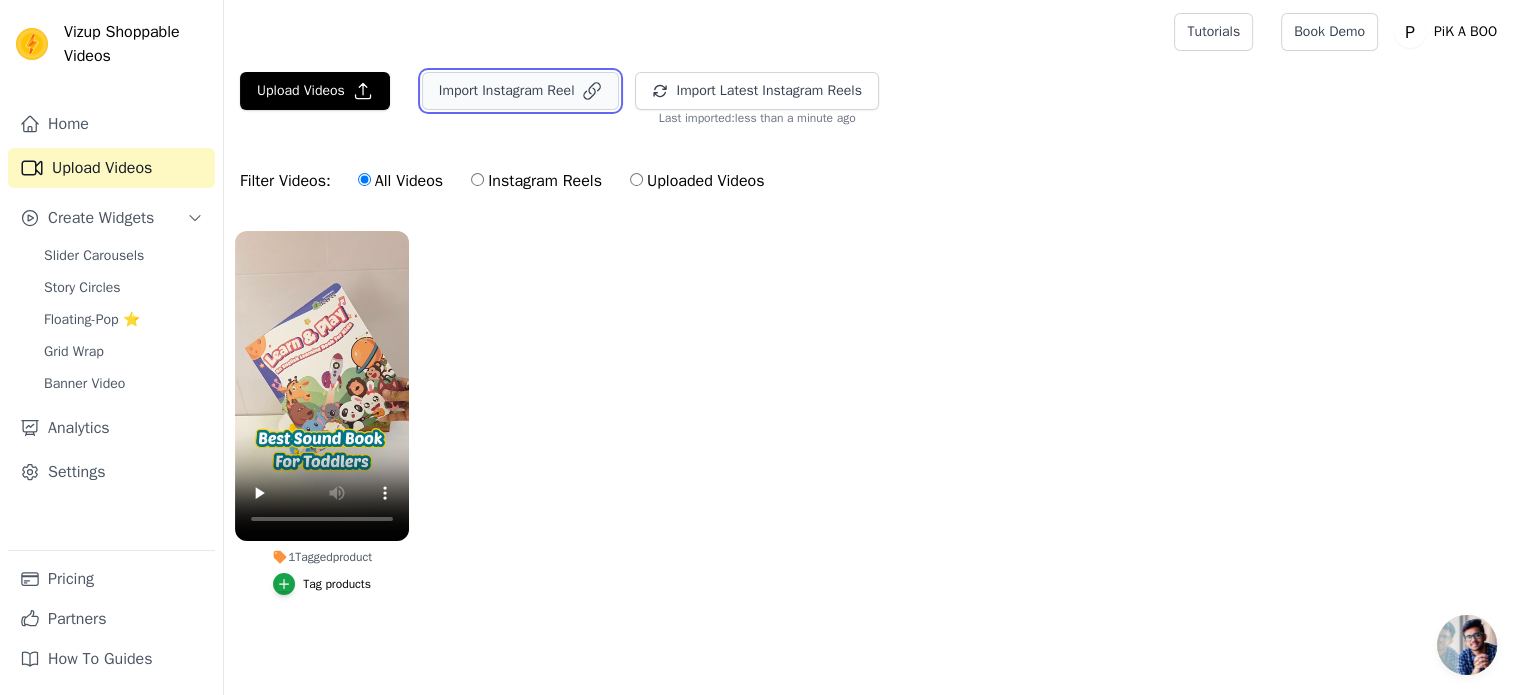 click on "Import Instagram Reel" at bounding box center (521, 91) 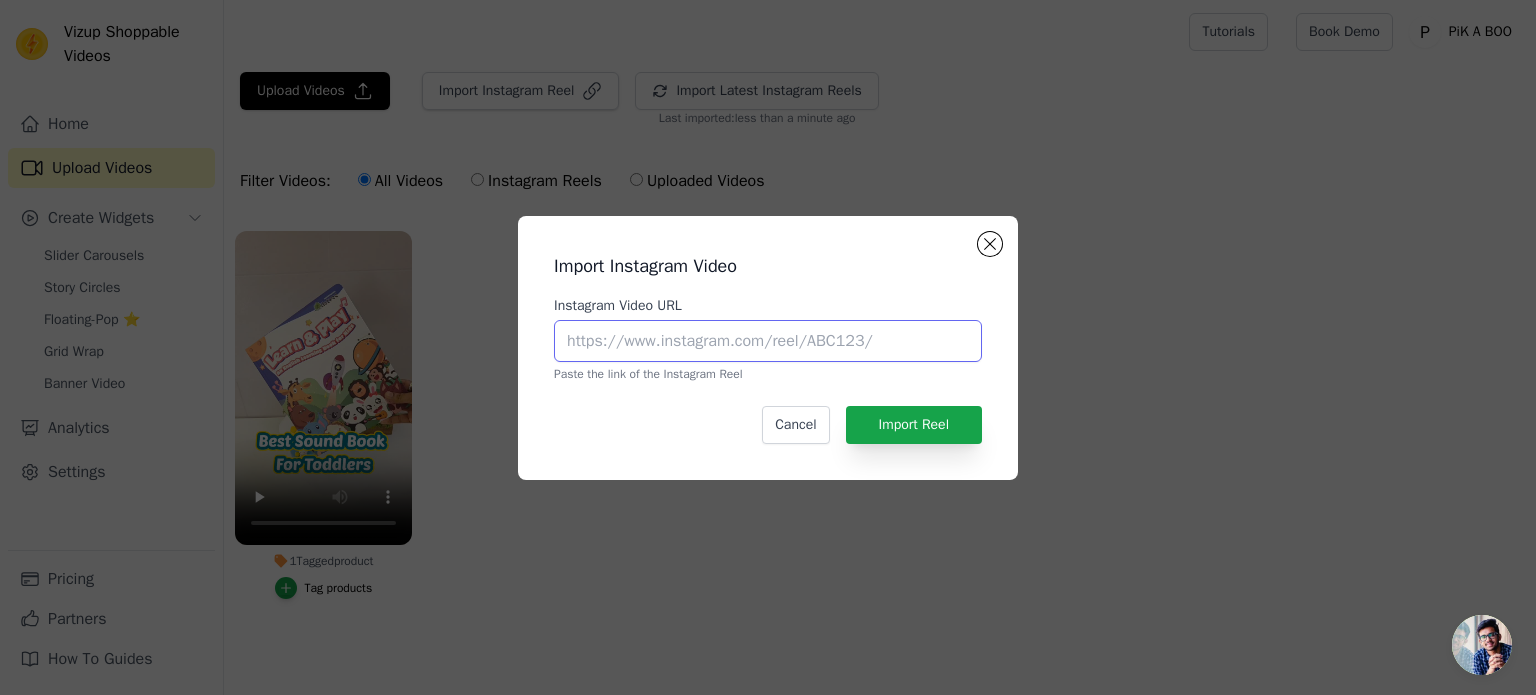click on "Instagram Video URL" at bounding box center (768, 341) 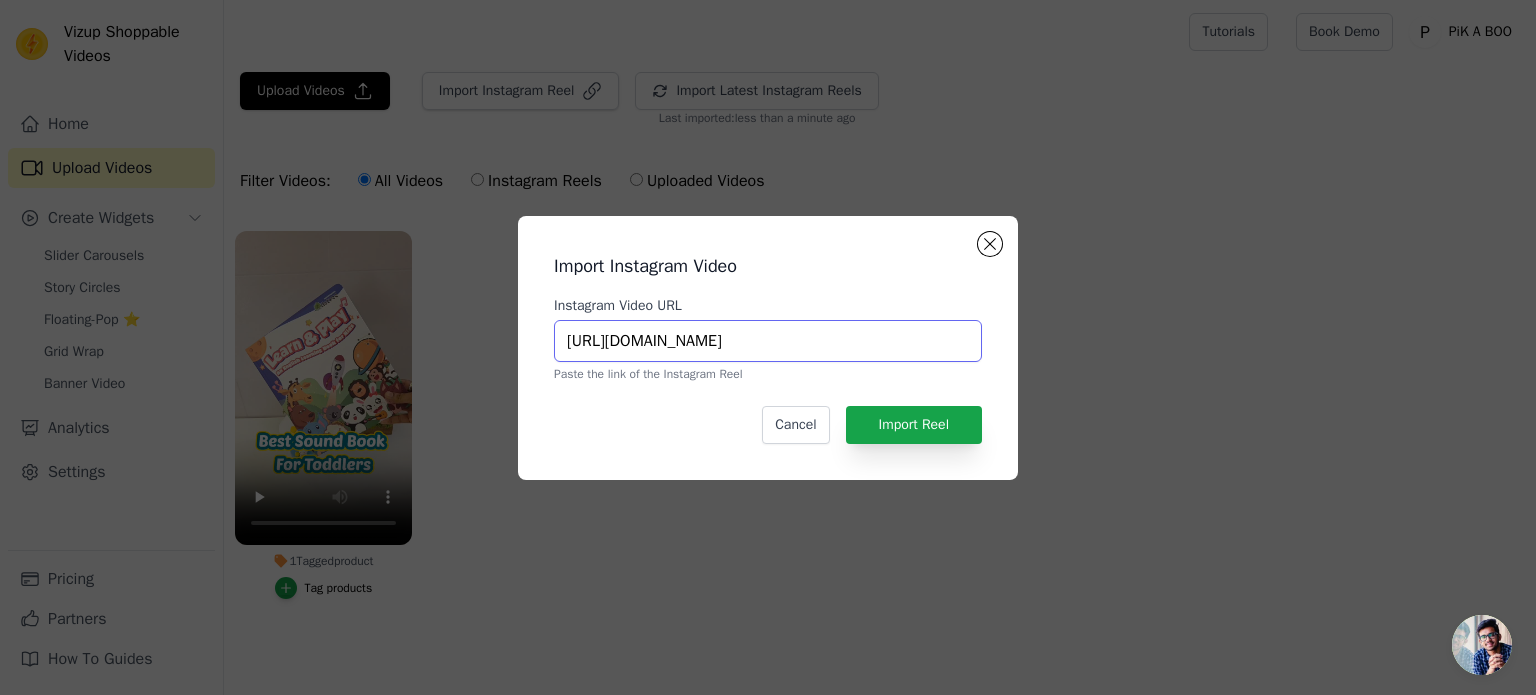 scroll, scrollTop: 0, scrollLeft: 365, axis: horizontal 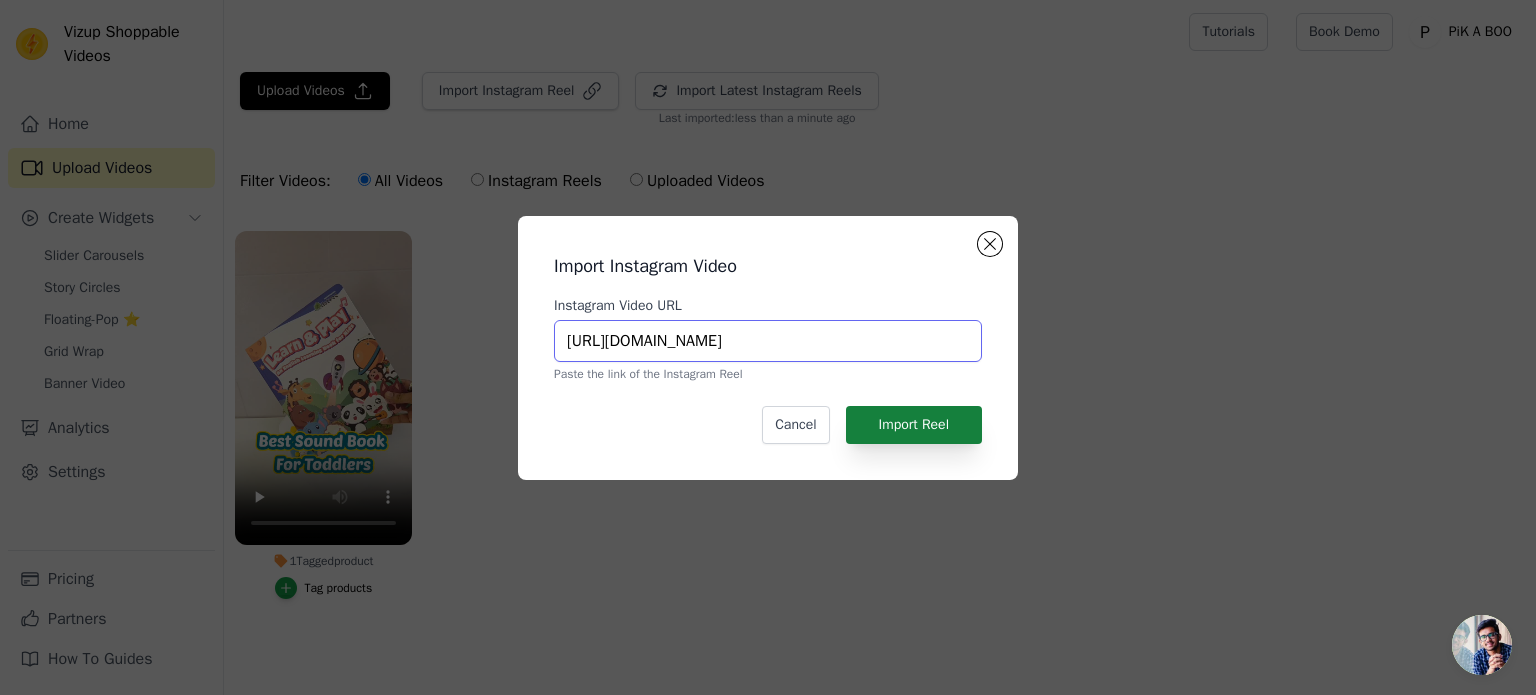 type on "https://www.instagram.com/reel/DMMl8ECIaKH/?utm_source=ig_web_copy_link&igsh=MzRlODBiNWFlZA==" 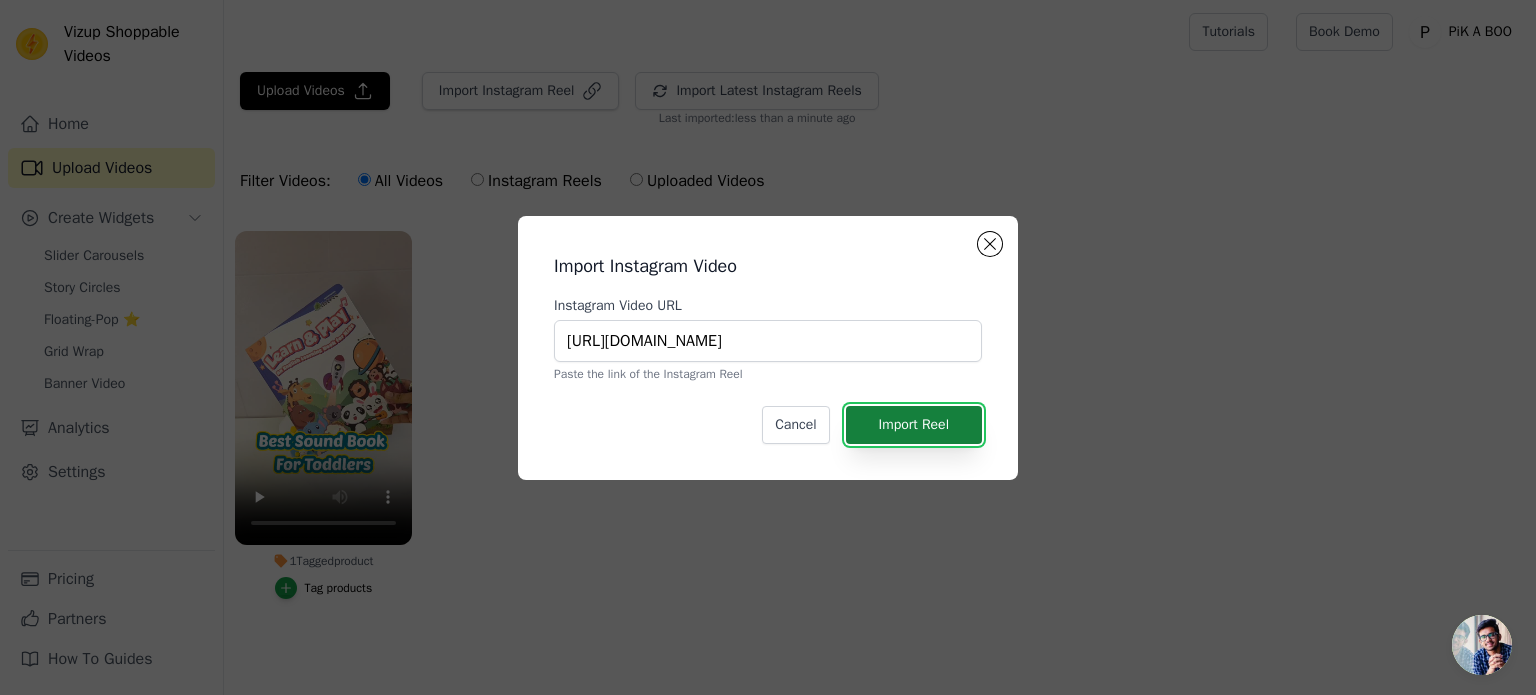click on "Import Reel" at bounding box center (914, 425) 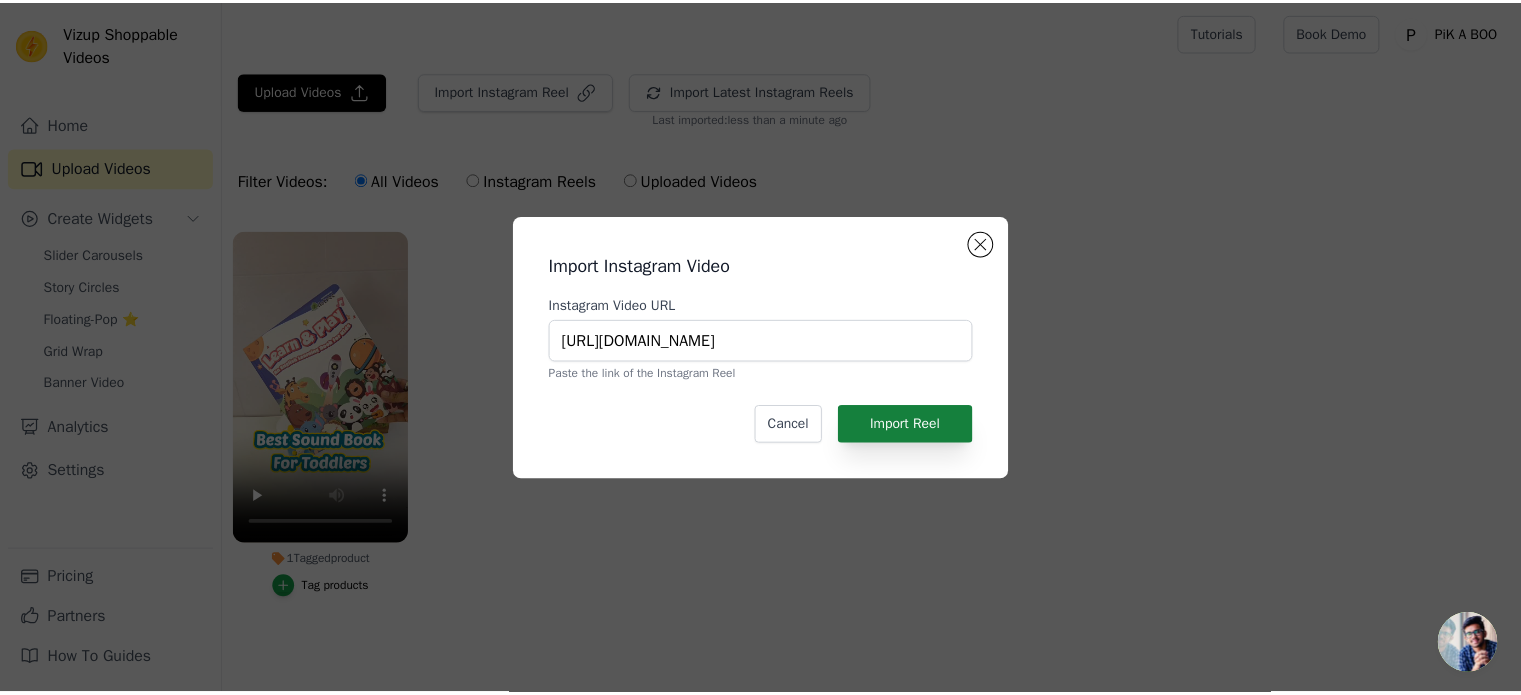 scroll, scrollTop: 0, scrollLeft: 0, axis: both 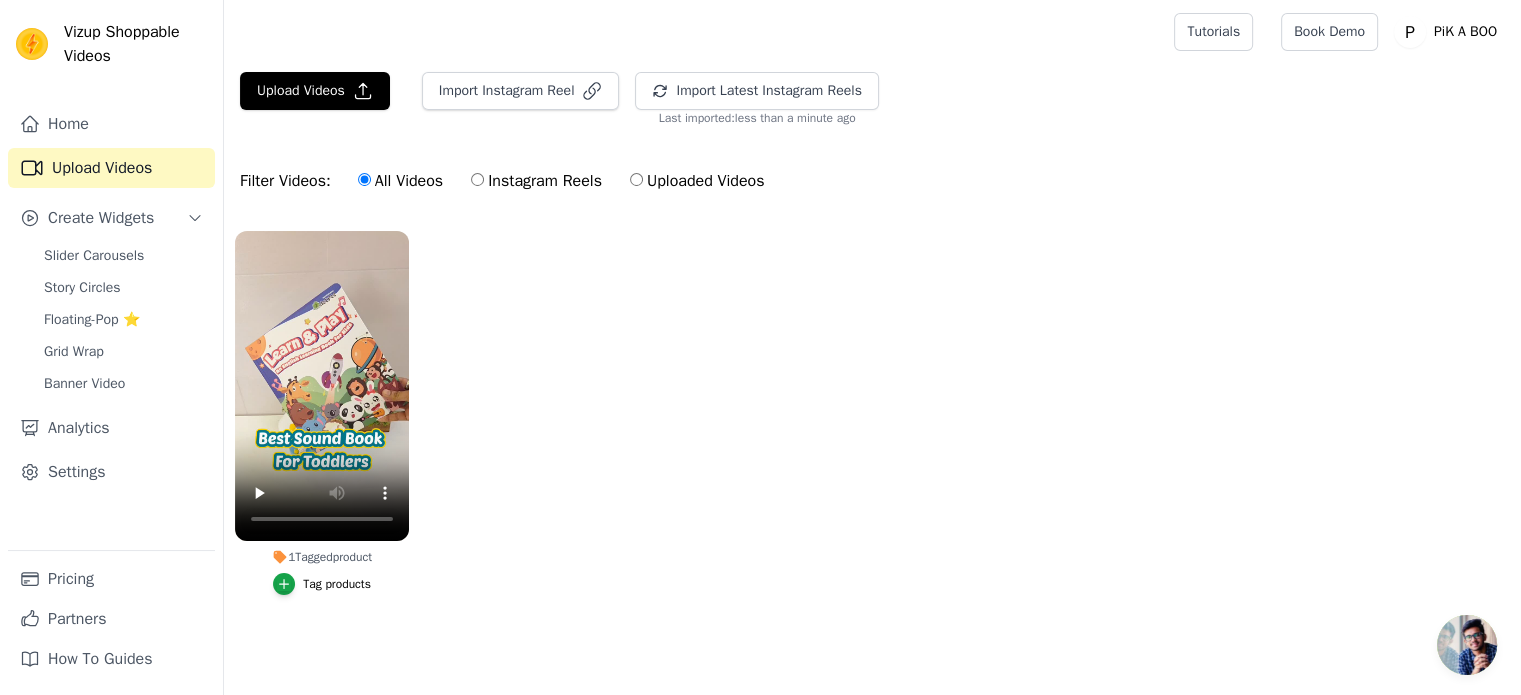 click on "1  Tagged  product       Tag products" at bounding box center (872, 433) 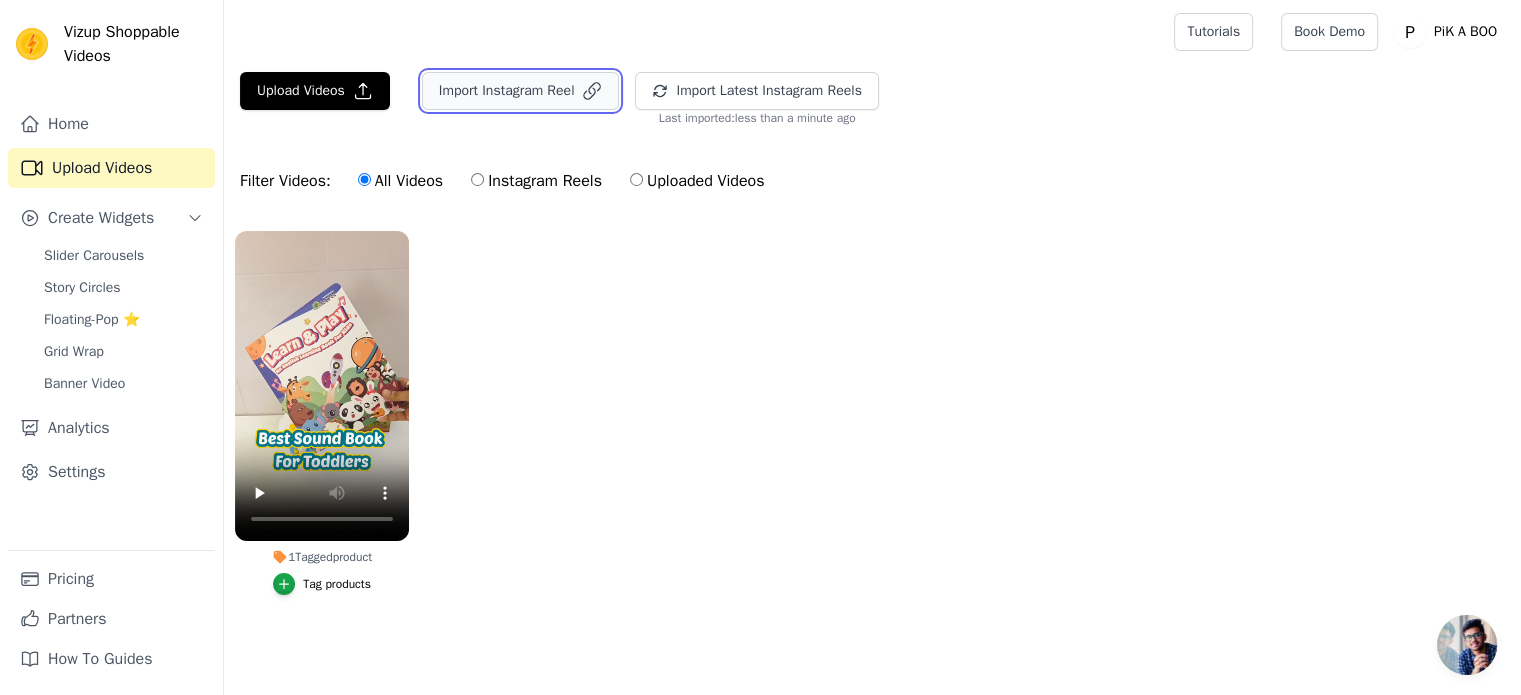 click on "Import Instagram Reel" at bounding box center [521, 91] 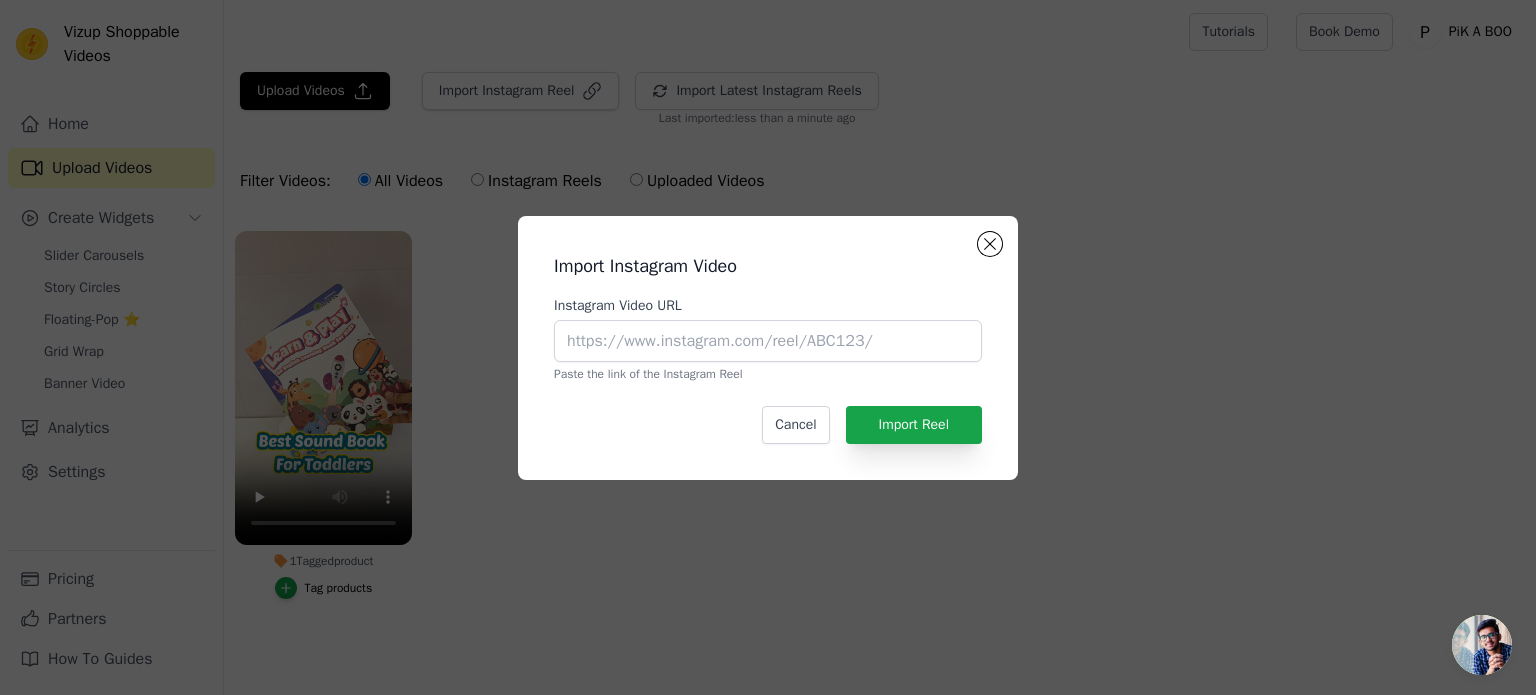 drag, startPoint x: 956, startPoint y: 183, endPoint x: 973, endPoint y: 183, distance: 17 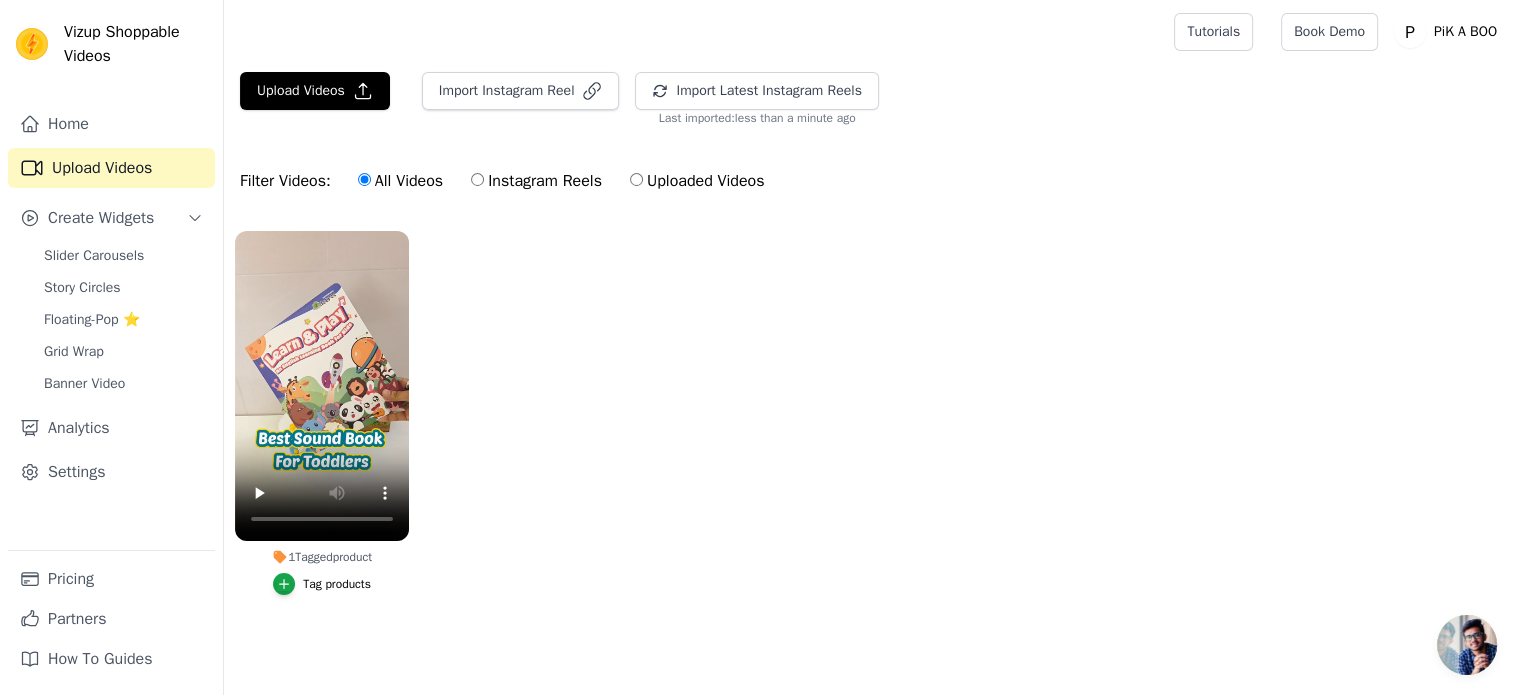 click on "1  Tagged  product       Tag products" at bounding box center [872, 433] 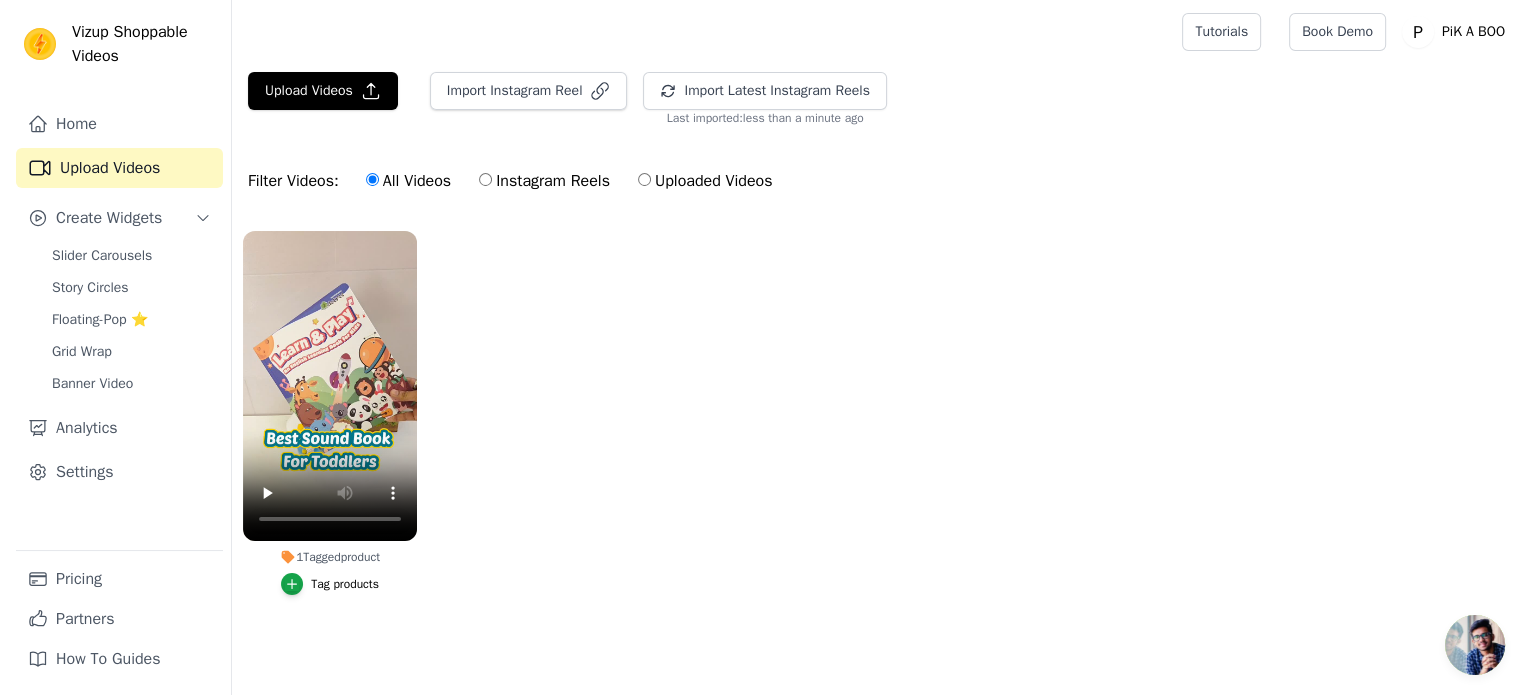 scroll, scrollTop: 0, scrollLeft: 0, axis: both 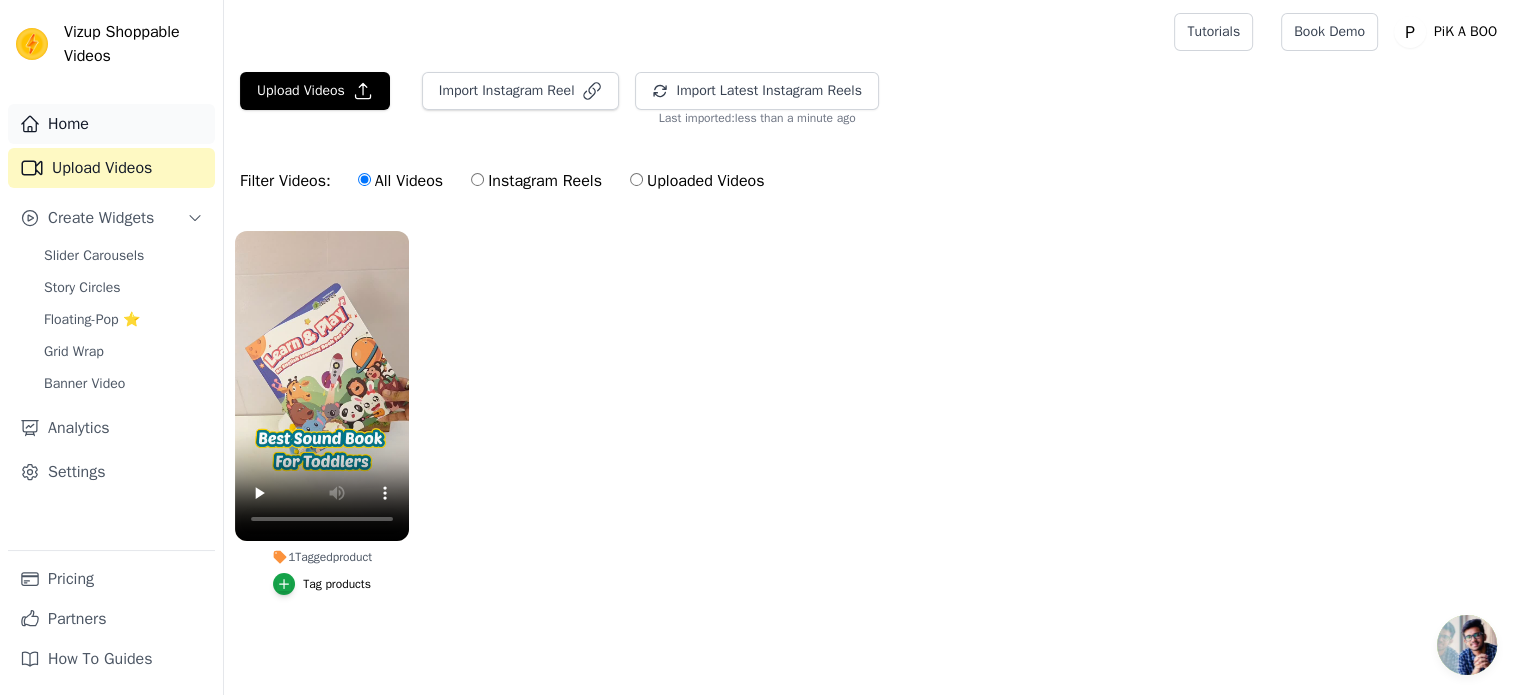 click on "Home" at bounding box center [111, 124] 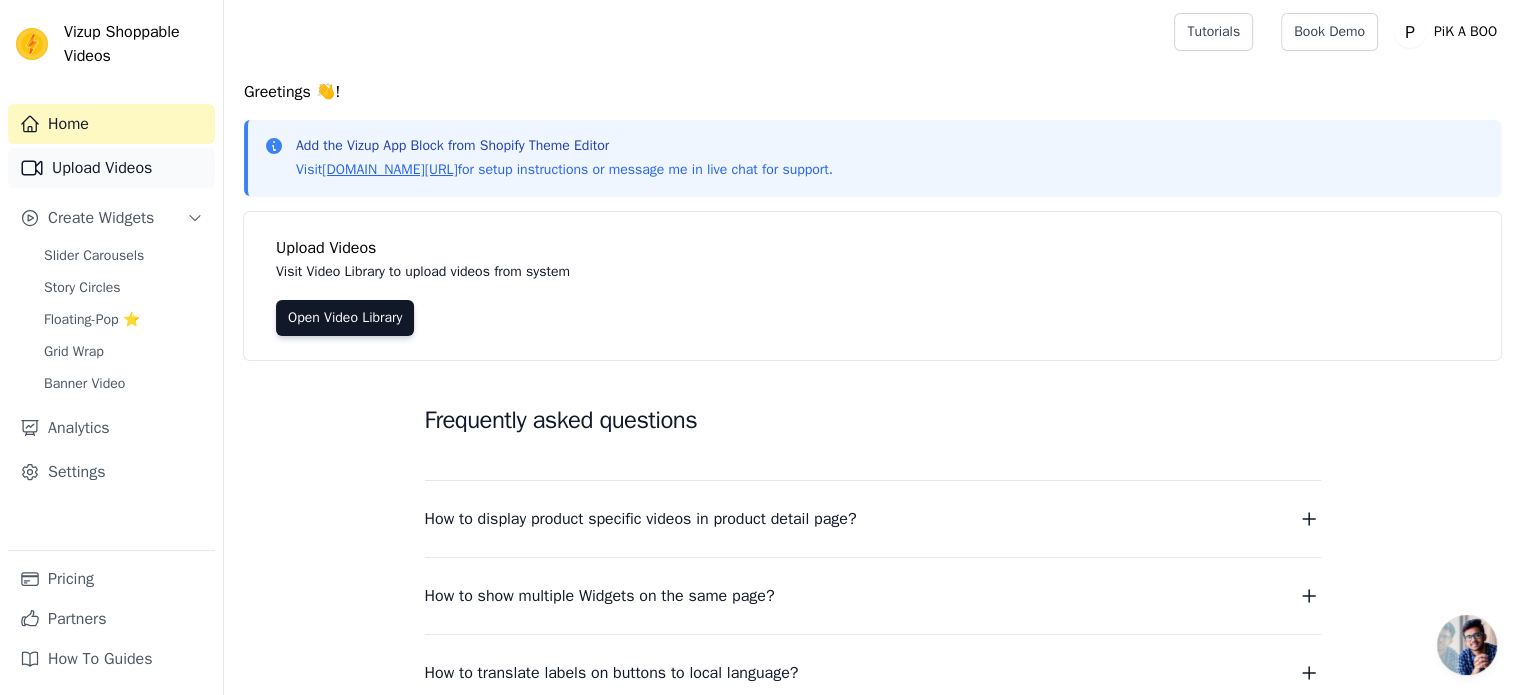 click on "Upload Videos" at bounding box center (111, 168) 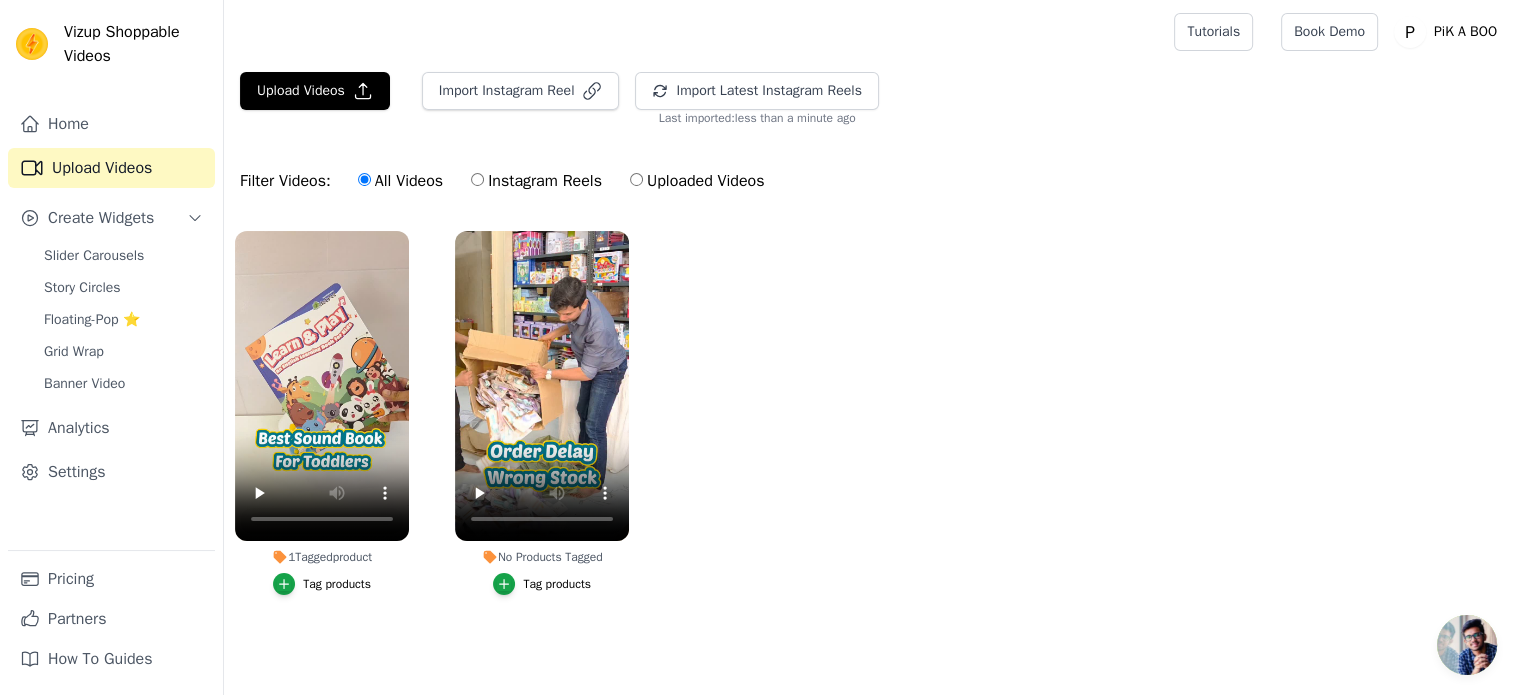 click on "Tag products" at bounding box center (557, 584) 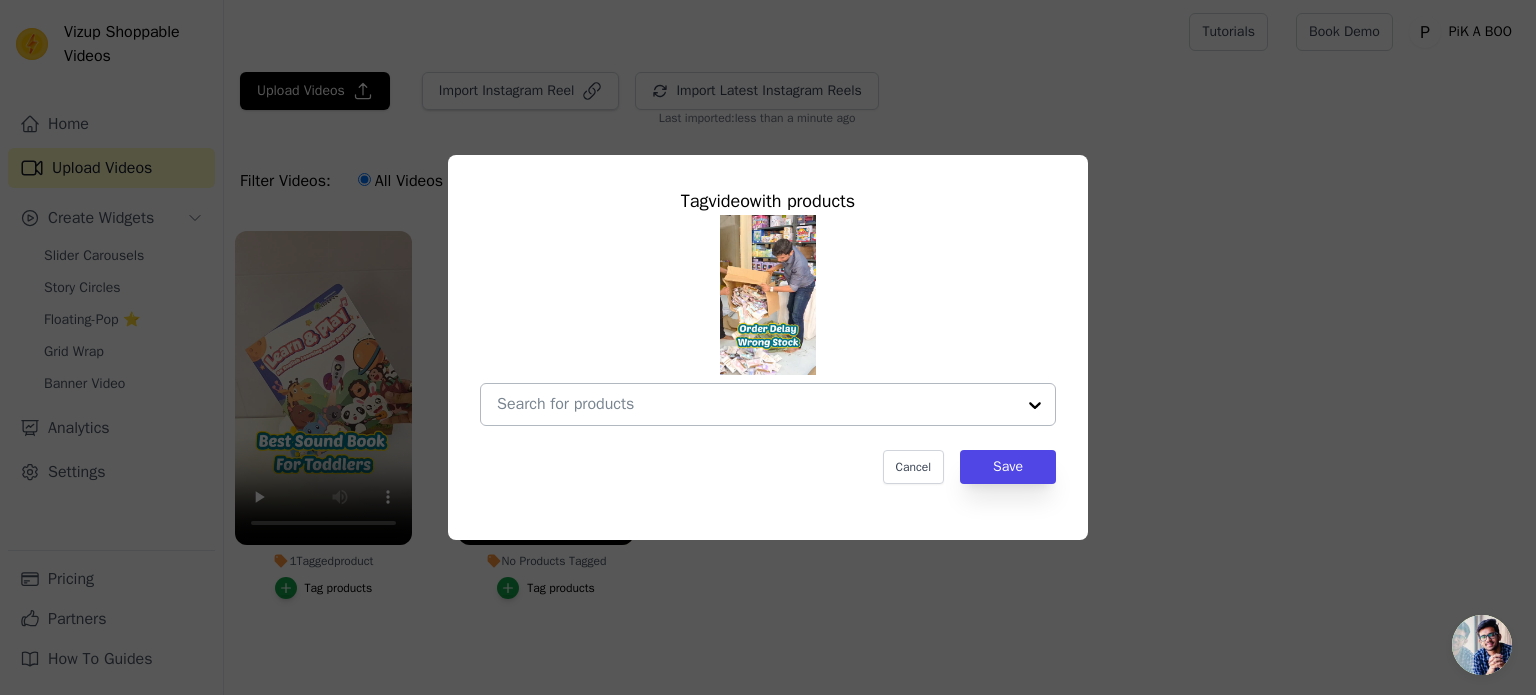 click on "No Products Tagged     Tag  video  with products                         Cancel   Save     Tag products" at bounding box center (756, 404) 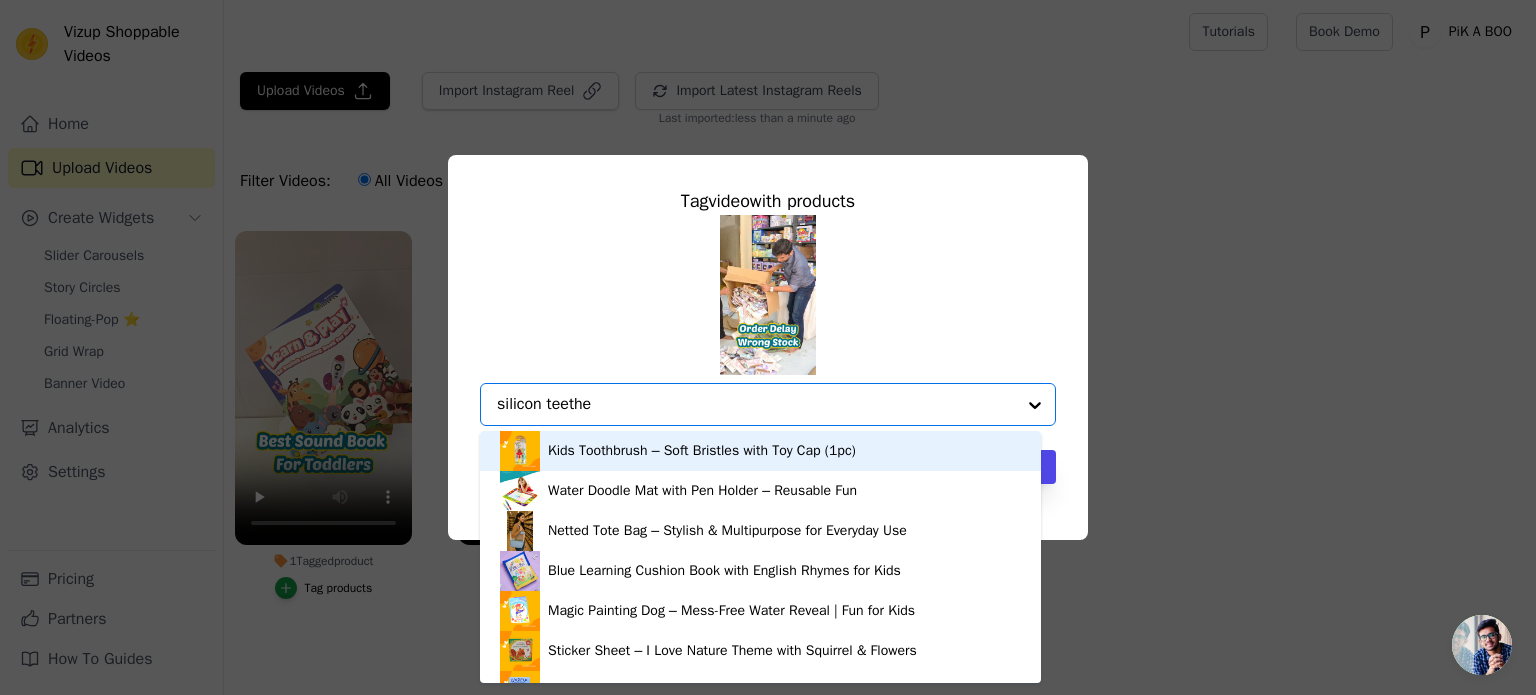 type on "silicon teether" 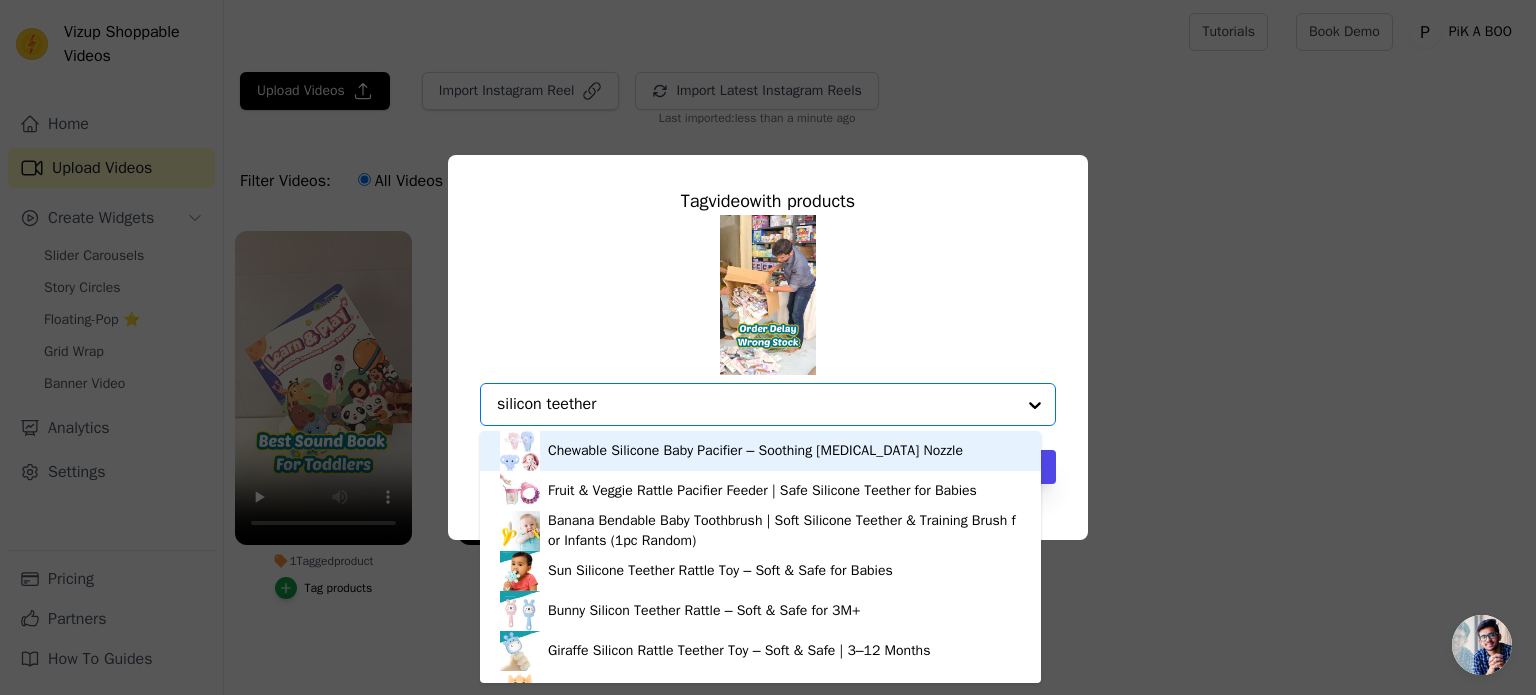 click on "Chewable Silicone Baby Pacifier – Soothing Teething Nozzle" at bounding box center [755, 451] 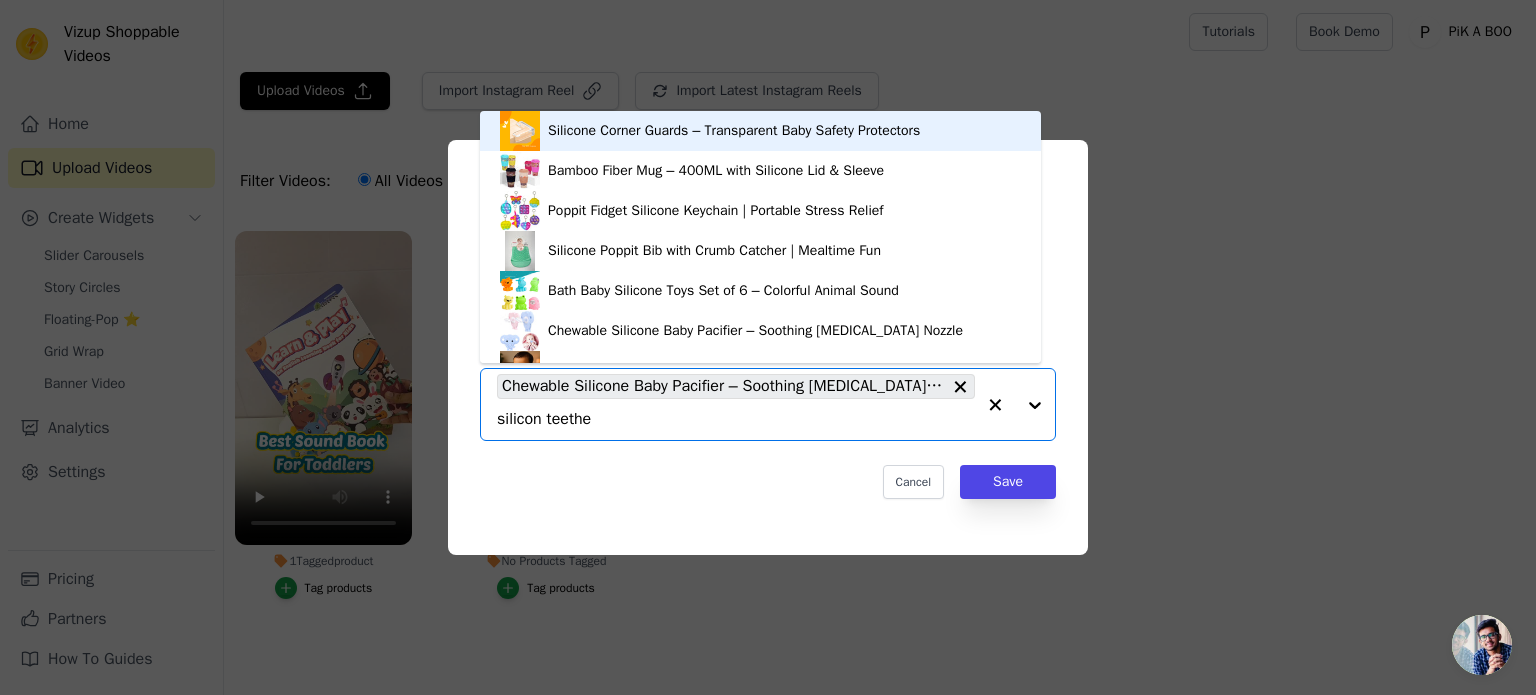type on "silicon teether" 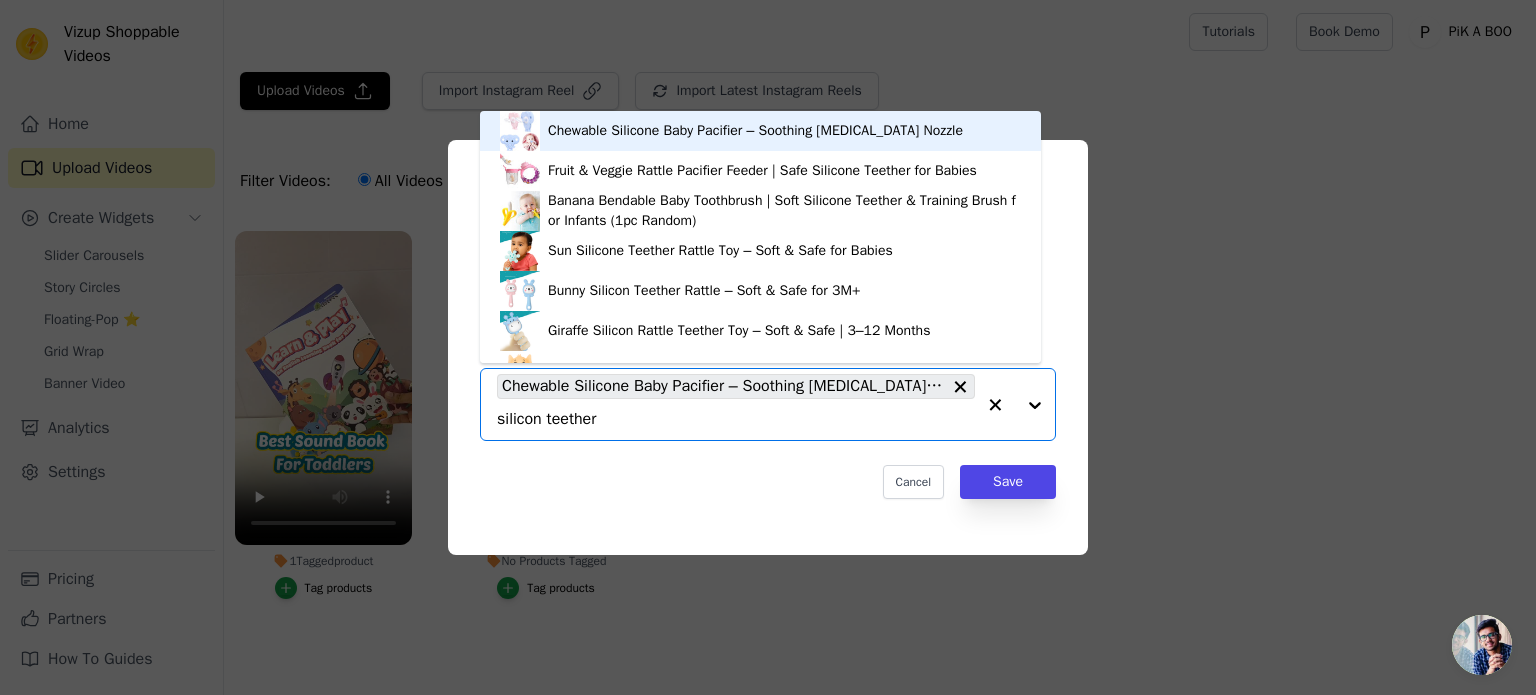 scroll, scrollTop: 28, scrollLeft: 0, axis: vertical 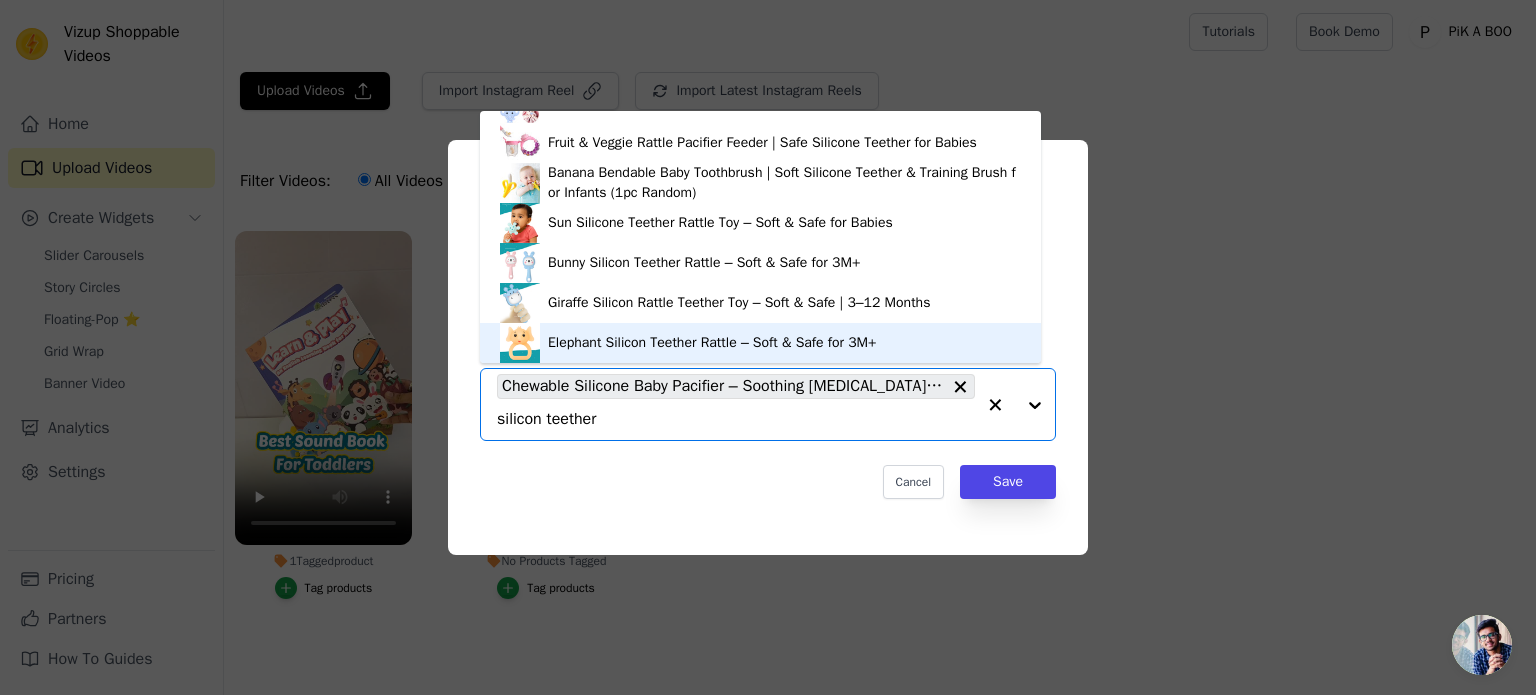 click on "silicon teether" 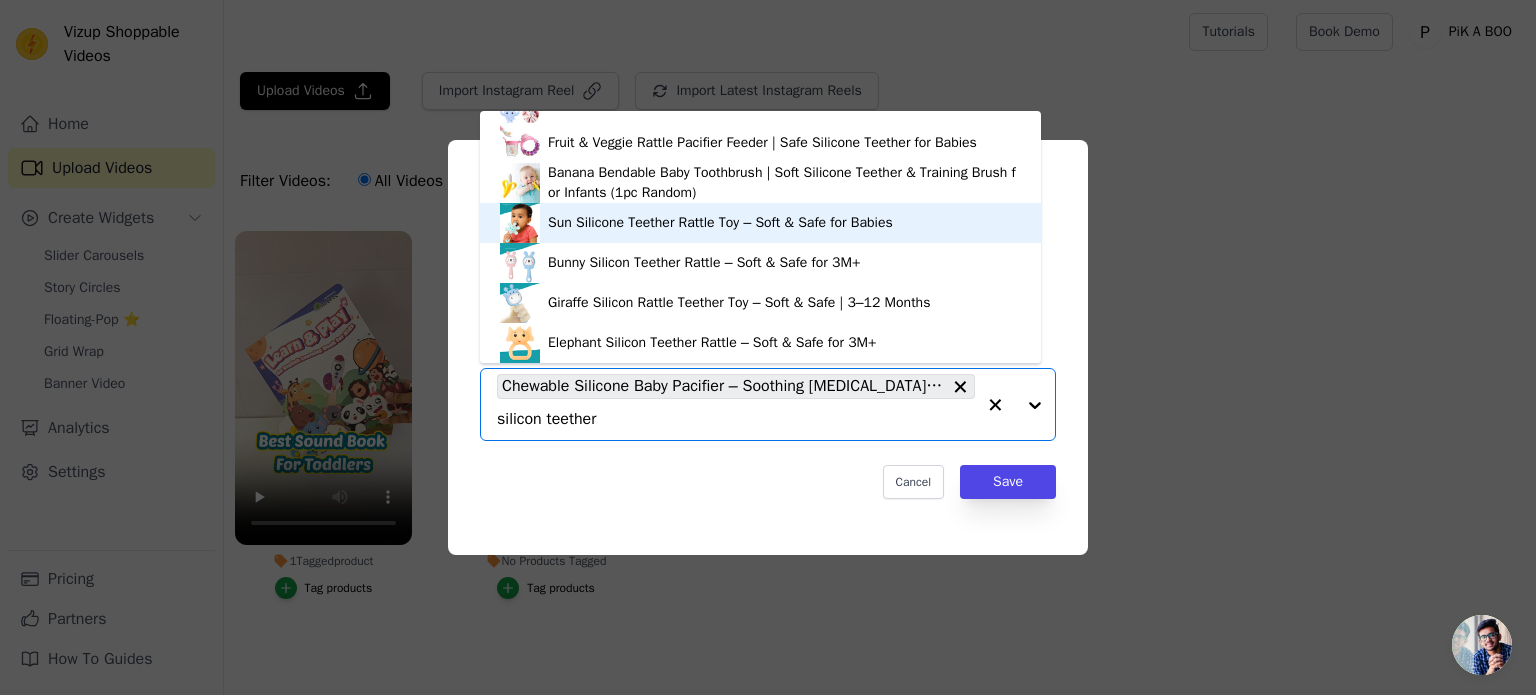 click on "Sun Silicone Teether Rattle Toy – Soft & Safe for Babies" at bounding box center (760, 223) 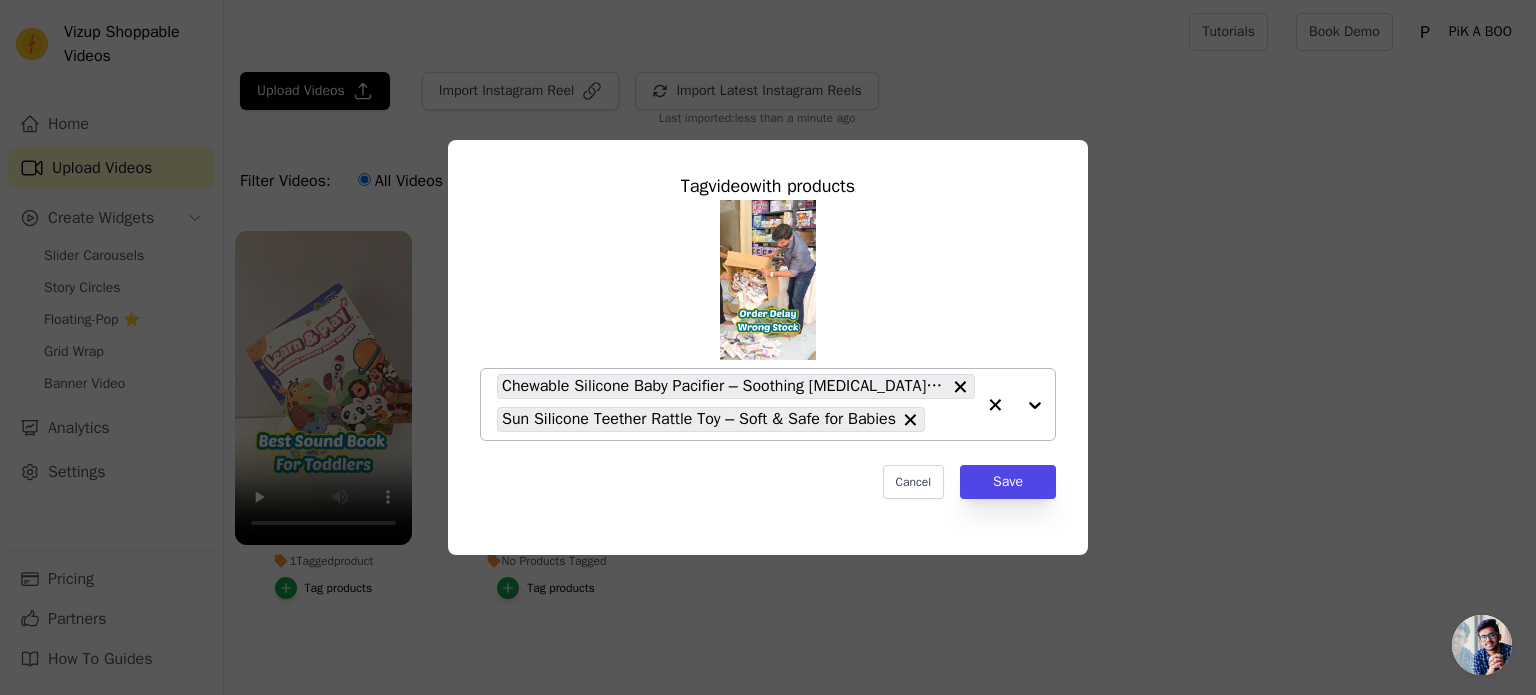 paste on "silicon teether" 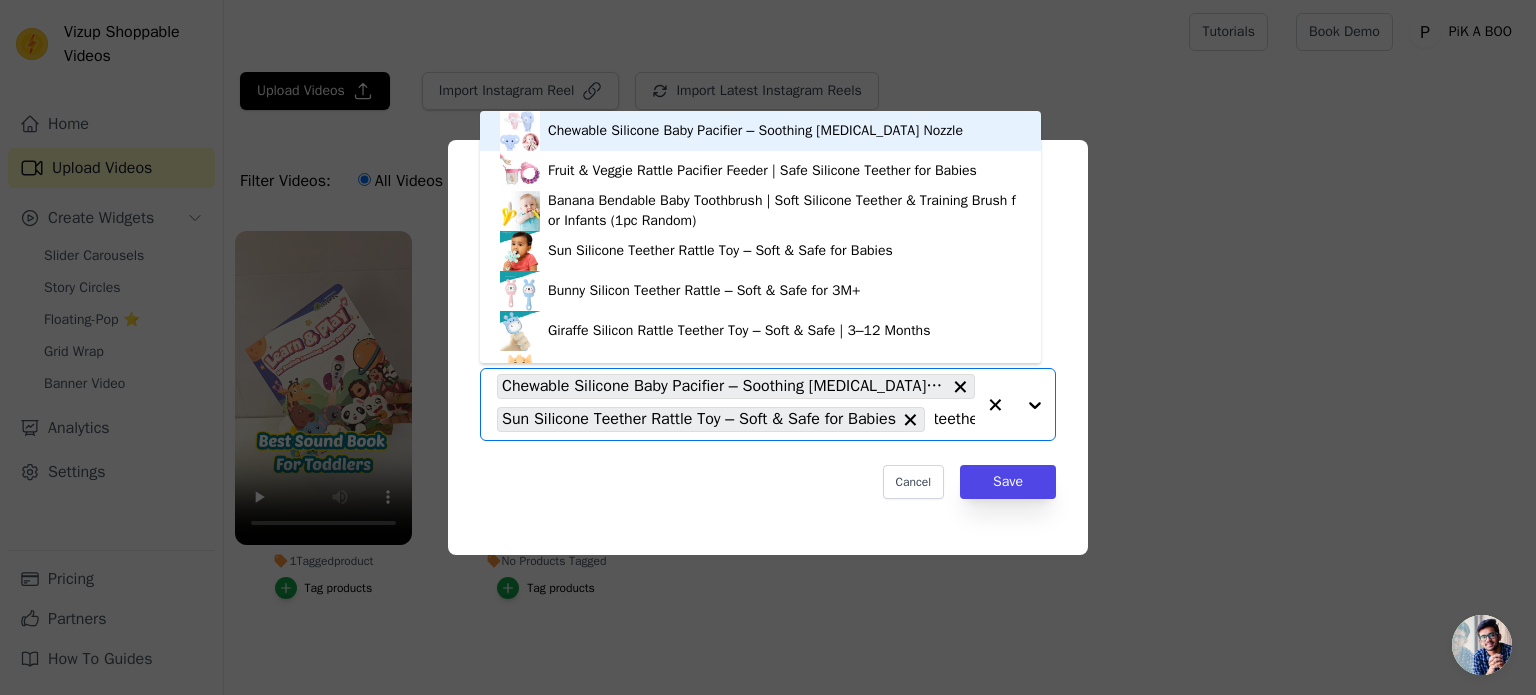 scroll, scrollTop: 0, scrollLeft: 0, axis: both 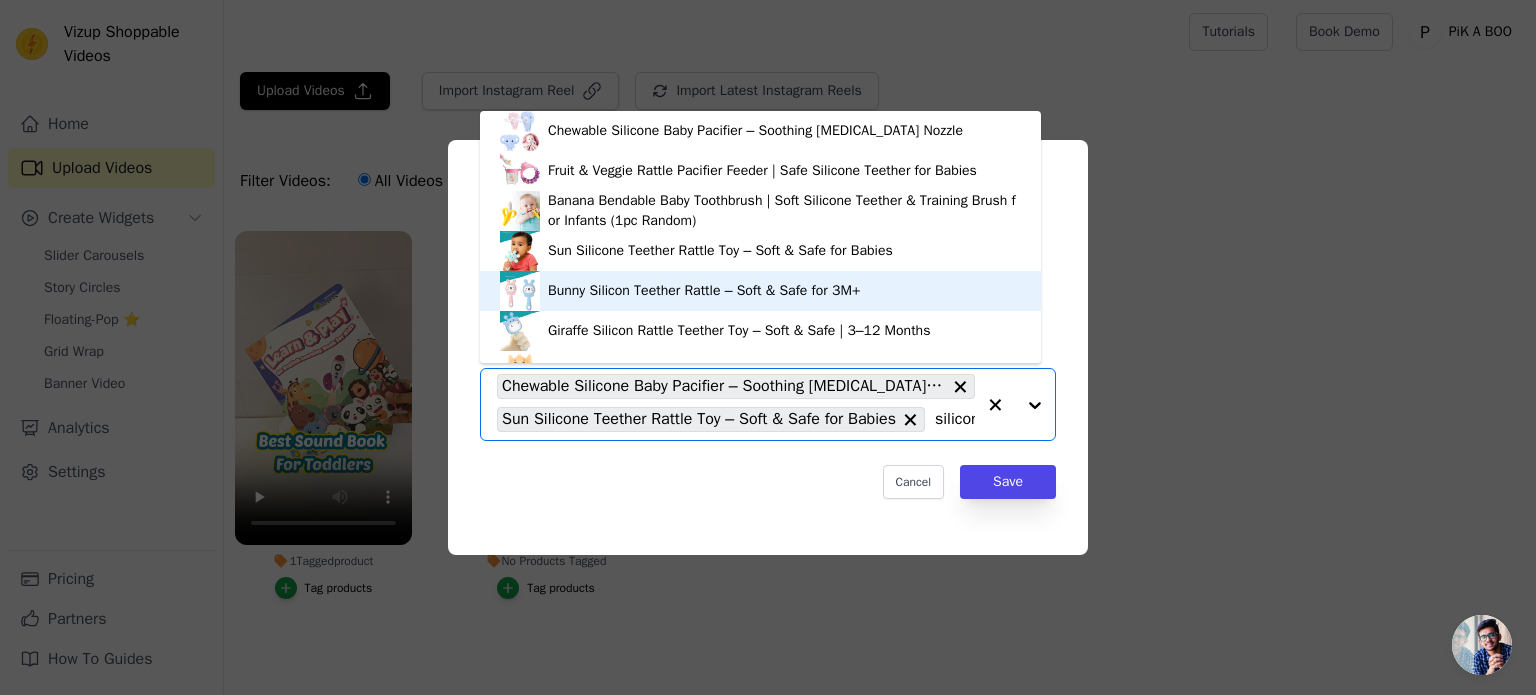 click on "Bunny Silicon Teether Rattle – Soft & Safe for 3M+" at bounding box center (704, 291) 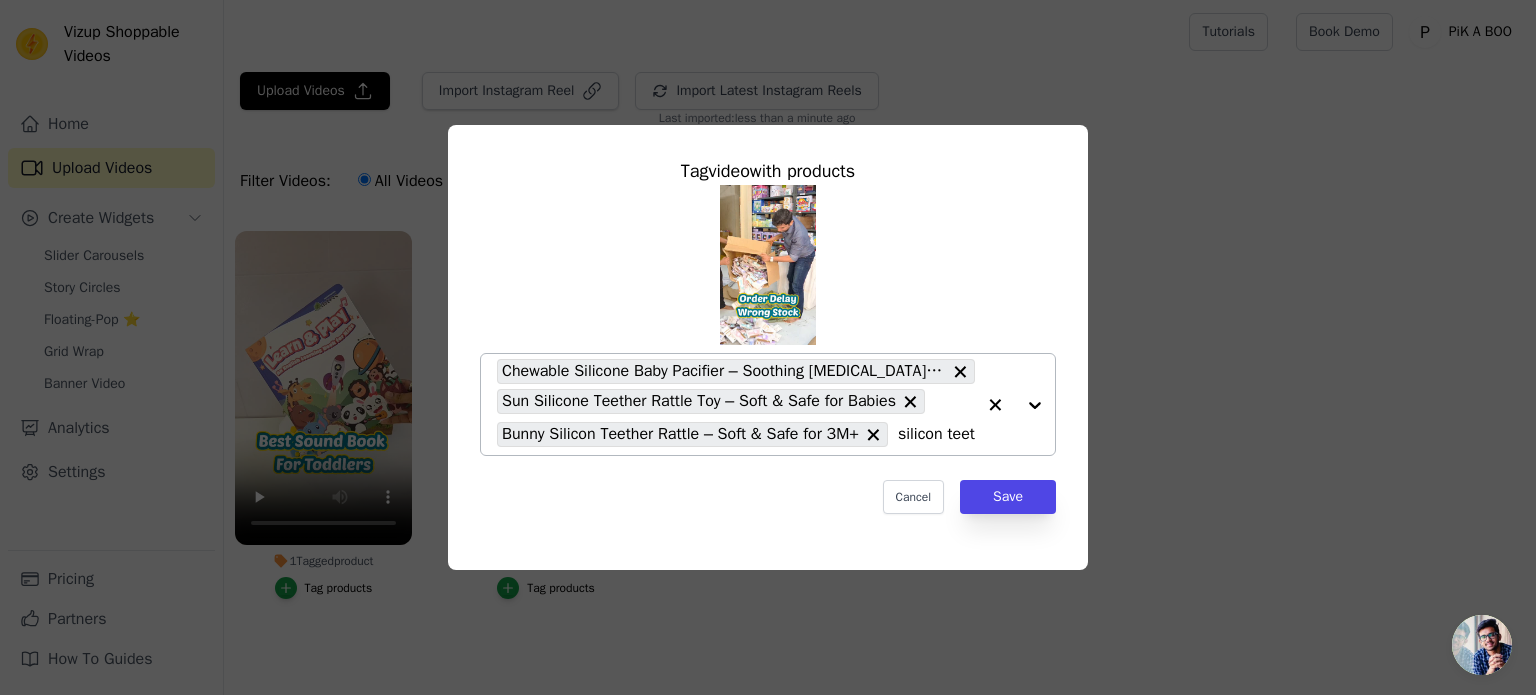 click 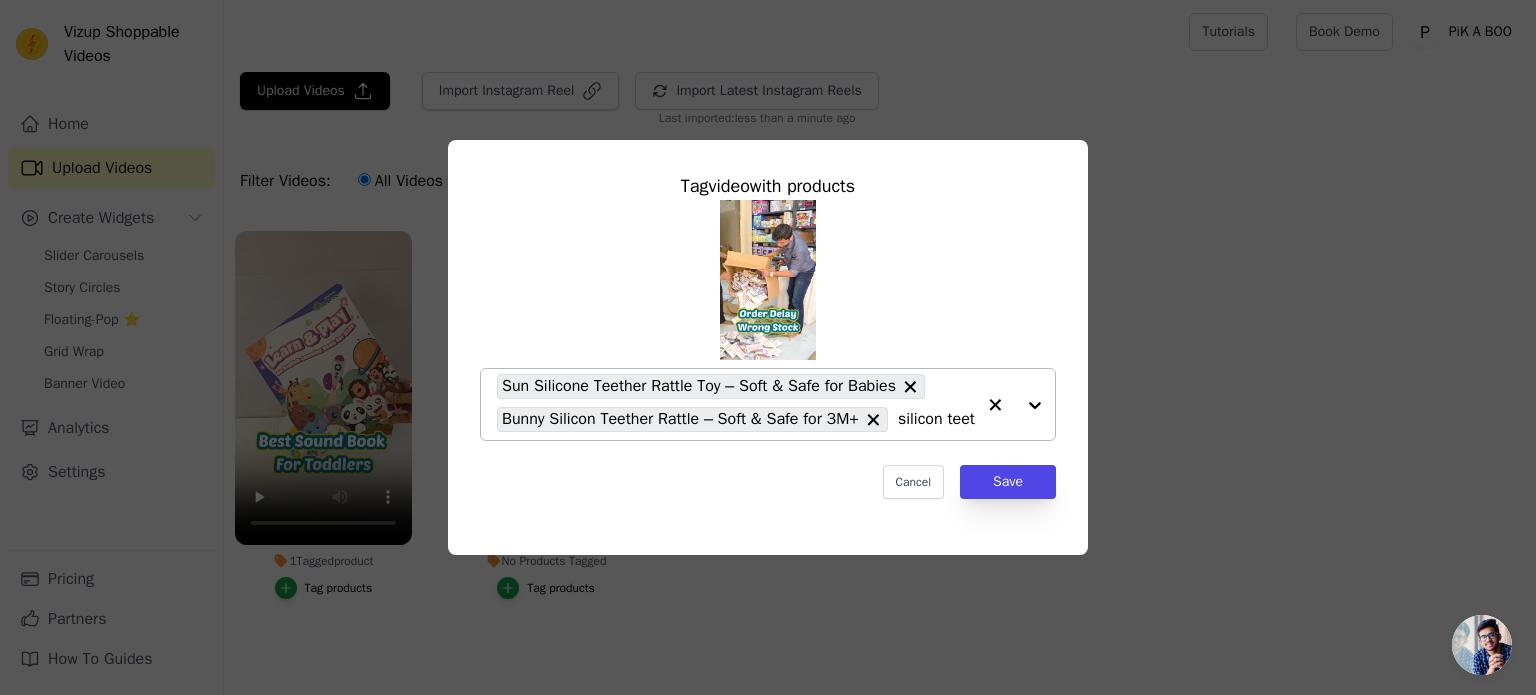click on "silicon teether" 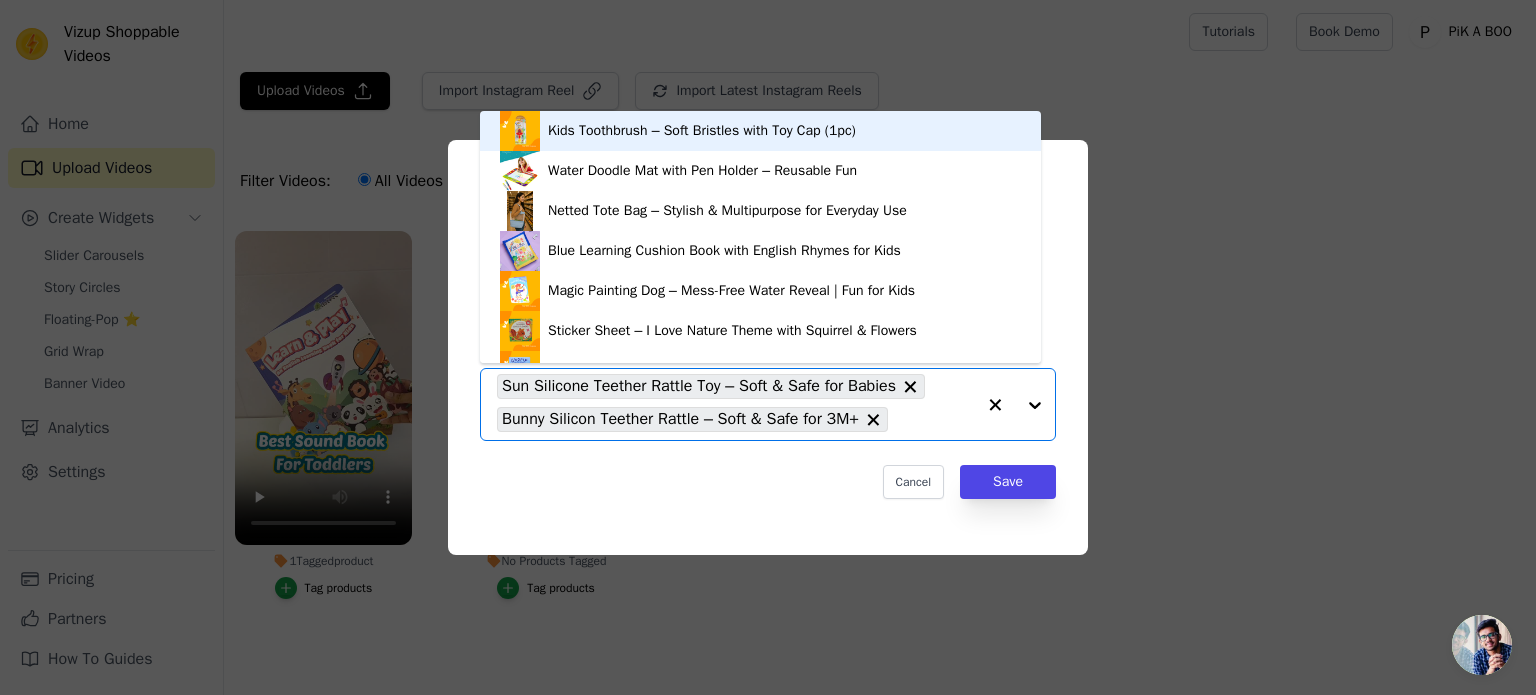 paste on "silicon teether" 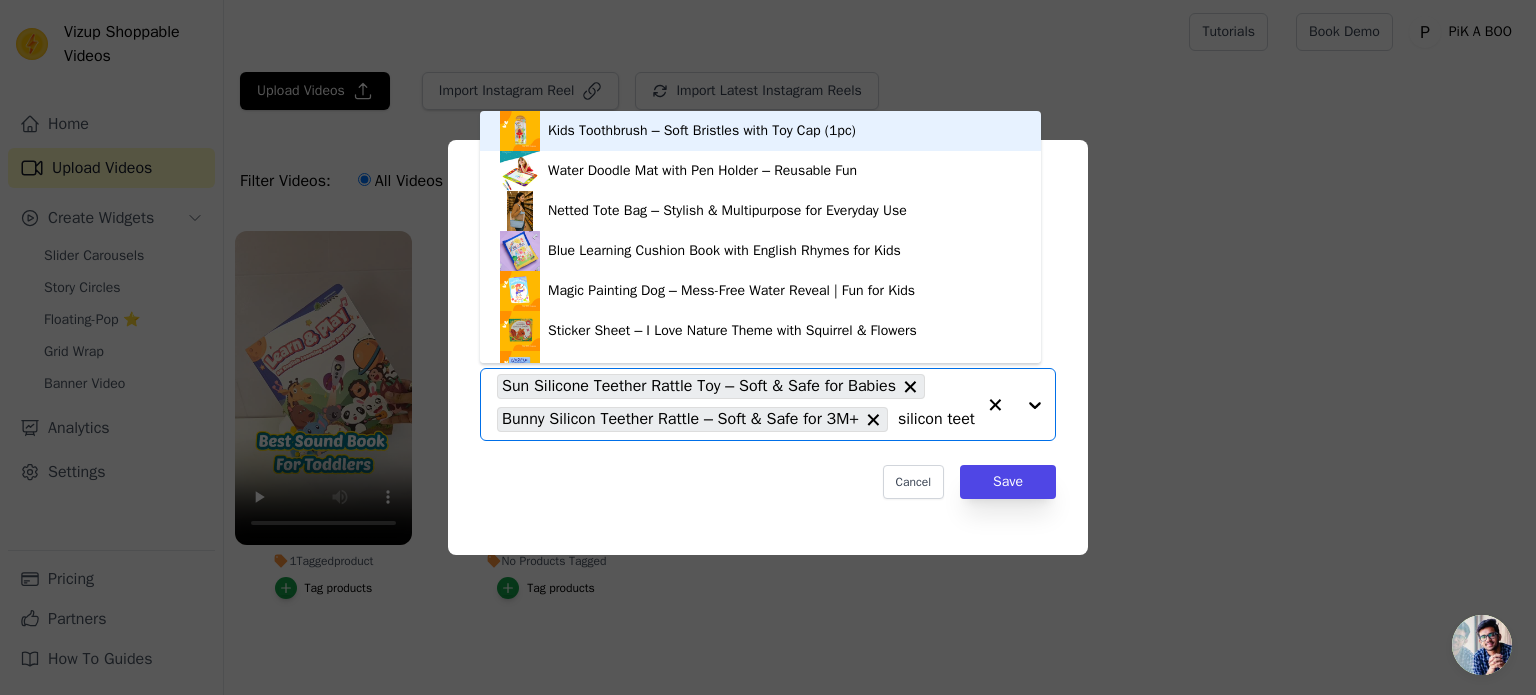 scroll, scrollTop: 0, scrollLeft: 20, axis: horizontal 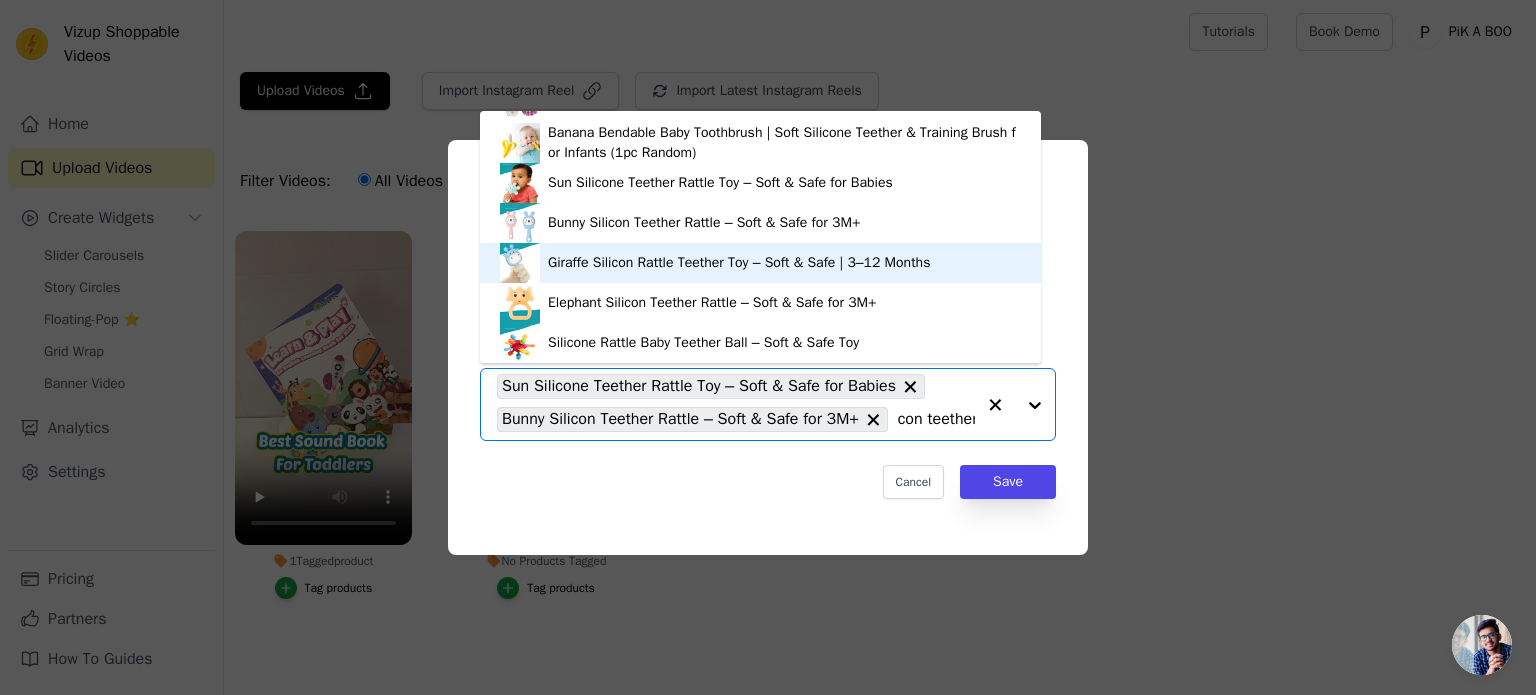 click on "Giraffe Silicon Rattle Teether Toy – Soft & Safe | 3–12 Months" at bounding box center (760, 263) 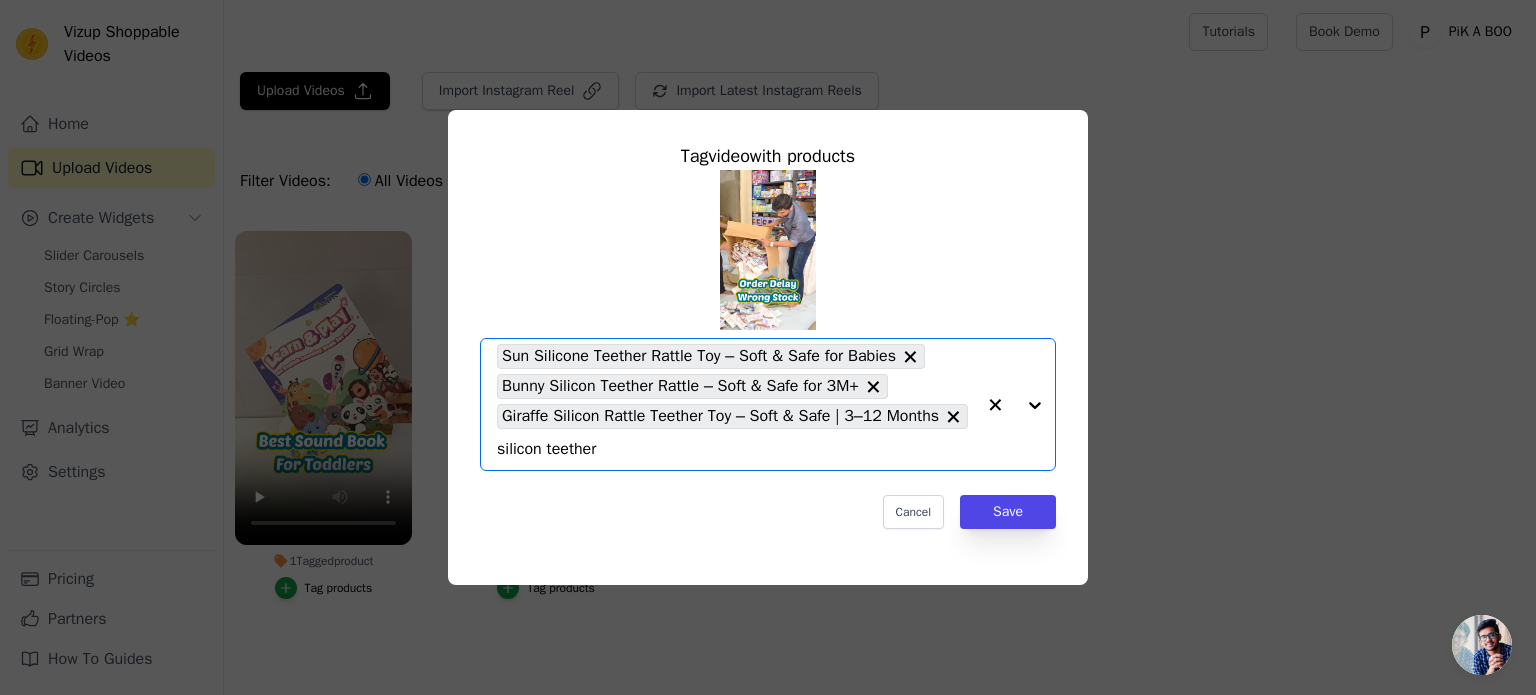 scroll, scrollTop: 0, scrollLeft: 0, axis: both 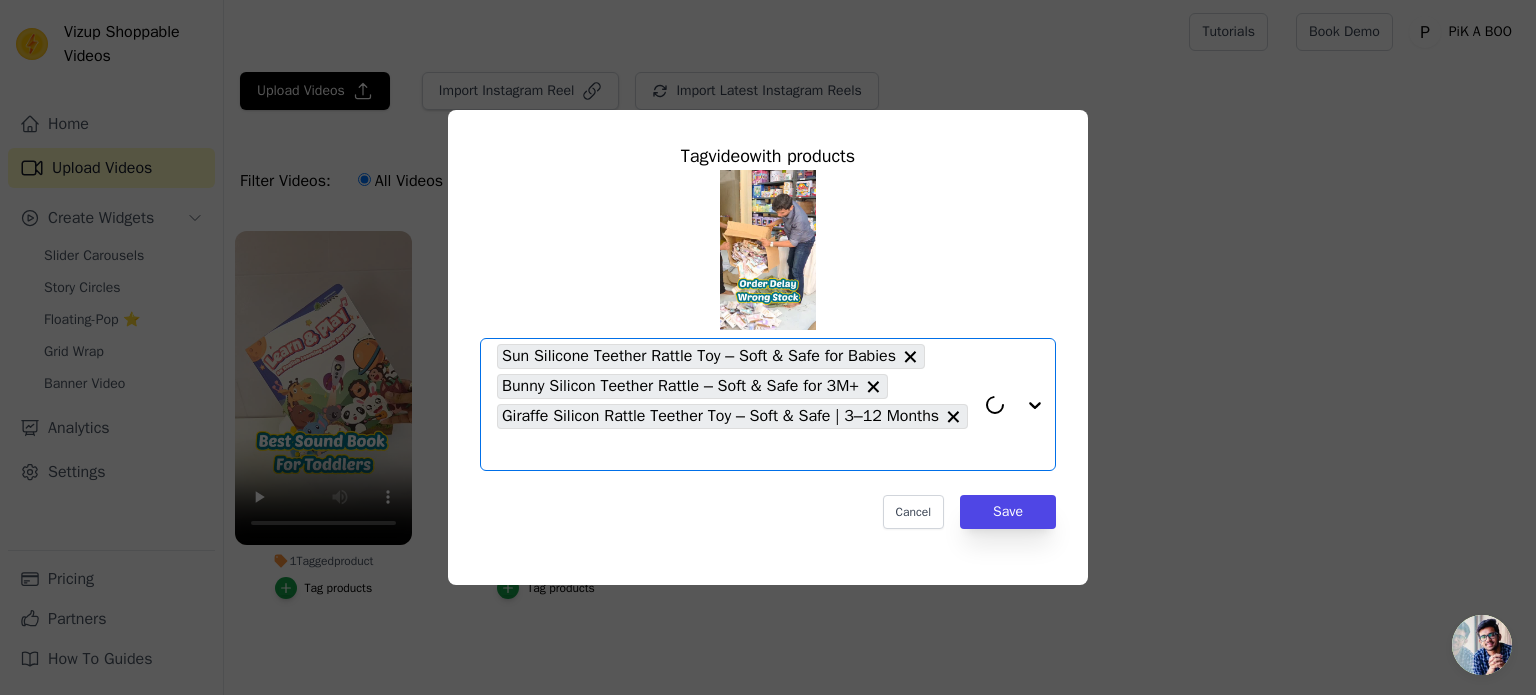 paste on "silicon teether" 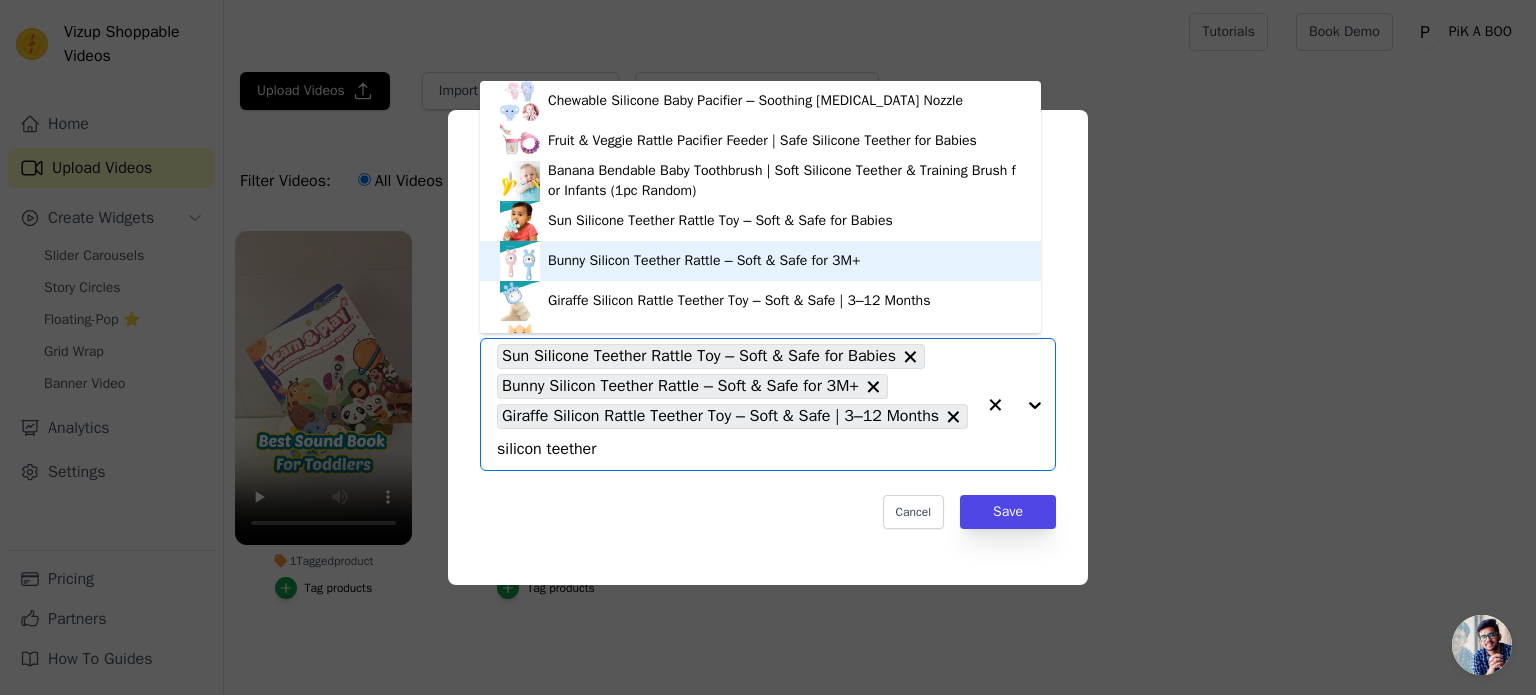 scroll, scrollTop: 68, scrollLeft: 0, axis: vertical 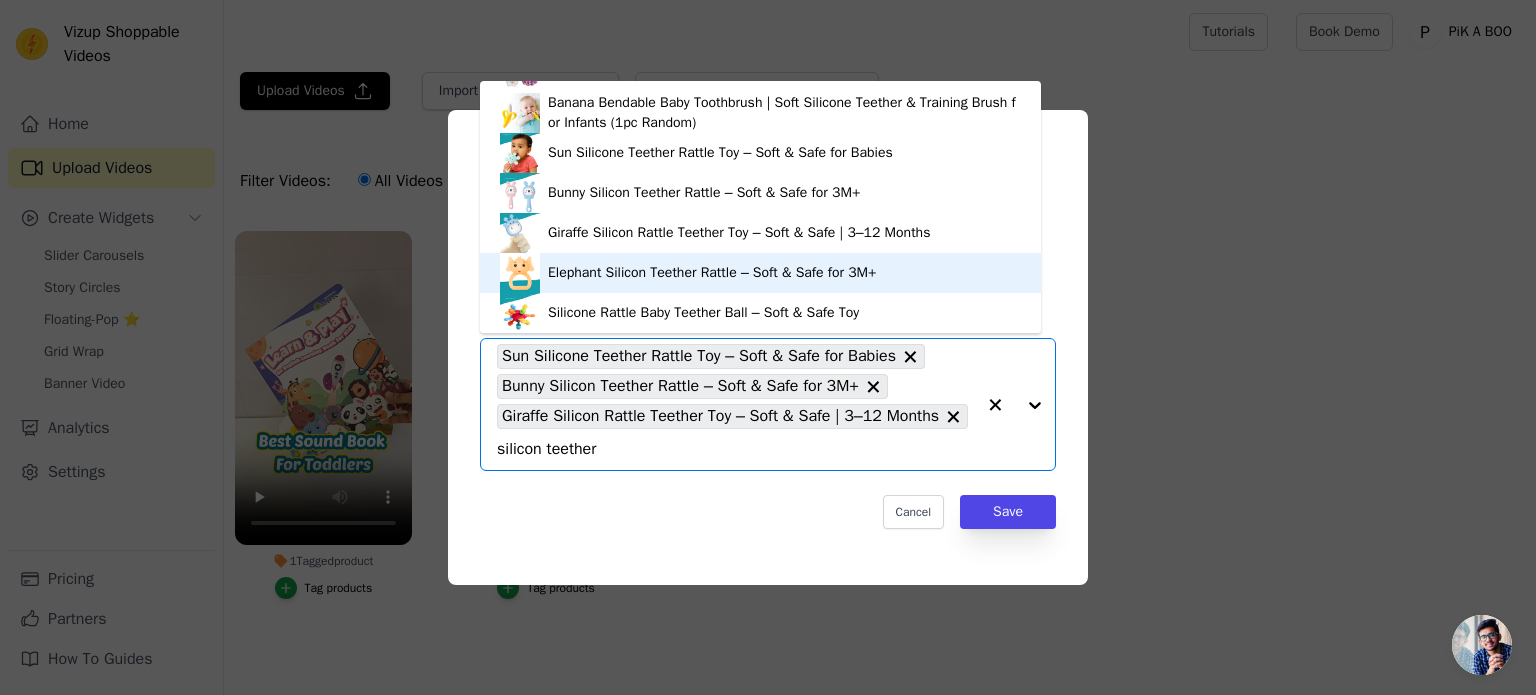 click on "Elephant Silicon Teether Rattle – Soft & Safe for 3M+" at bounding box center [712, 273] 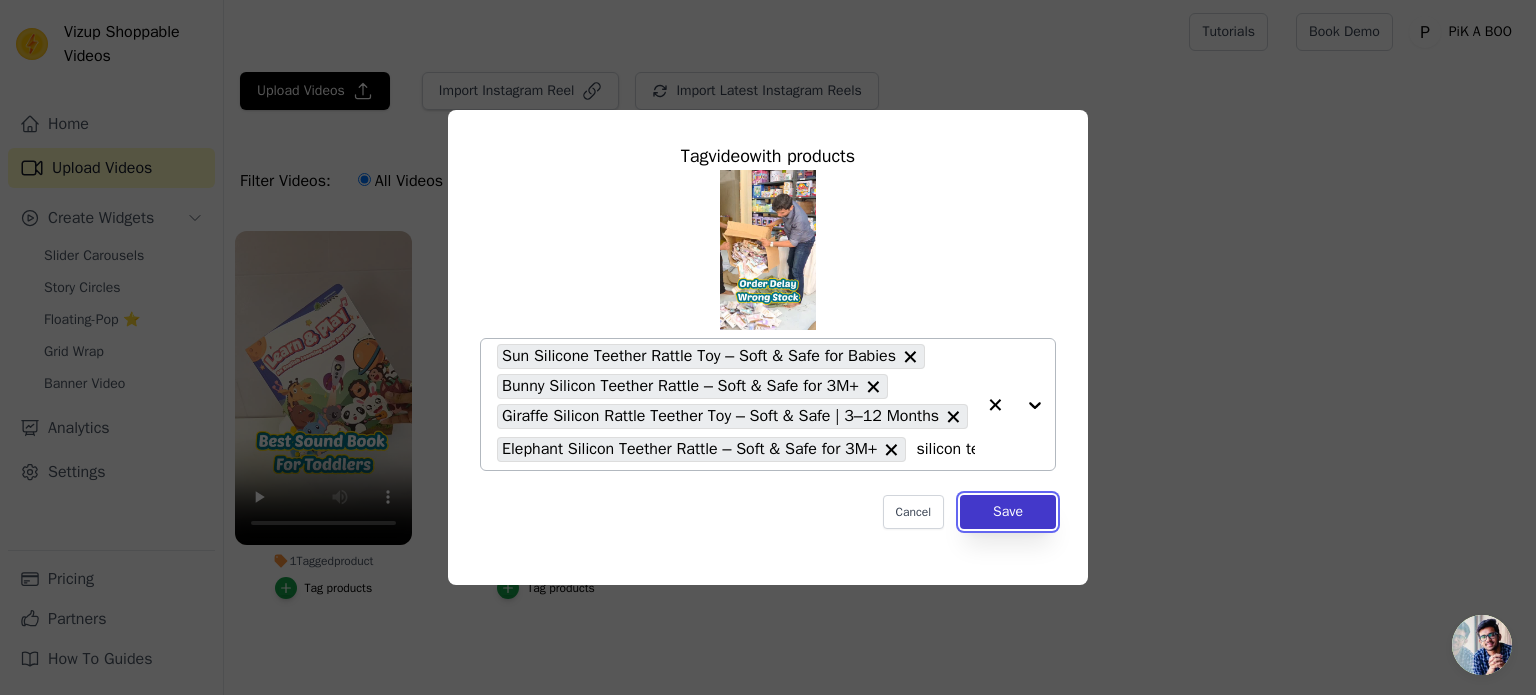 click on "Save" at bounding box center [1008, 512] 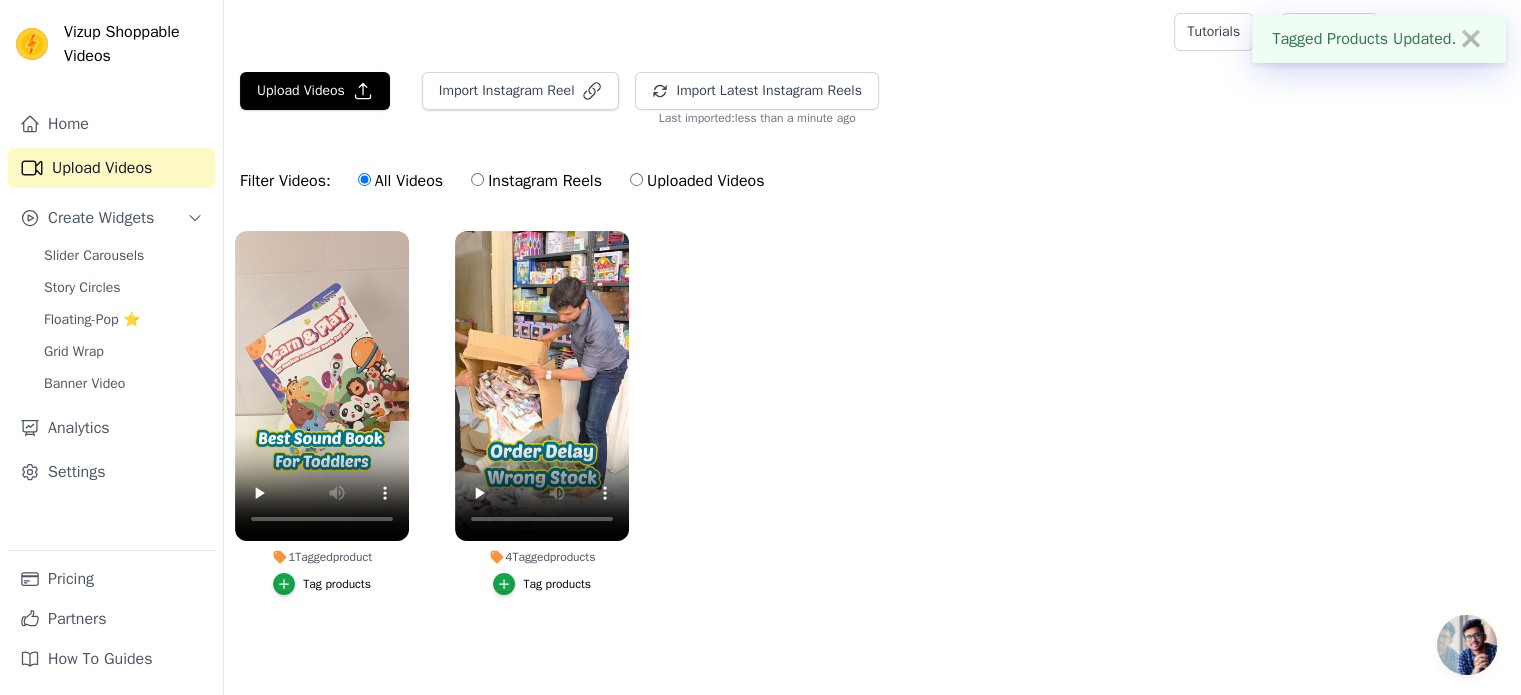 click on "1  Tagged  product       Tag products           4  Tagged  products       Tag products" at bounding box center [872, 433] 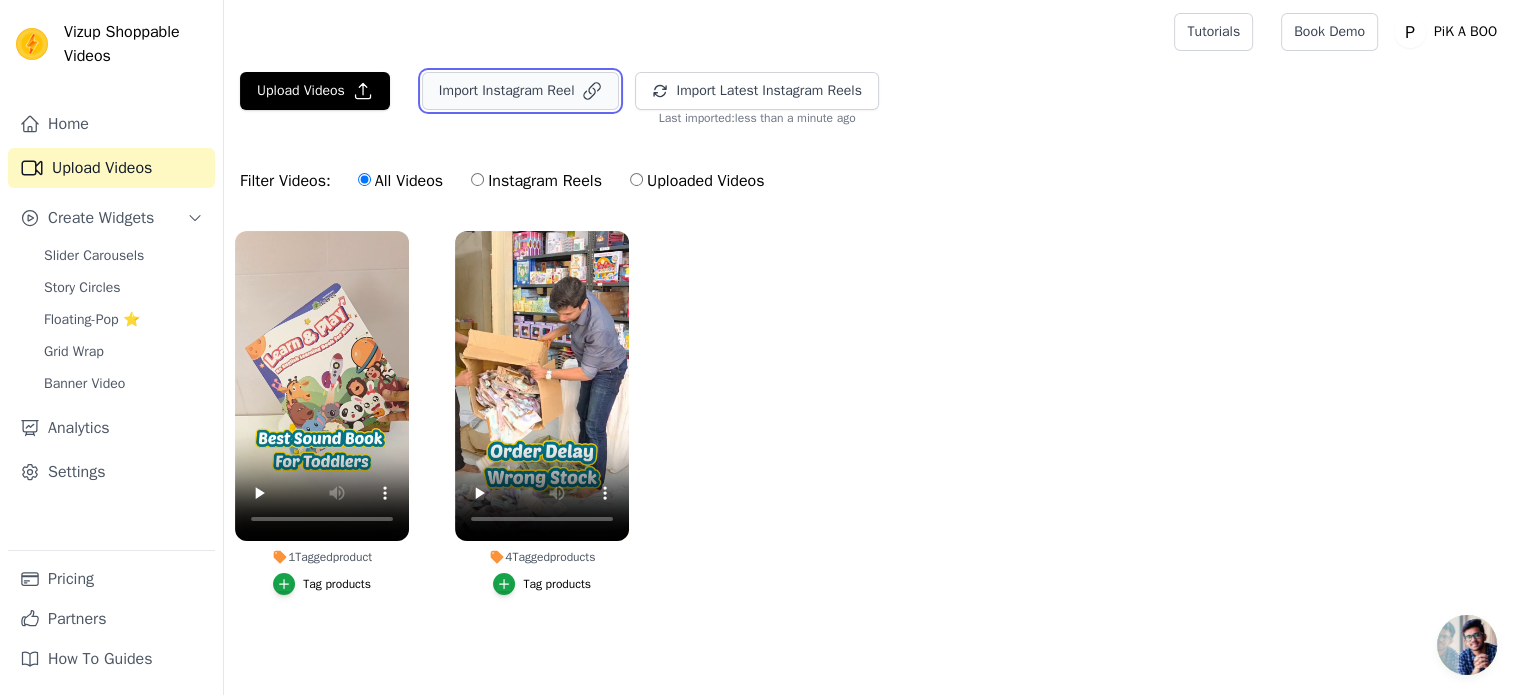 click on "Import Instagram Reel" at bounding box center (521, 91) 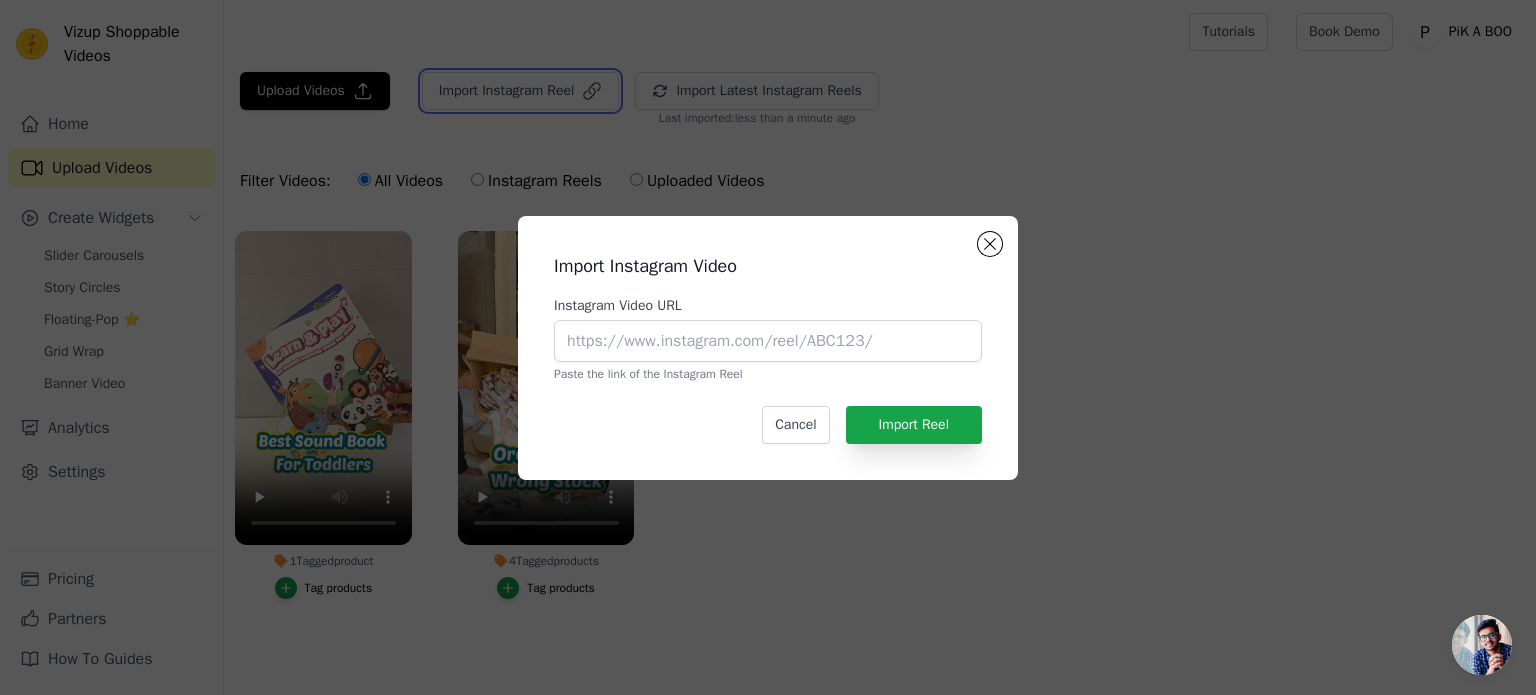 type 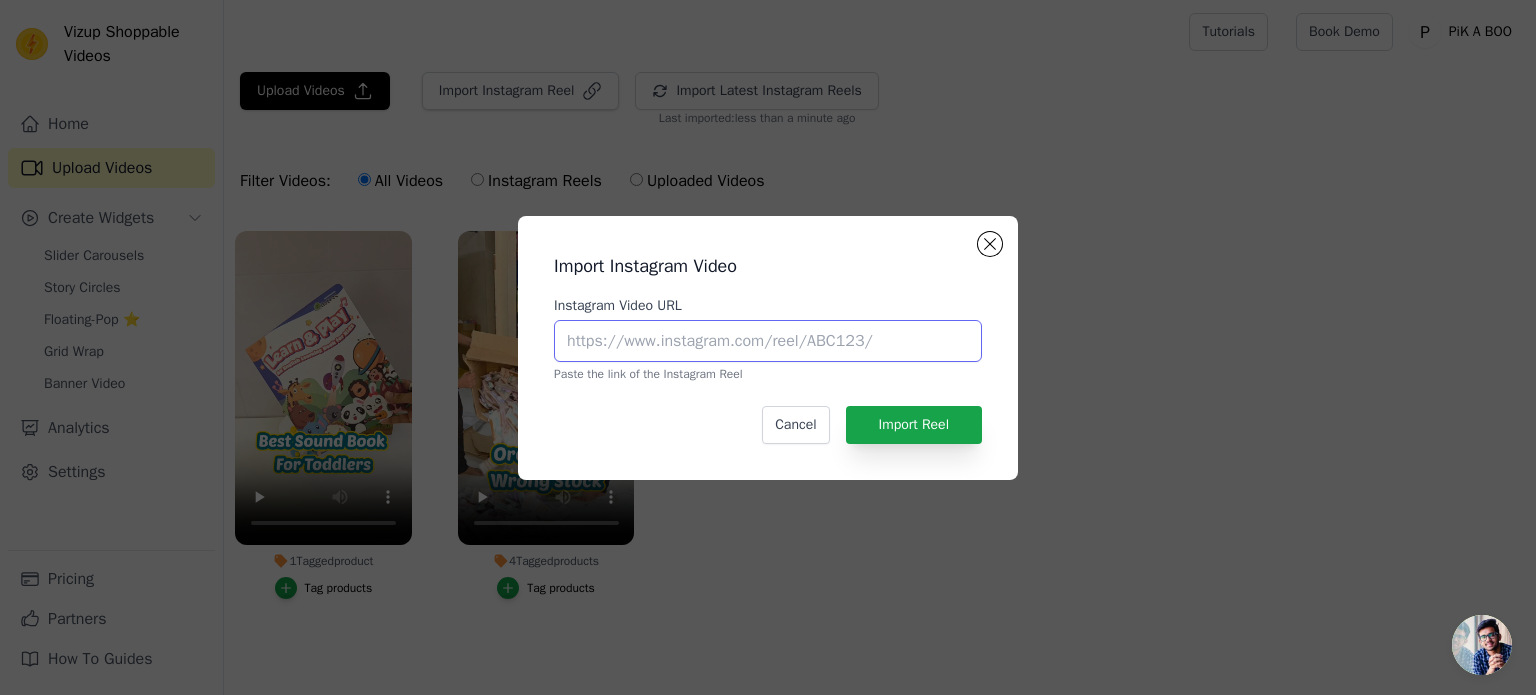 click on "Instagram Video URL" at bounding box center [768, 341] 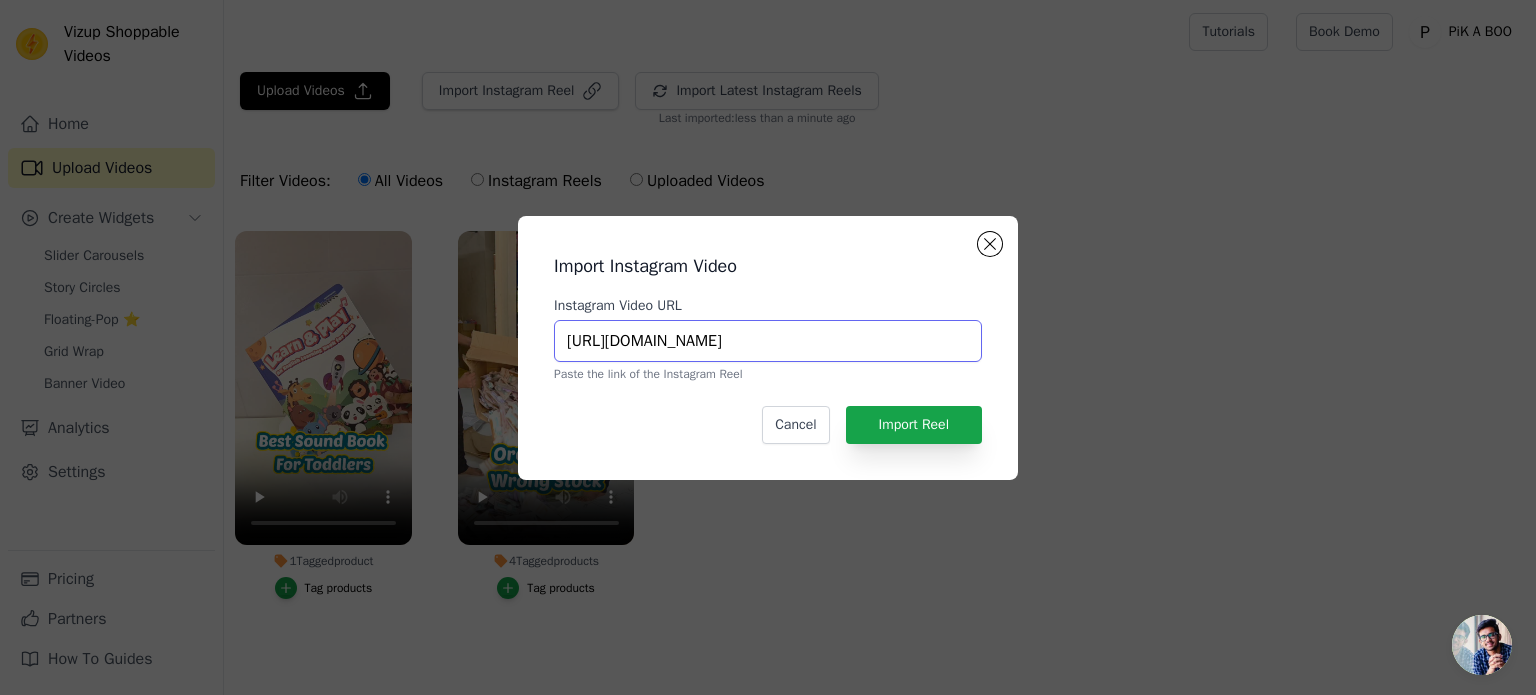 scroll, scrollTop: 0, scrollLeft: 374, axis: horizontal 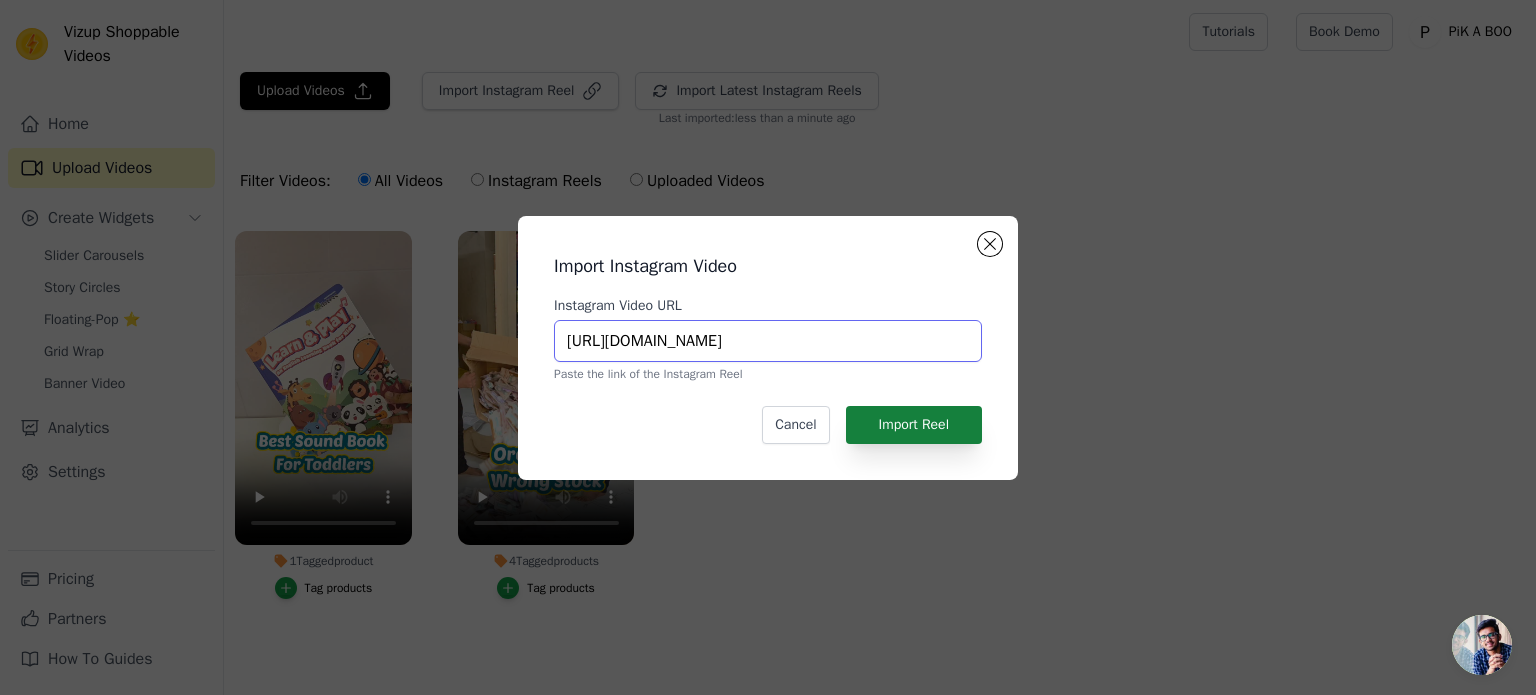 type on "https://www.instagram.com/reel/DMKGMUZI7w2/?utm_source=ig_web_copy_link&igsh=MzRlODBiNWFlZA==" 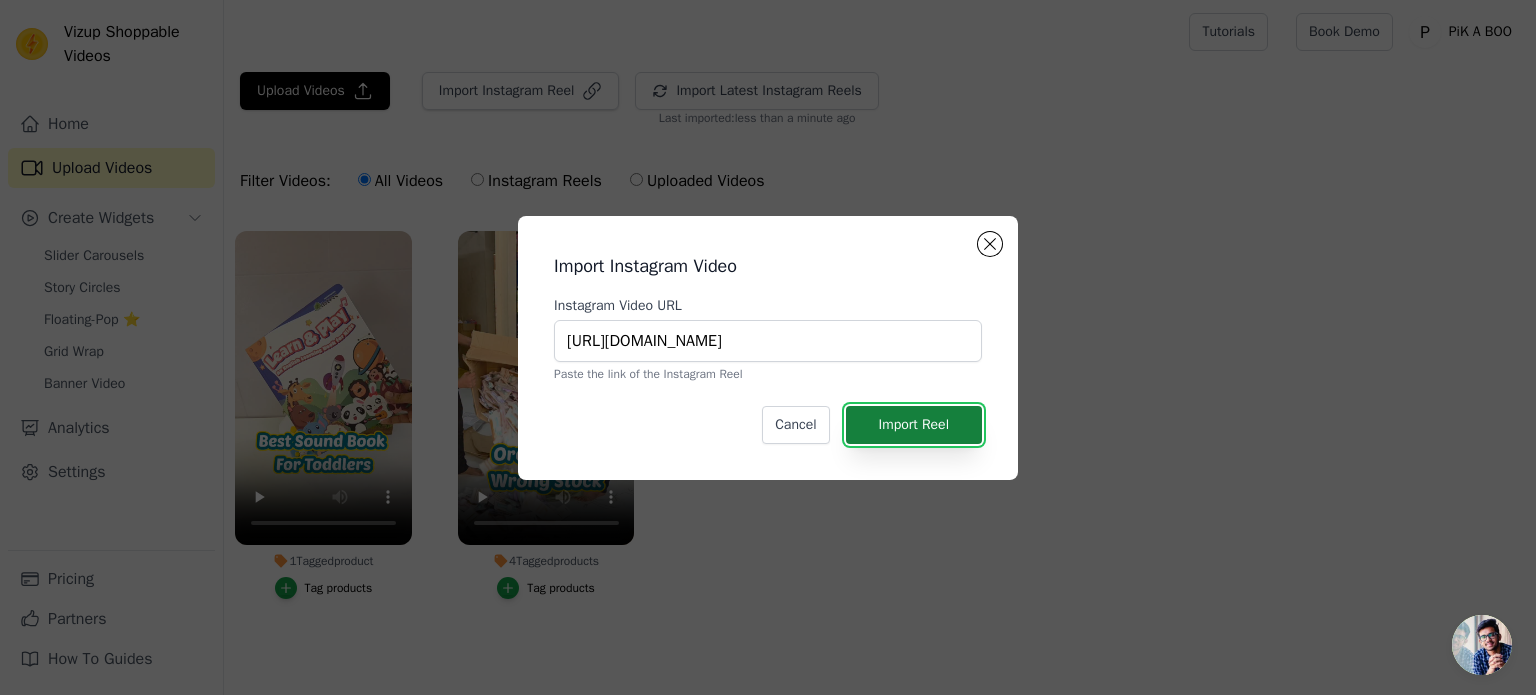 click on "Import Reel" at bounding box center (914, 425) 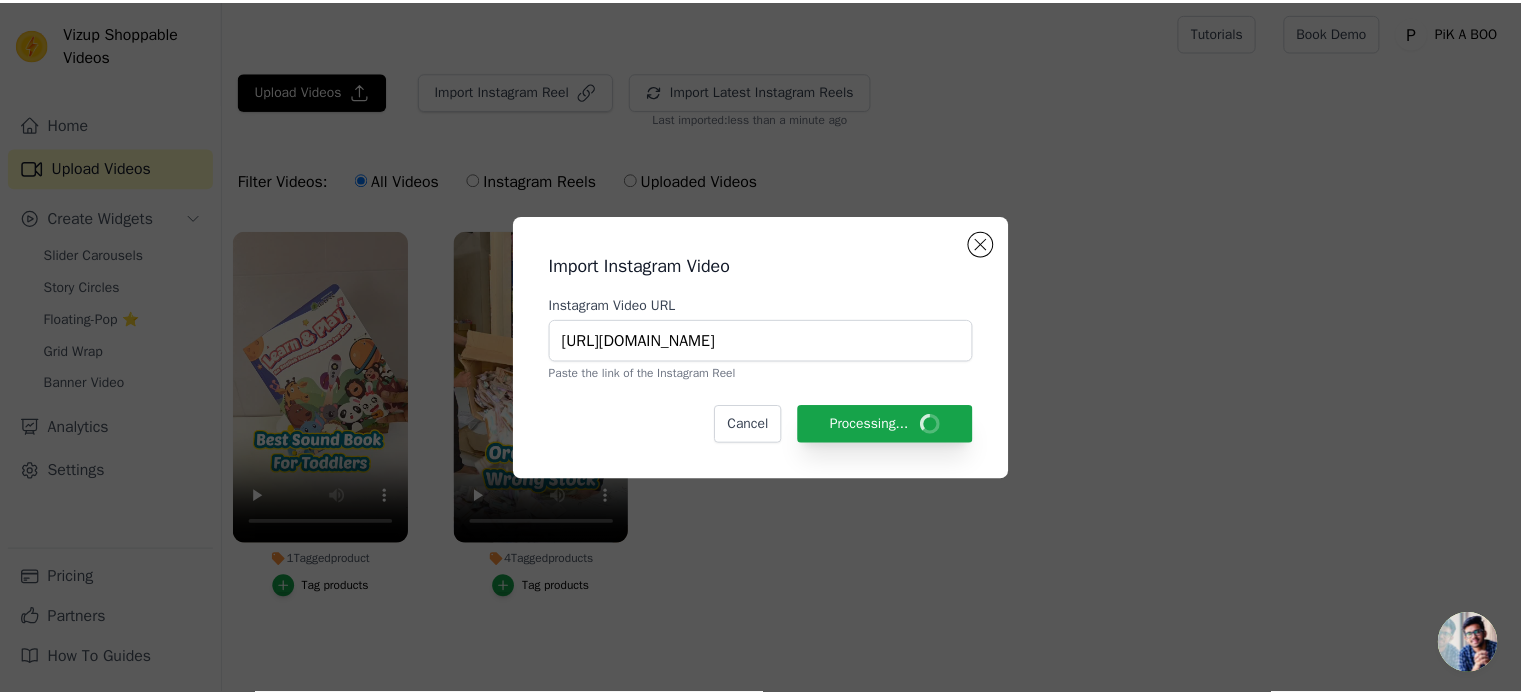scroll, scrollTop: 0, scrollLeft: 0, axis: both 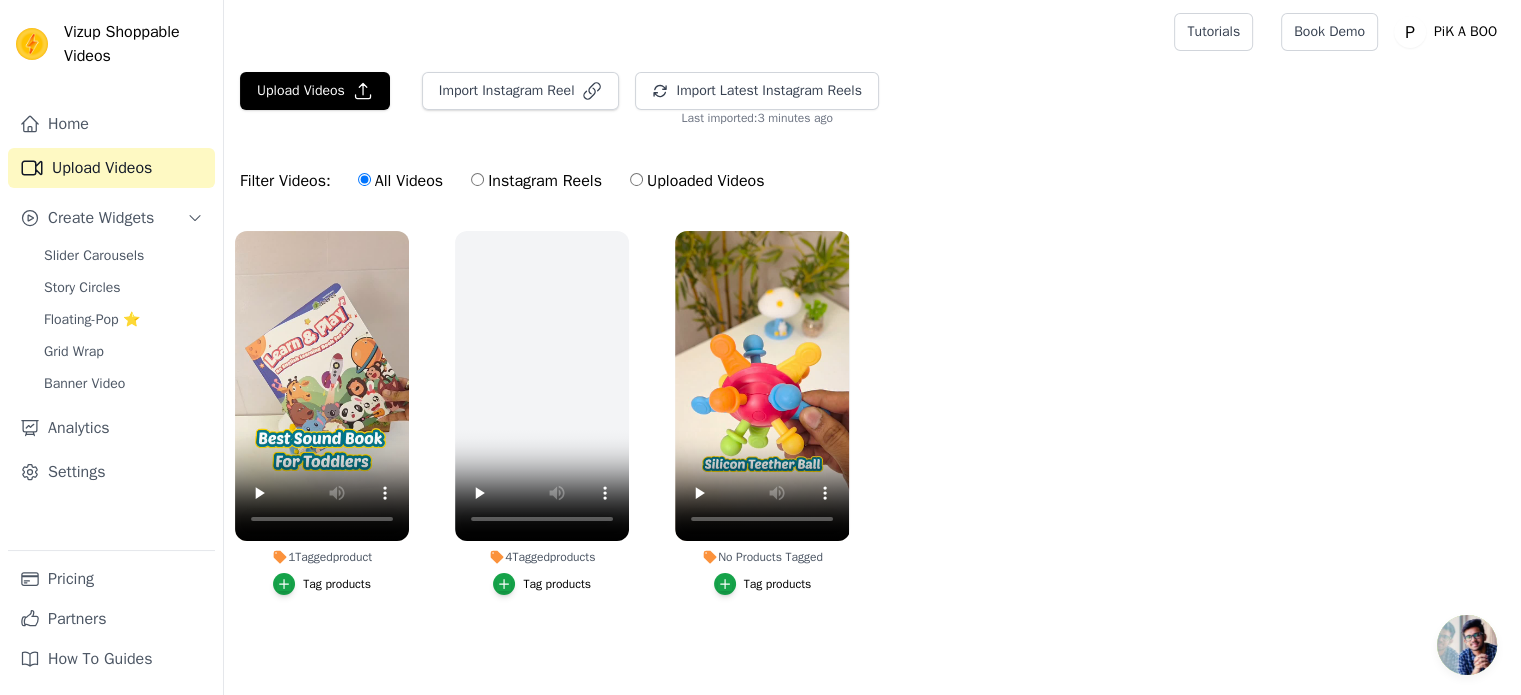 click on "Tag products" at bounding box center [778, 584] 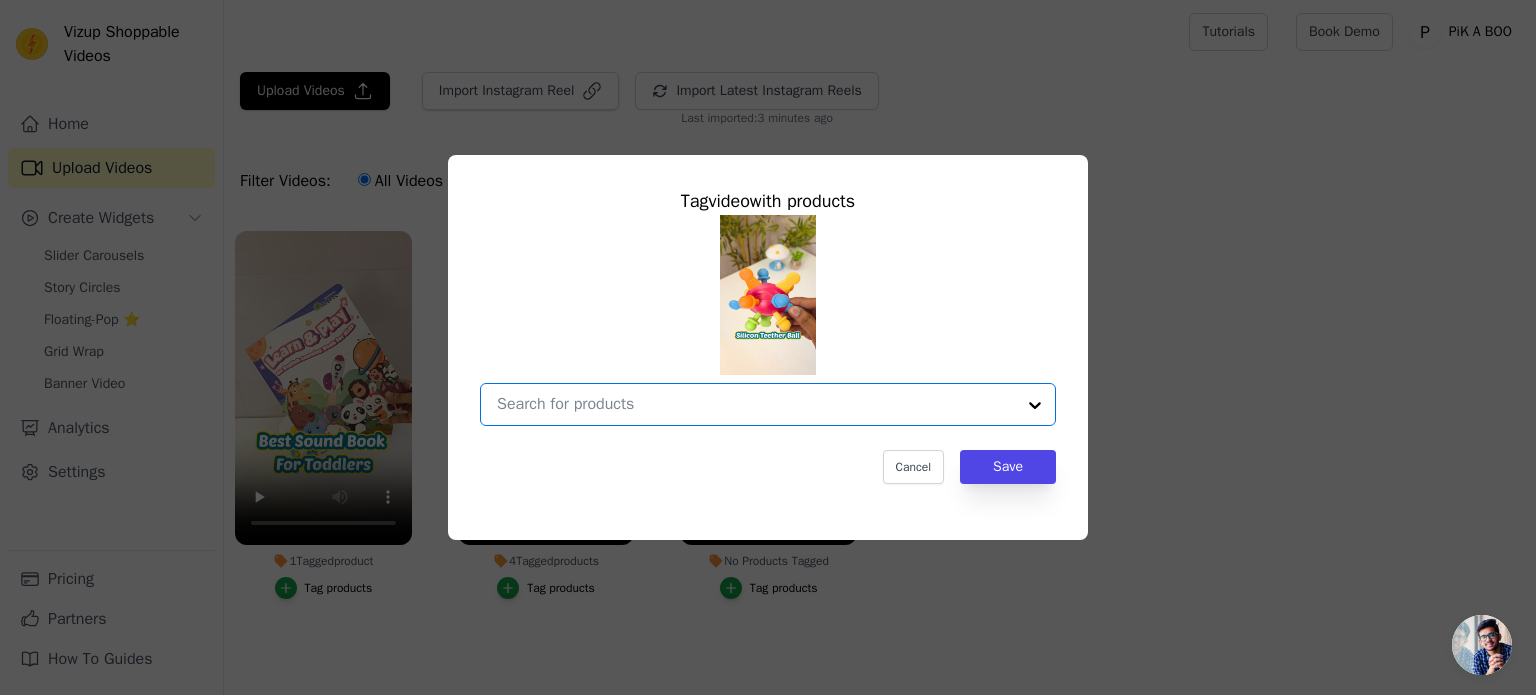 click on "No Products Tagged     Tag  video  with products       Option undefined, selected.   Select is focused, type to refine list, press down to open the menu.                   Cancel   Save     Tag products" at bounding box center (756, 404) 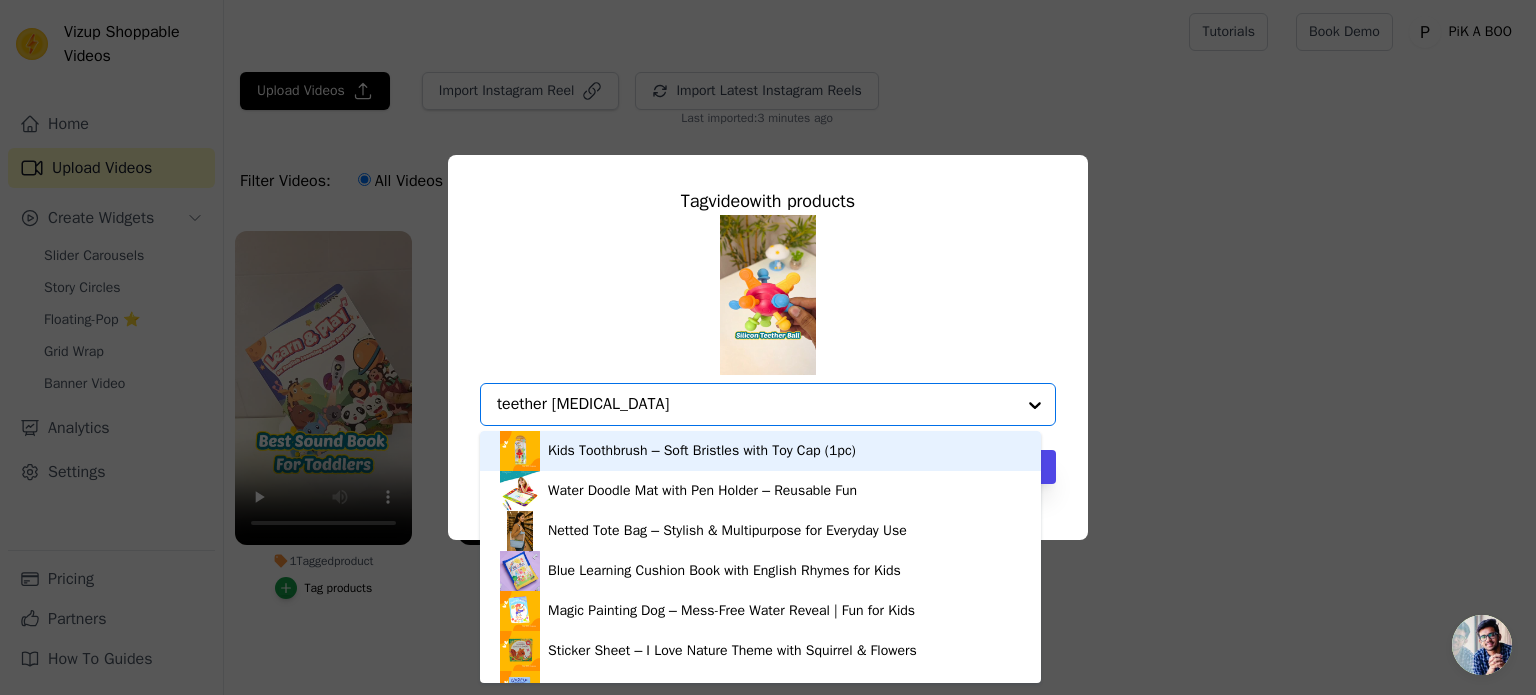 type on "teether ball" 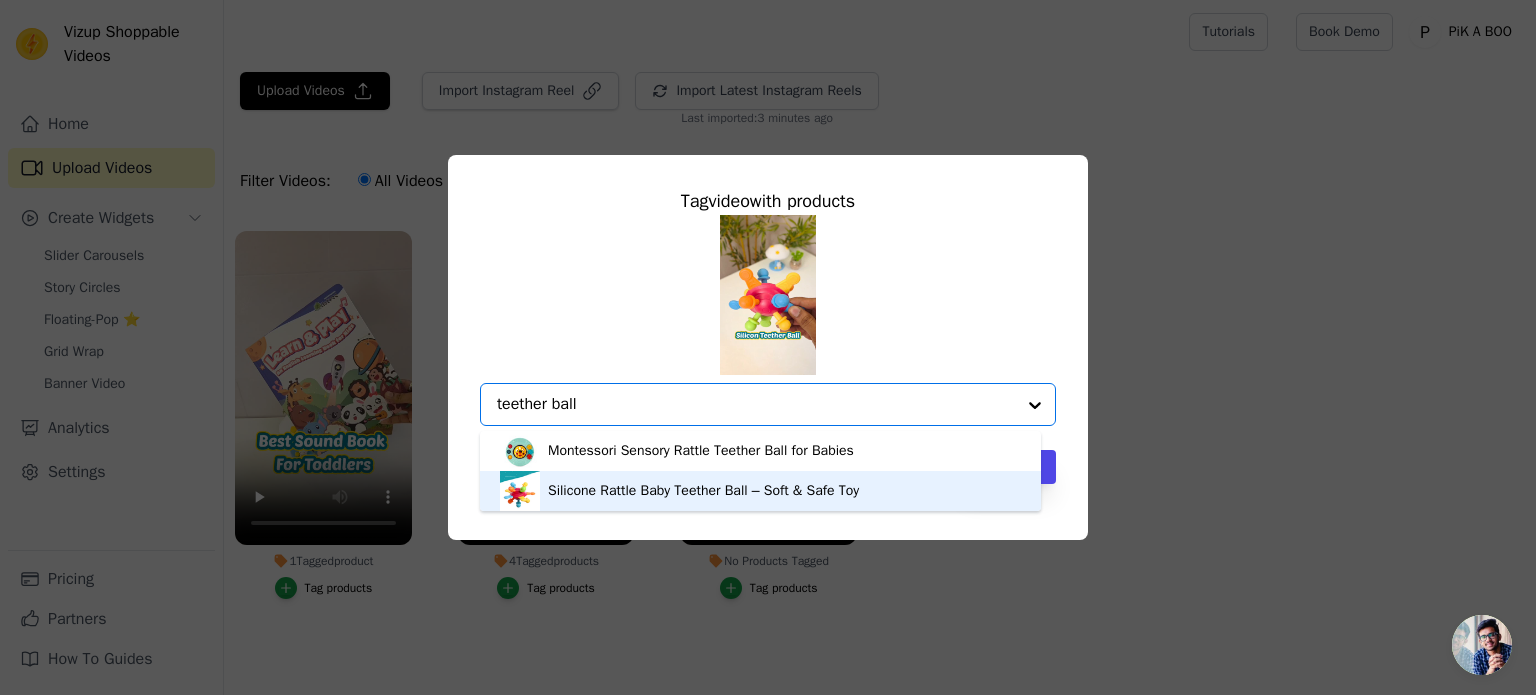 click on "Silicone Rattle Baby Teether Ball – Soft & Safe Toy" at bounding box center [703, 491] 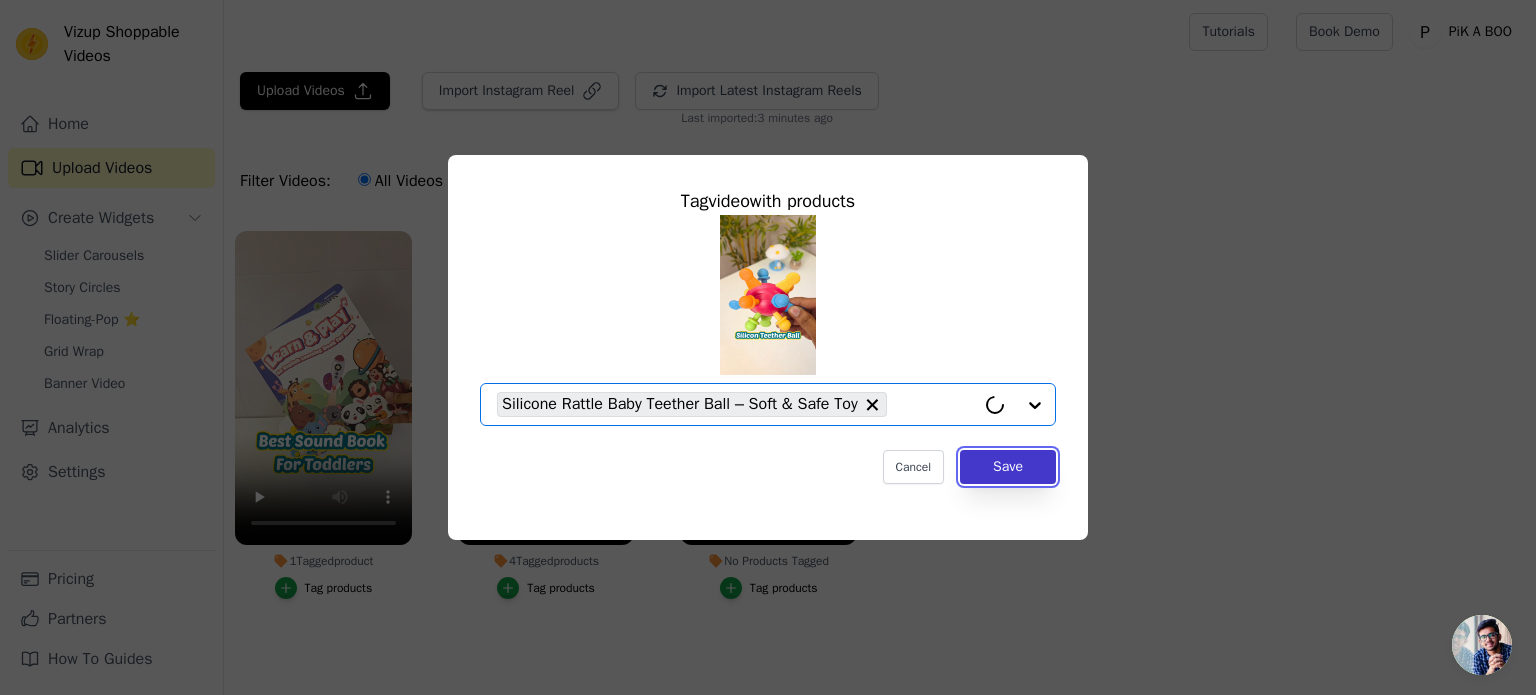 click on "Save" at bounding box center (1008, 467) 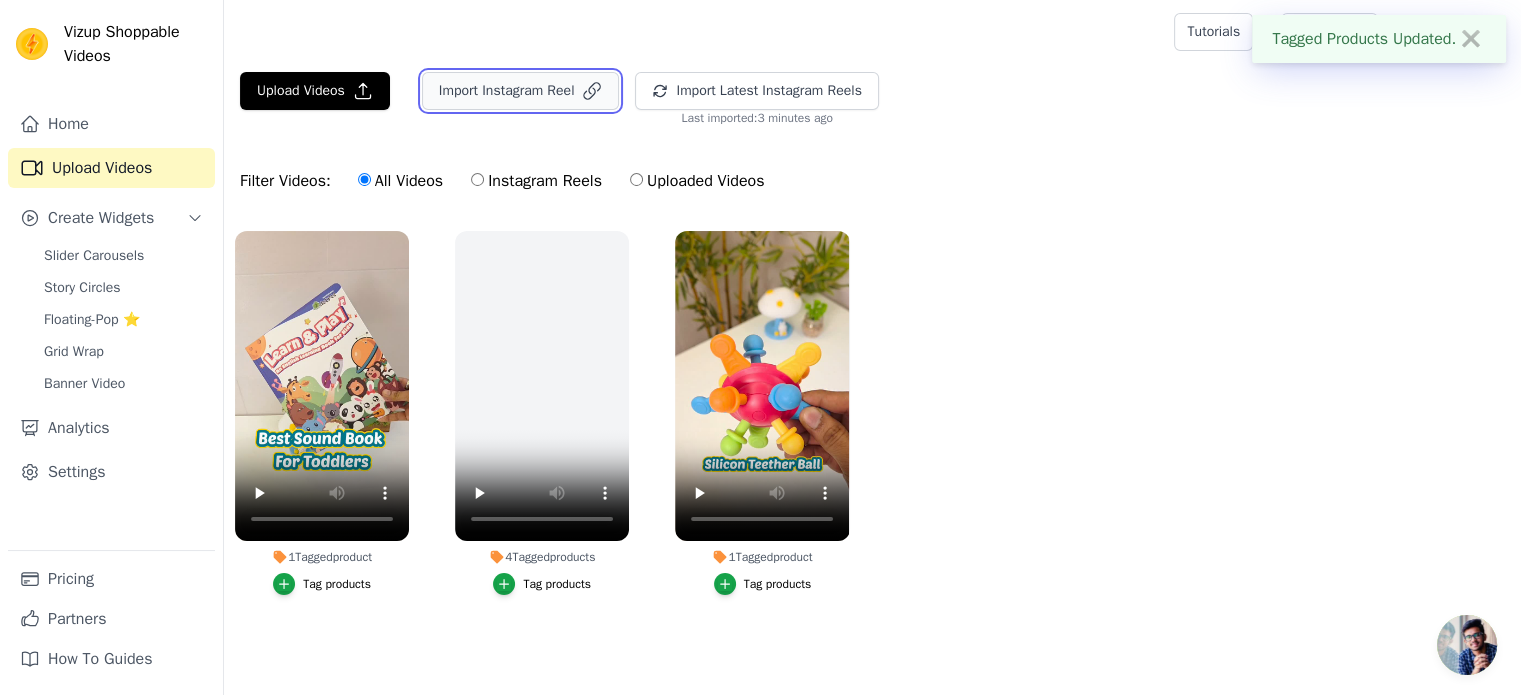 click on "Import Instagram Reel" at bounding box center [521, 91] 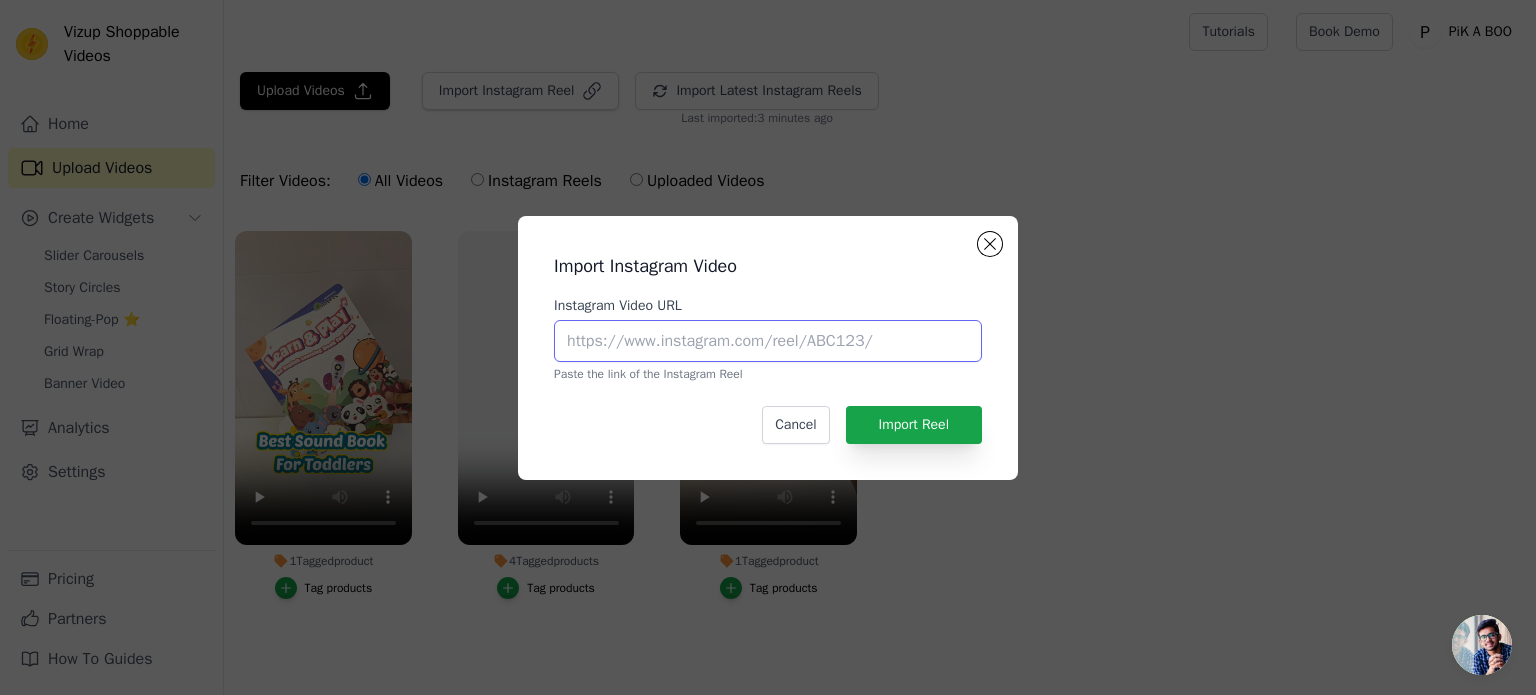 click on "Instagram Video URL" at bounding box center [768, 341] 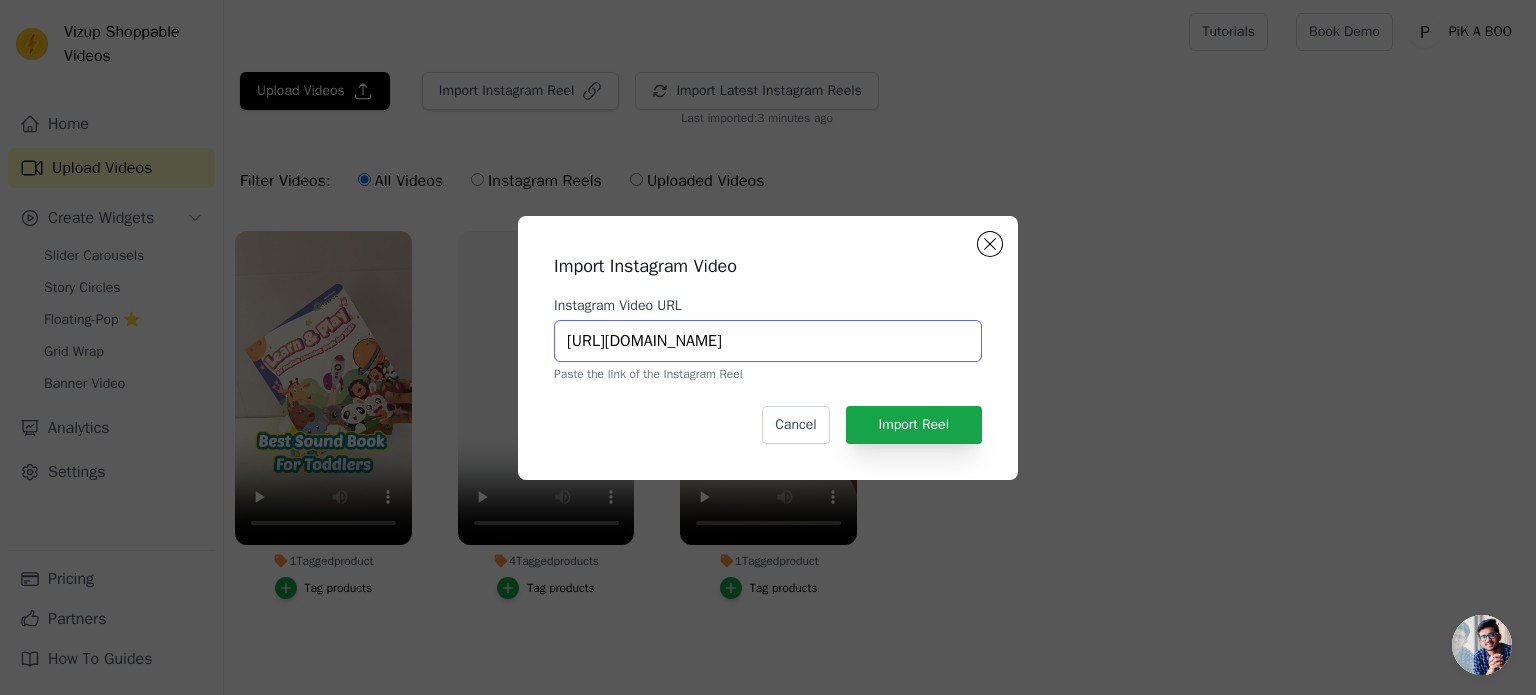 scroll, scrollTop: 0, scrollLeft: 352, axis: horizontal 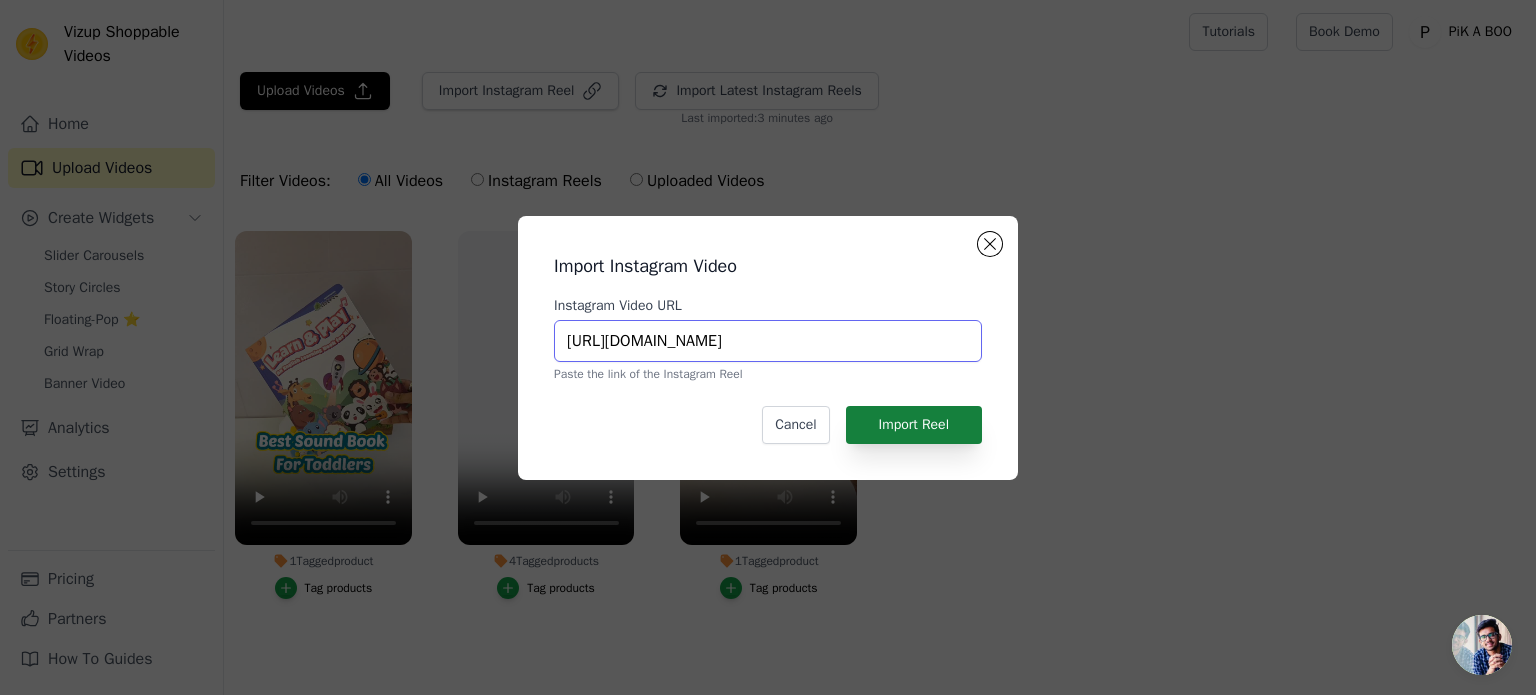 type on "https://www.instagram.com/reel/DMFAalzIyp-/?utm_source=ig_web_copy_link&igsh=MzRlODBiNWFlZA==" 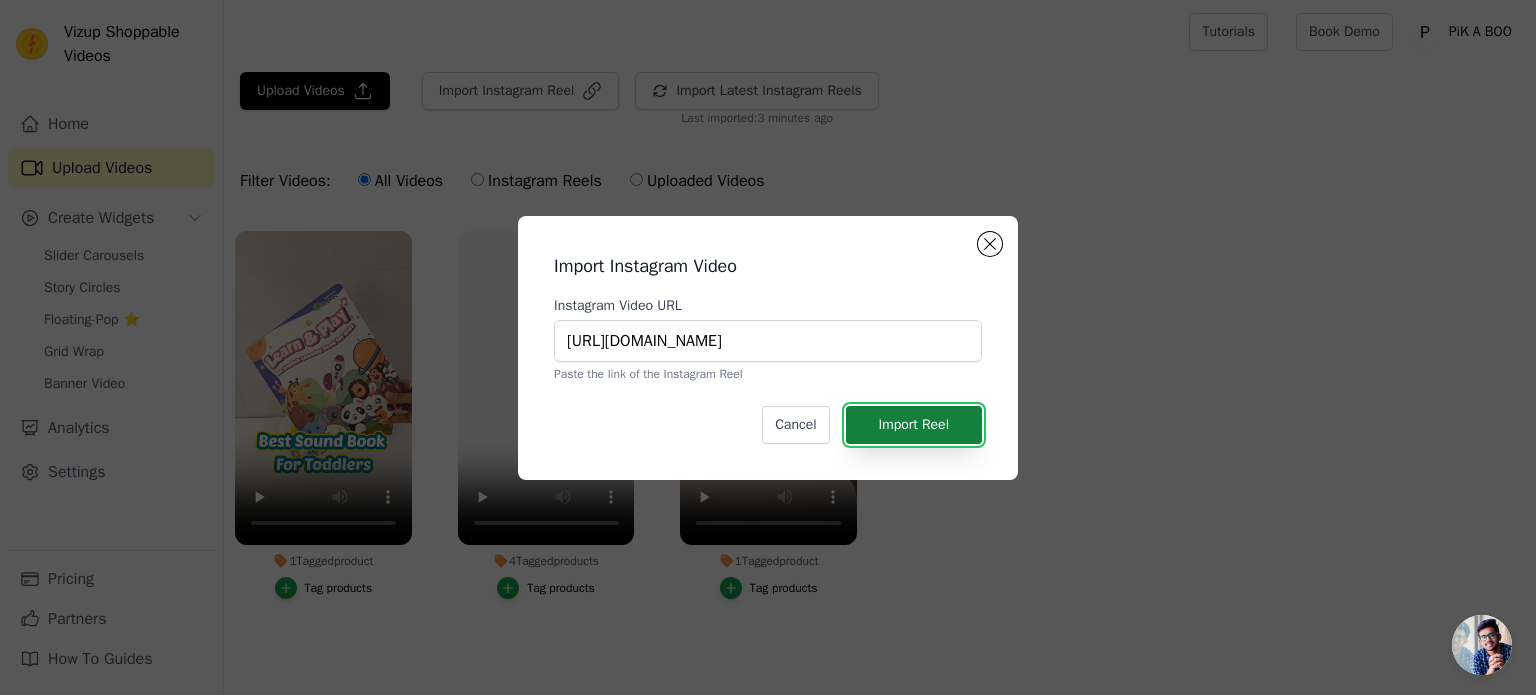 click on "Import Reel" at bounding box center [914, 425] 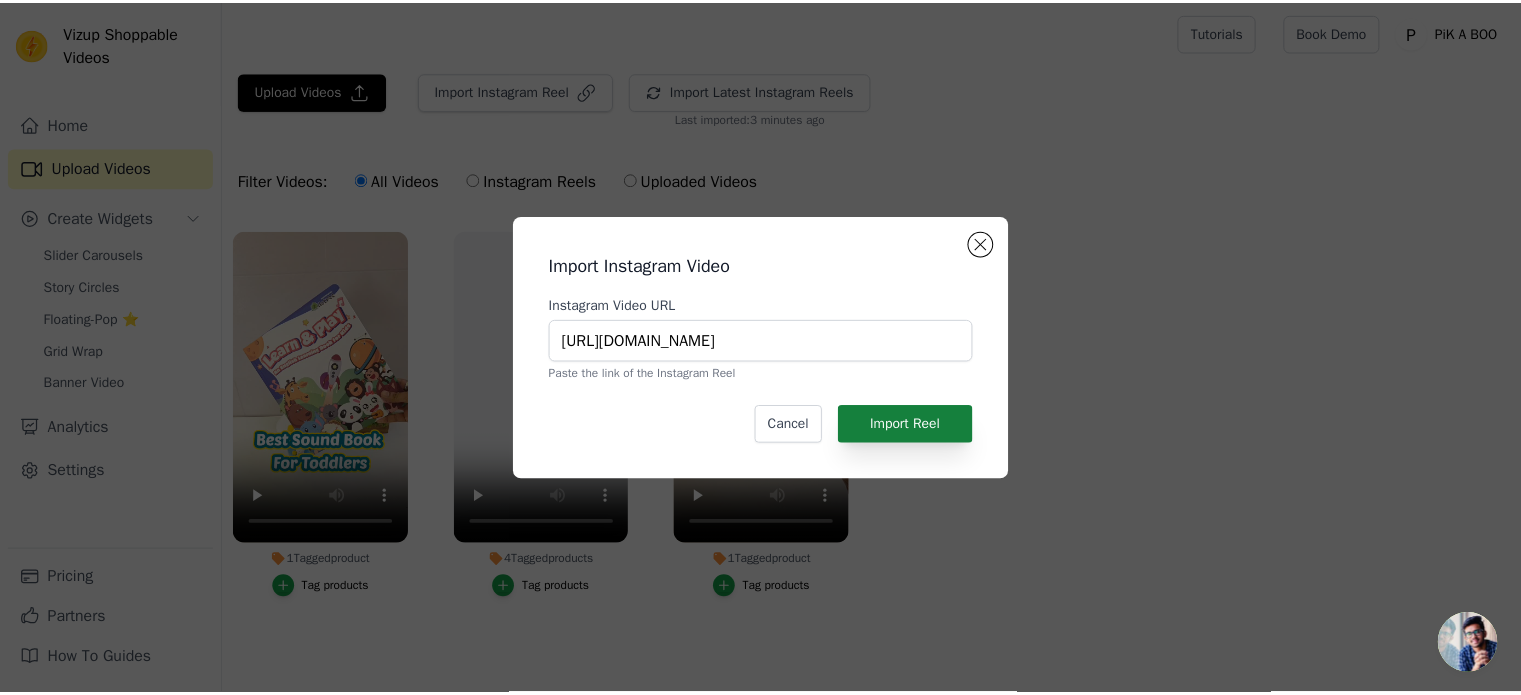 scroll, scrollTop: 0, scrollLeft: 0, axis: both 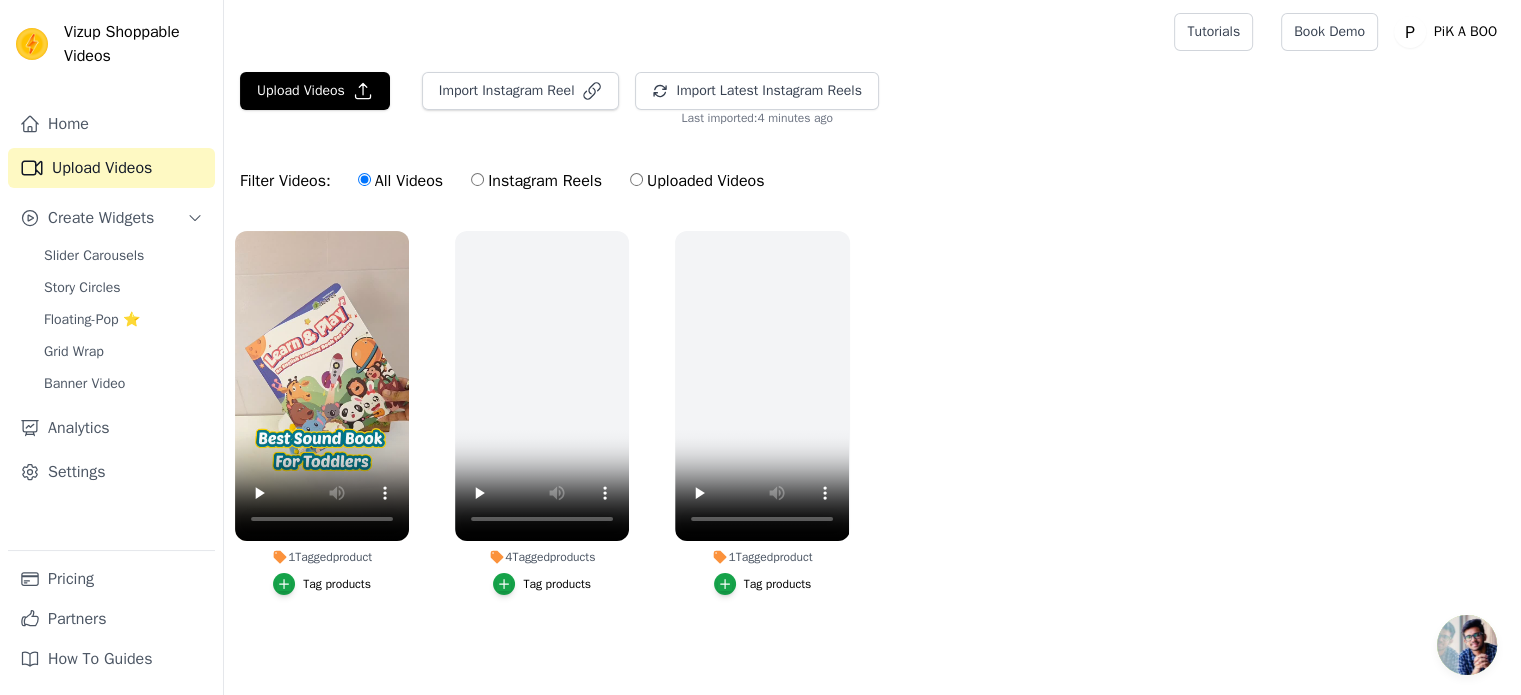 click on "1  Tagged  product       Tag products           4  Tagged  products       Tag products           1  Tagged  product       Tag products" at bounding box center [872, 433] 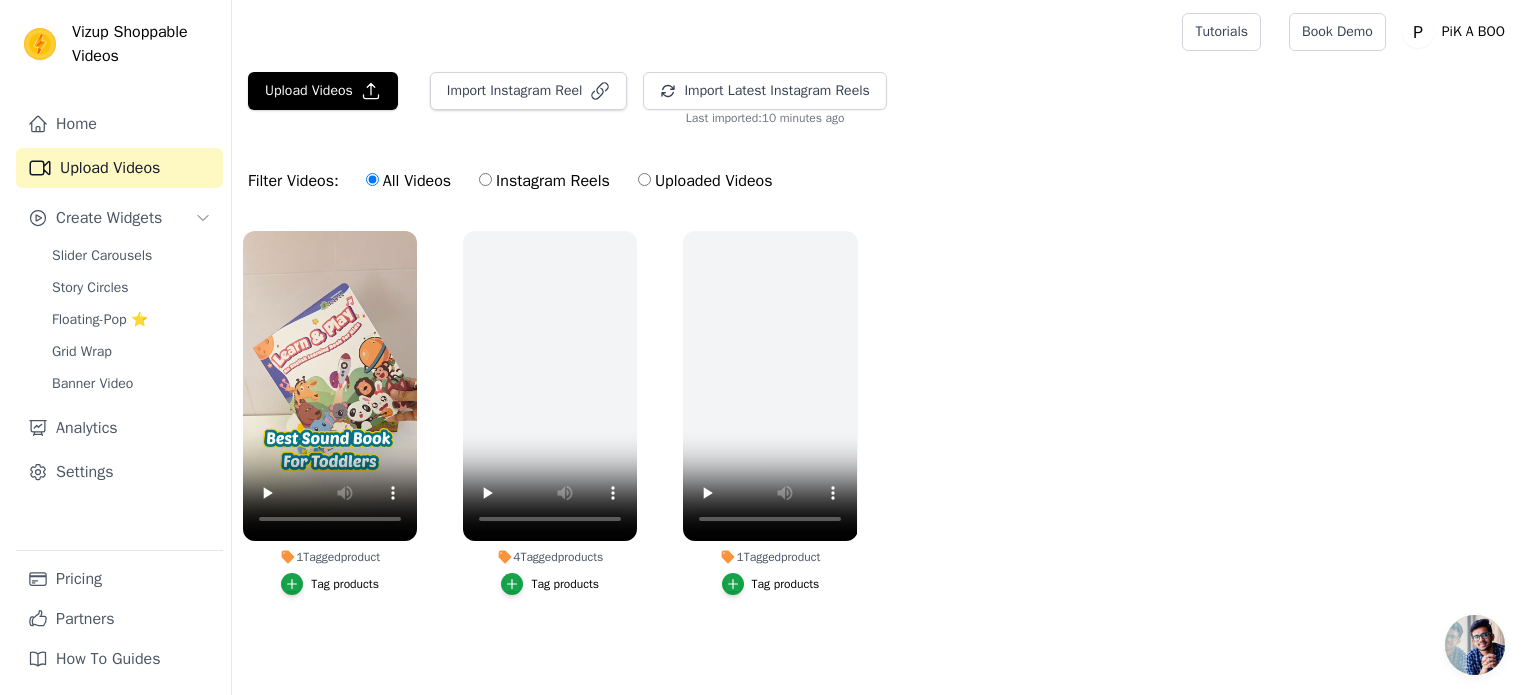 scroll, scrollTop: 0, scrollLeft: 0, axis: both 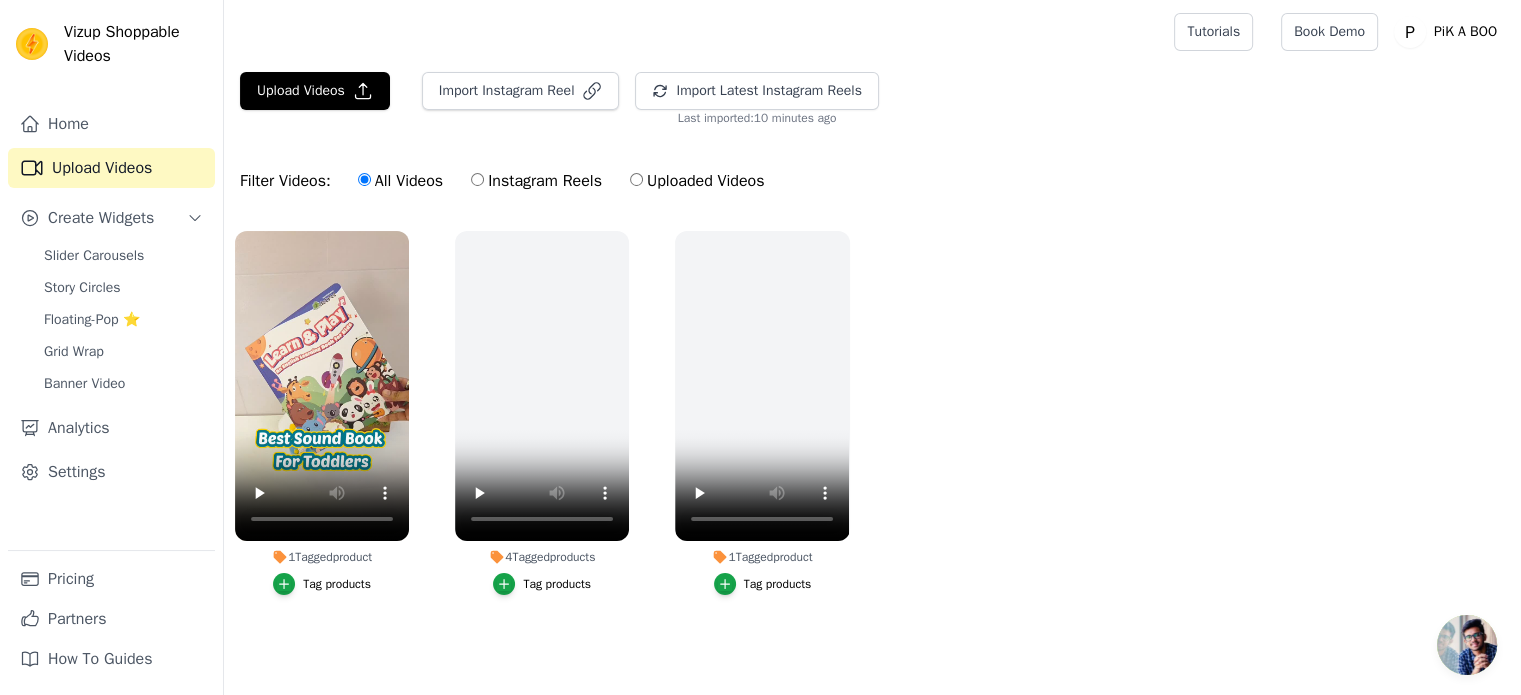 click on "1  Tagged  product       Tag products           4  Tagged  products       Tag products           1  Tagged  product       Tag products" at bounding box center [872, 433] 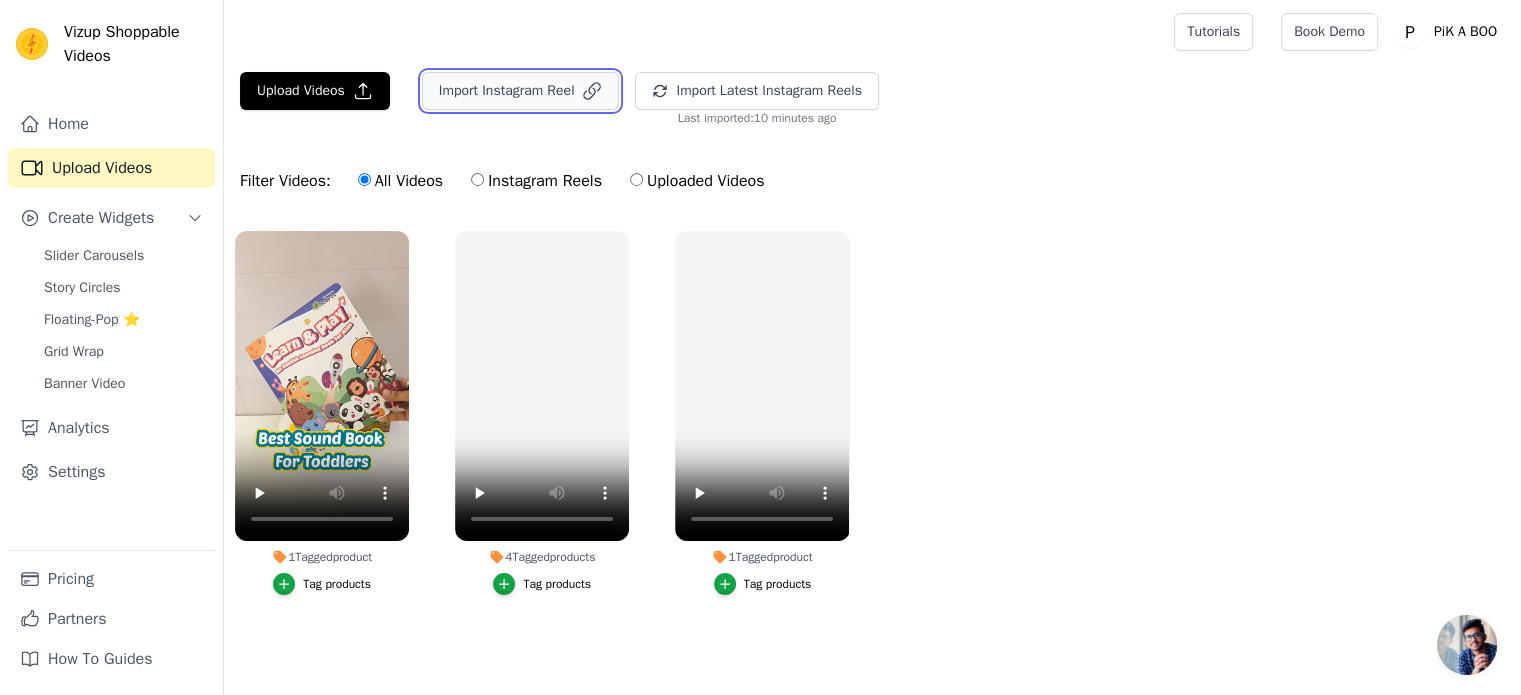 click on "Import Instagram Reel" at bounding box center (521, 91) 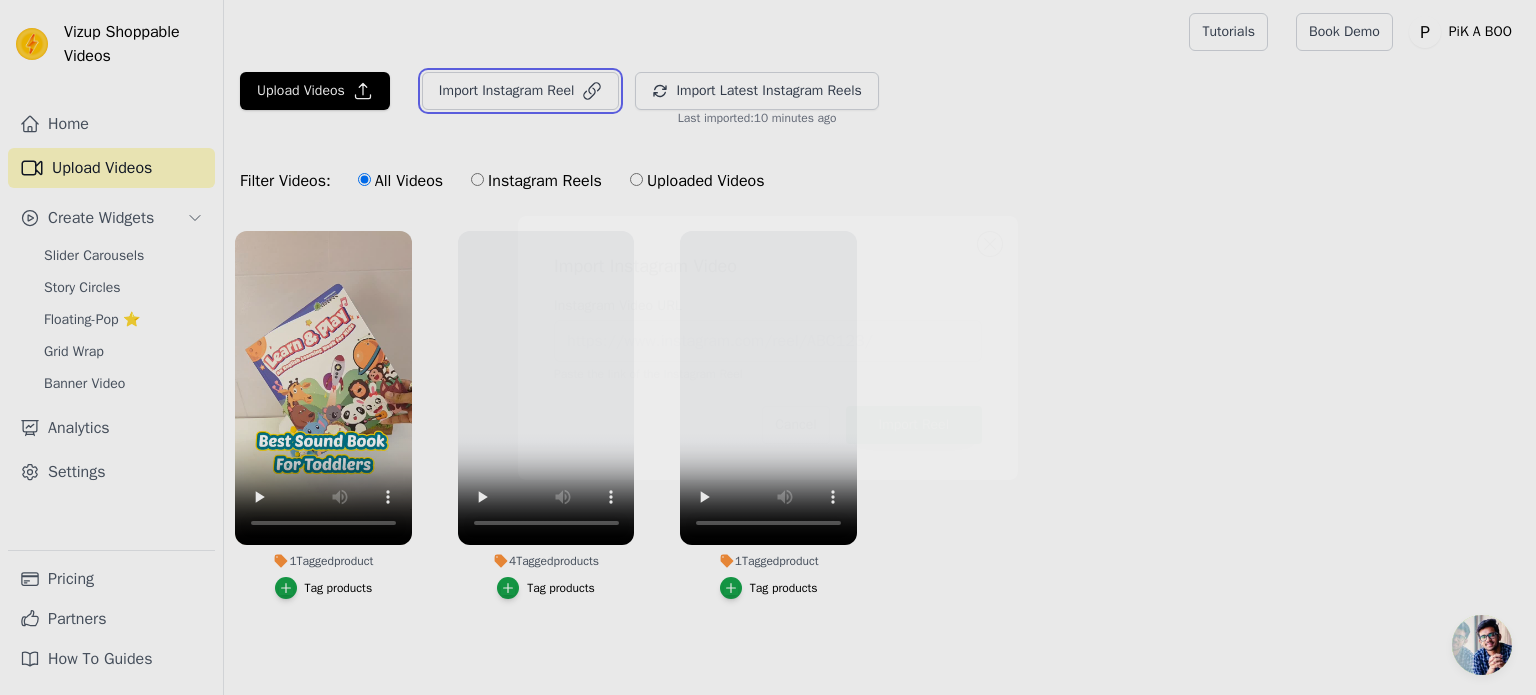 type 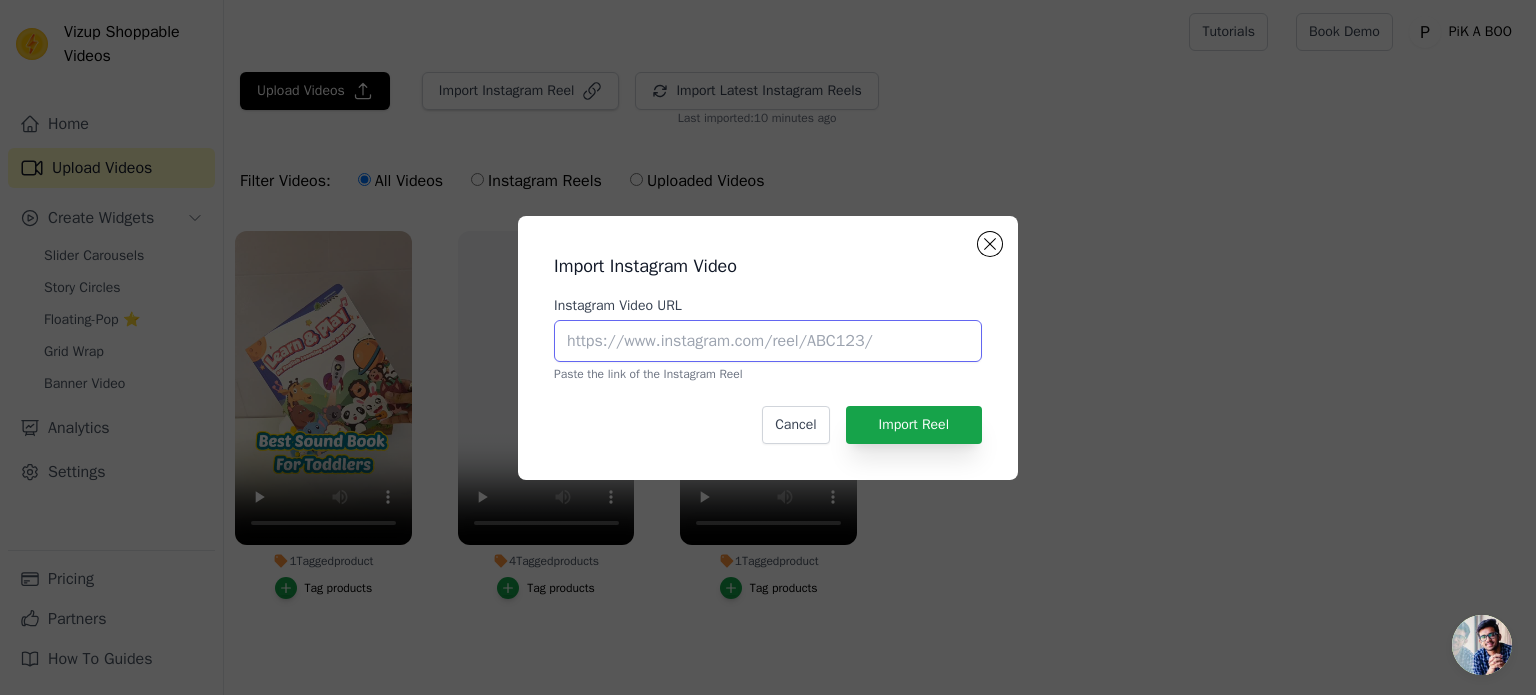 click on "Instagram Video URL" at bounding box center (768, 341) 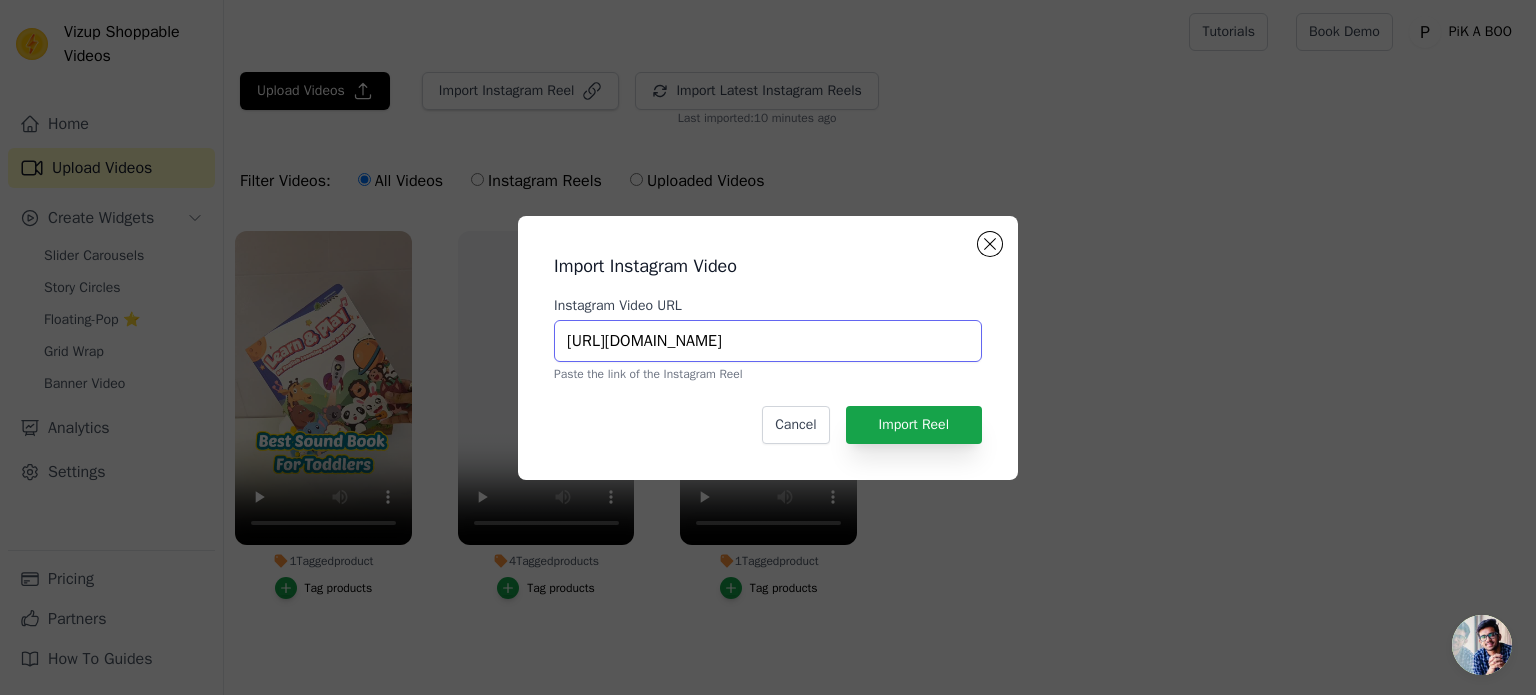 scroll, scrollTop: 0, scrollLeft: 362, axis: horizontal 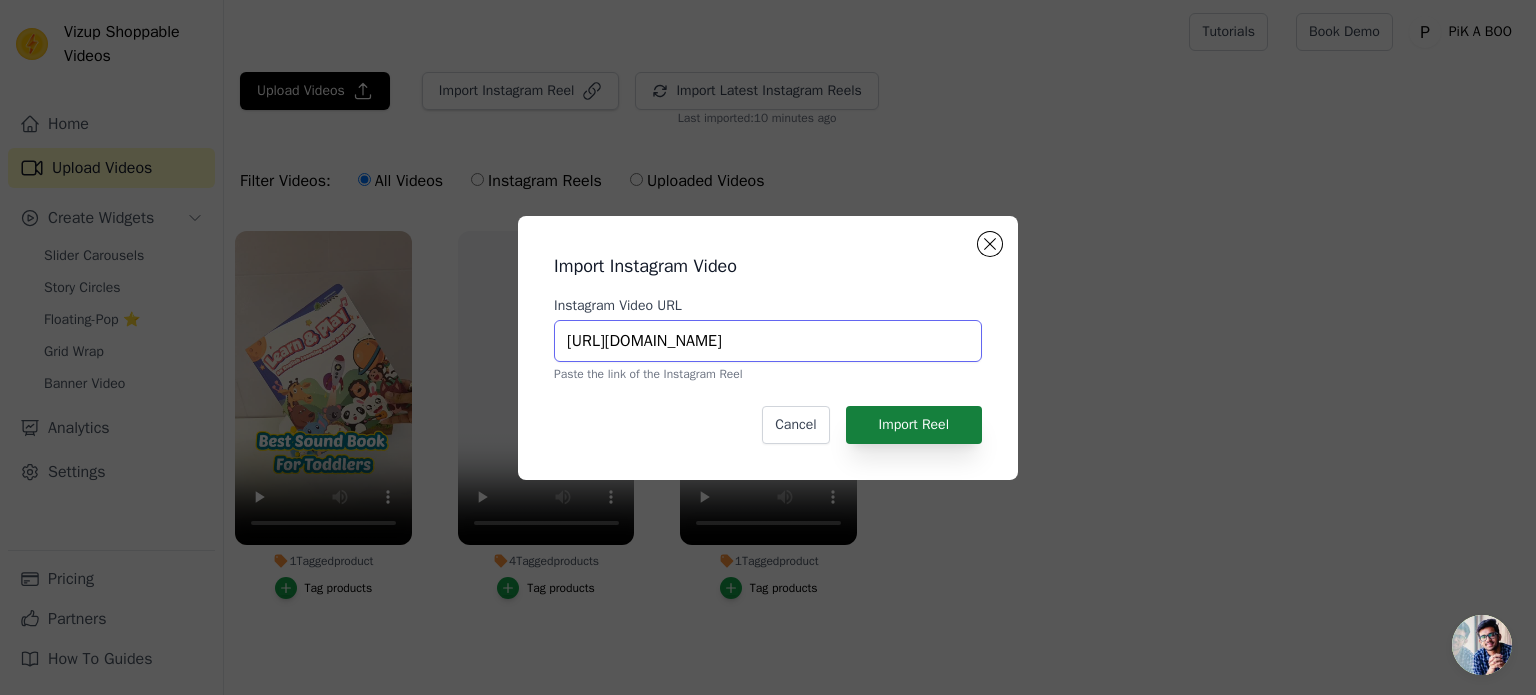 type on "[URL][DOMAIN_NAME]" 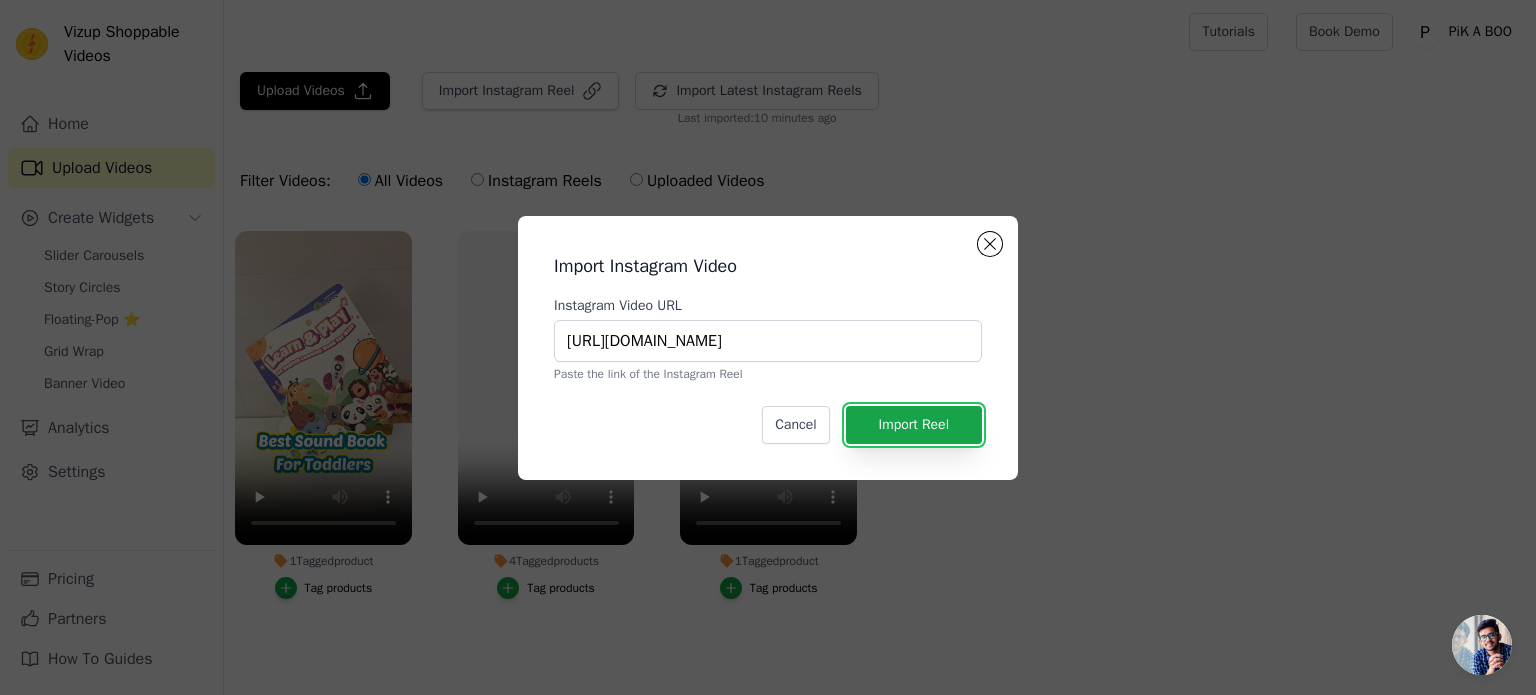 drag, startPoint x: 915, startPoint y: 411, endPoint x: 924, endPoint y: 403, distance: 12.0415945 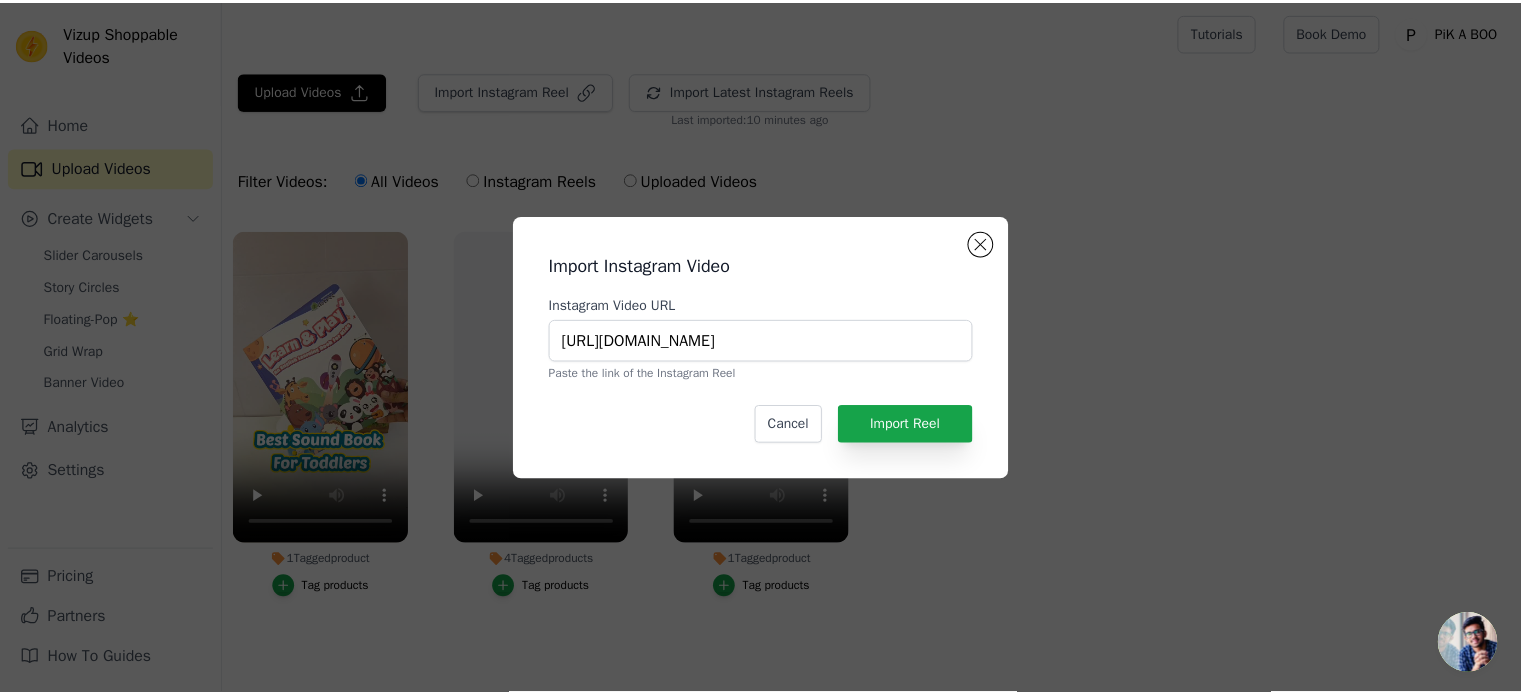 scroll, scrollTop: 0, scrollLeft: 0, axis: both 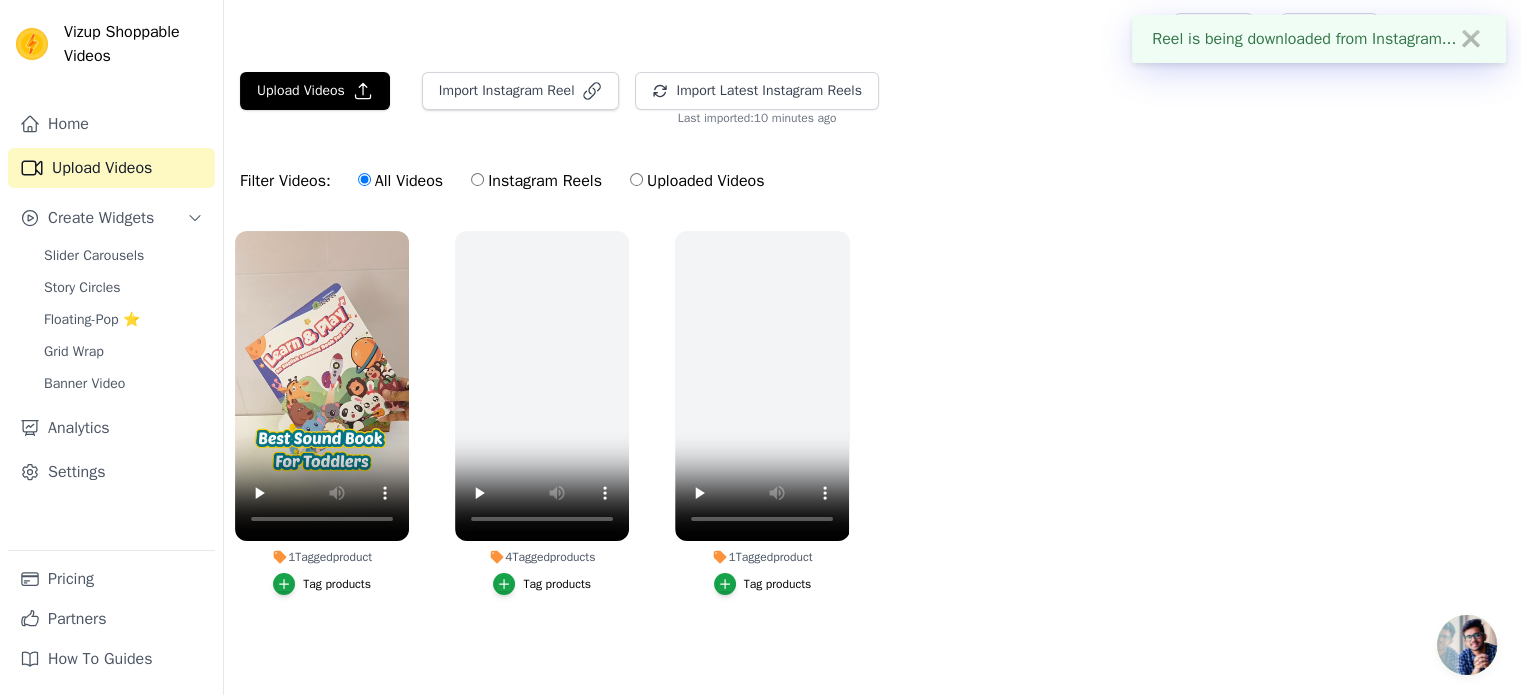 click on "1  Tagged  product       Tag products           4  Tagged  products       Tag products           1  Tagged  product       Tag products" at bounding box center [872, 433] 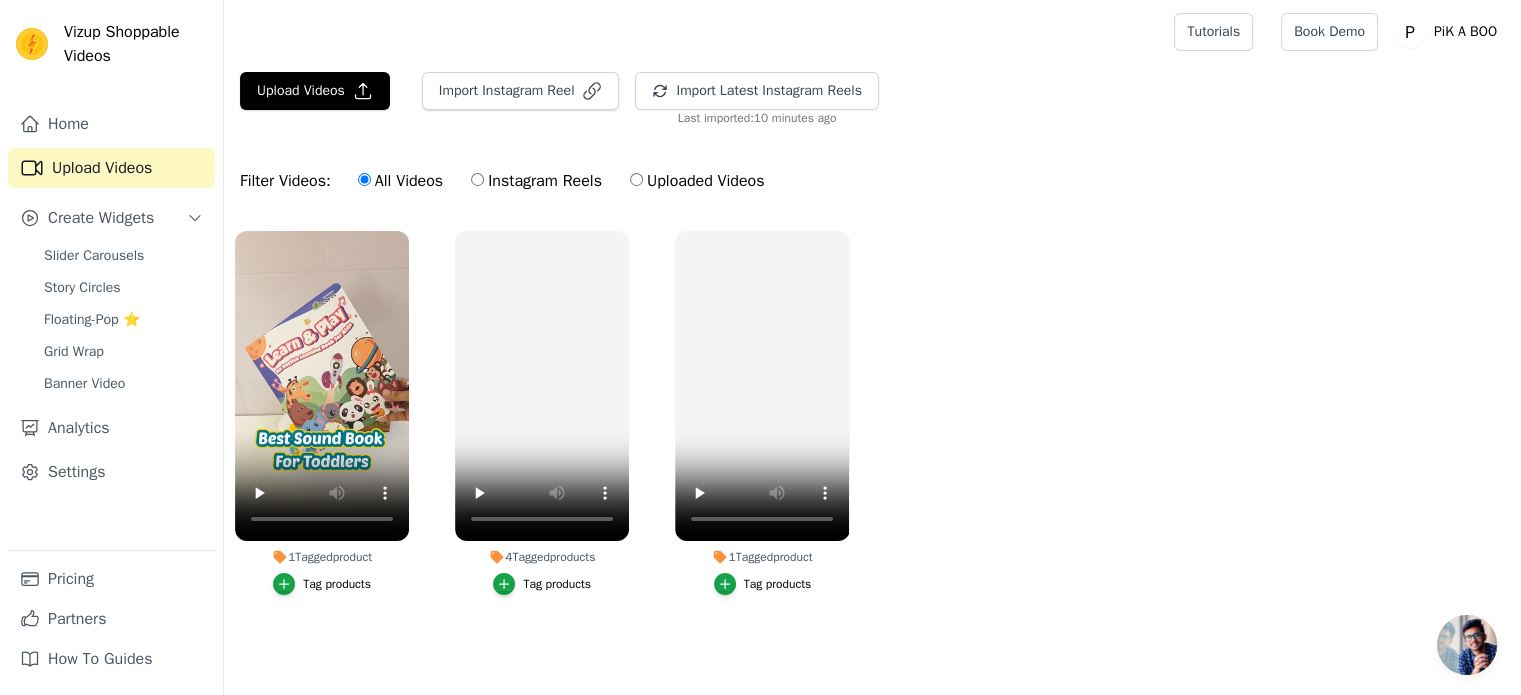 scroll, scrollTop: 0, scrollLeft: 0, axis: both 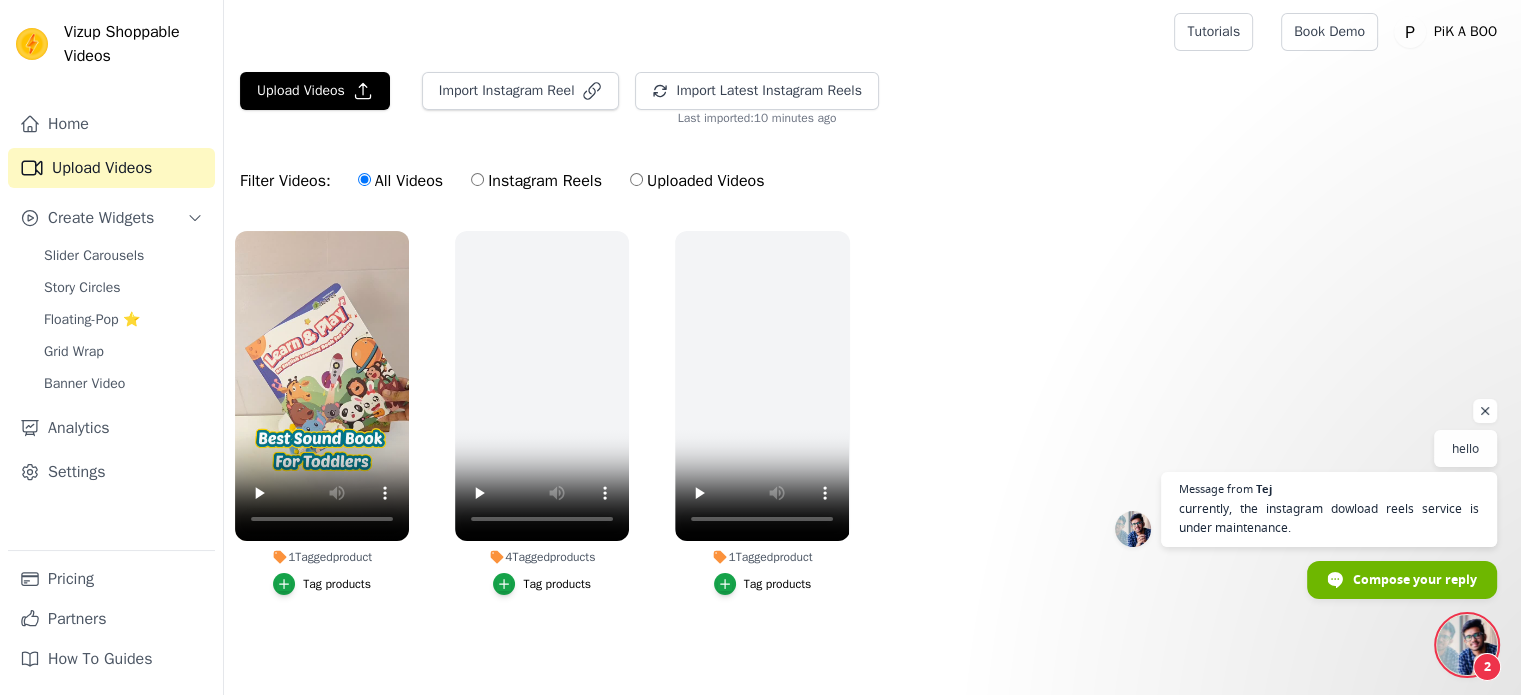 click on "1  Tagged  product       Tag products           4  Tagged  products       Tag products           1  Tagged  product       Tag products" at bounding box center (872, 433) 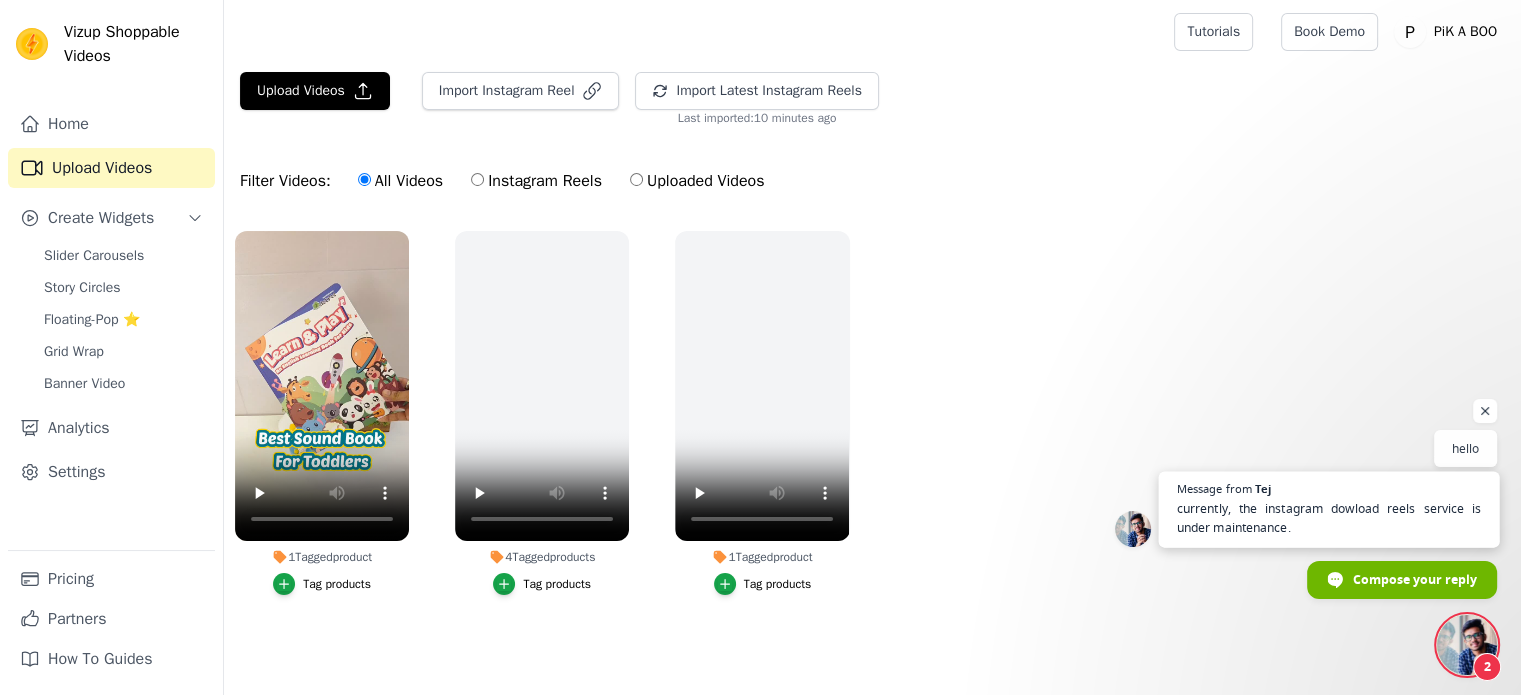 click on "currently, the instagram dowload reels service is under maintenance." at bounding box center [1329, 518] 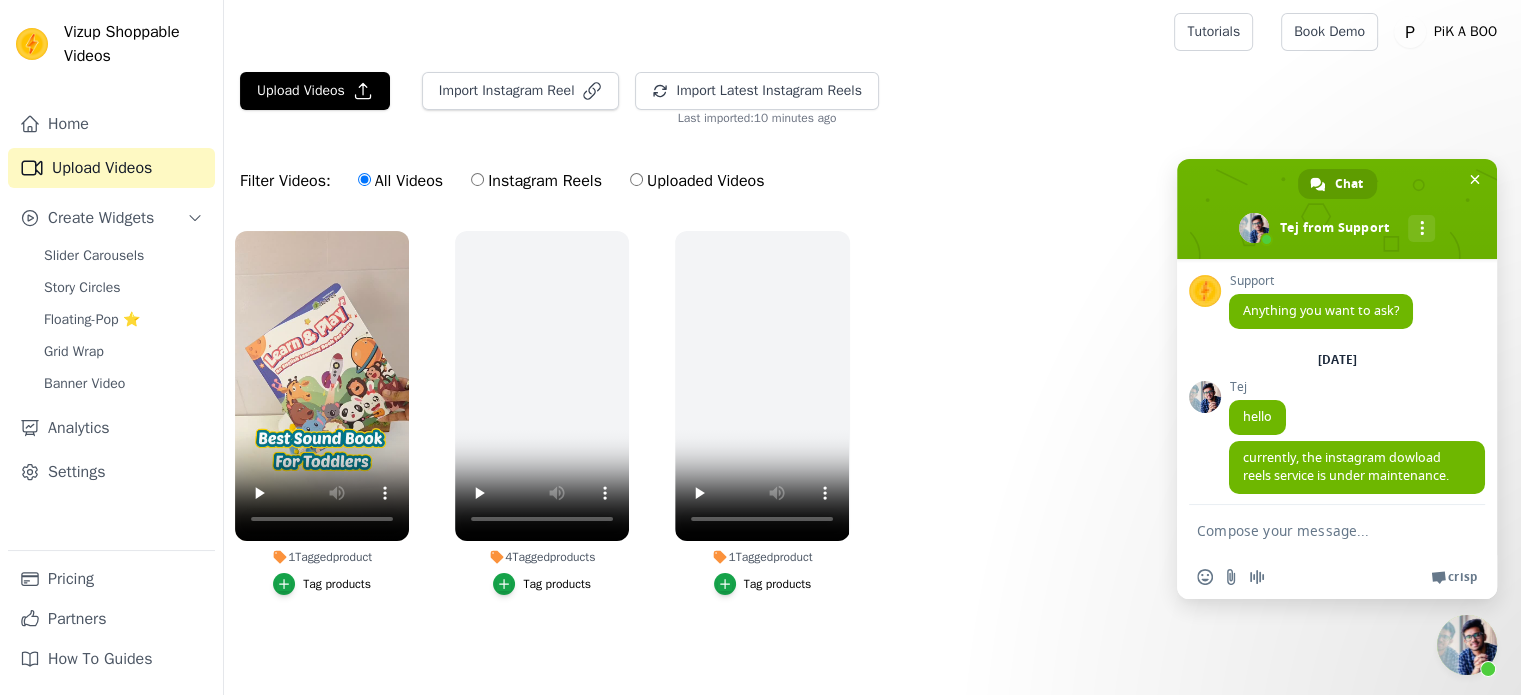 scroll, scrollTop: 53, scrollLeft: 0, axis: vertical 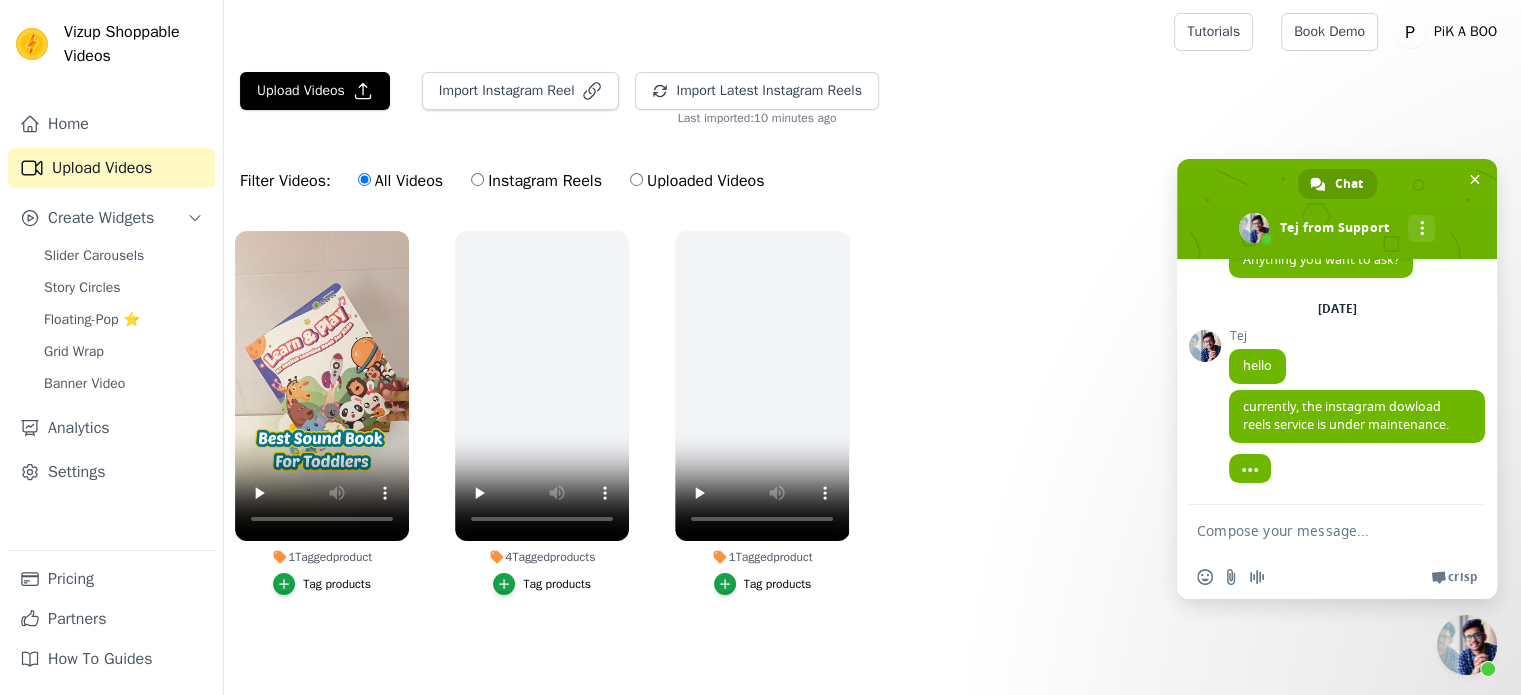 click on "1  Tagged  product       Tag products           4  Tagged  products       Tag products           1  Tagged  product       Tag products" at bounding box center (872, 433) 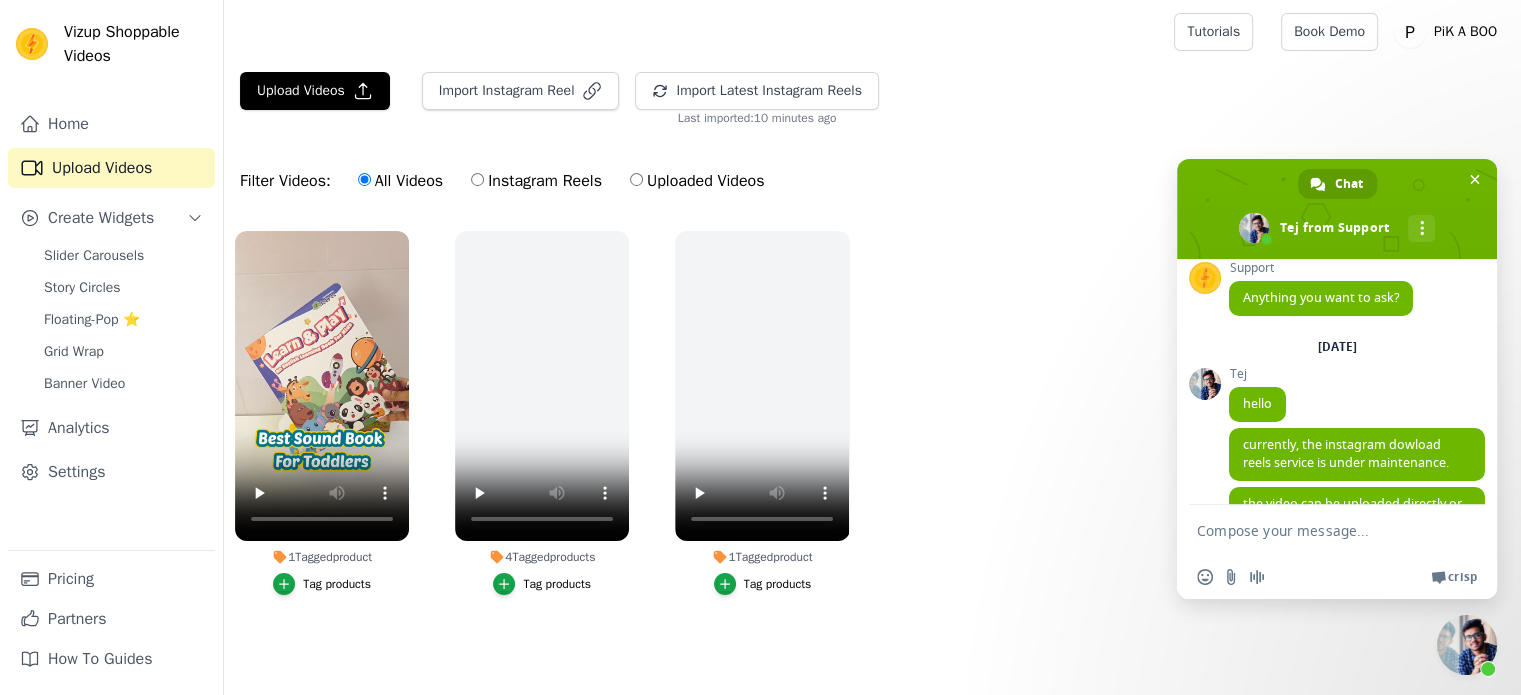 scroll, scrollTop: 74, scrollLeft: 0, axis: vertical 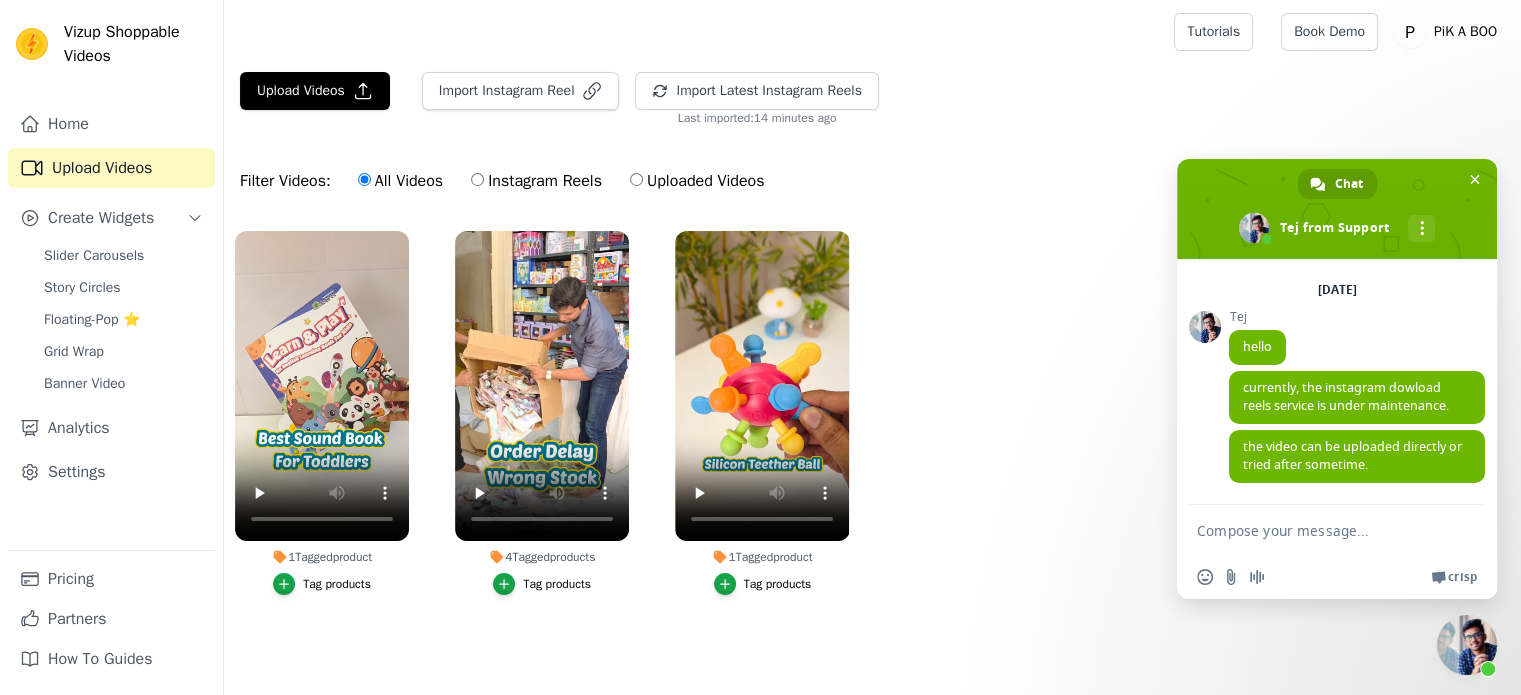 click at bounding box center (1317, 530) 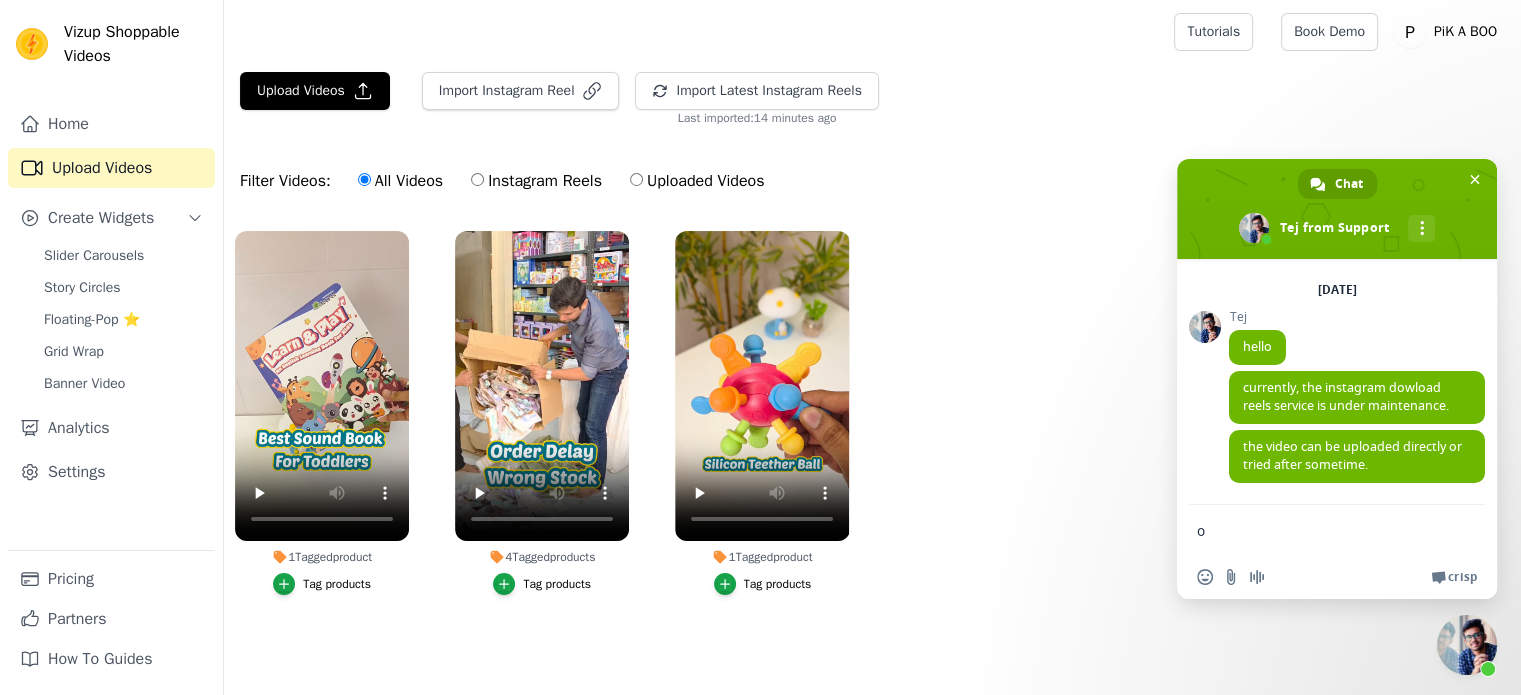 type on "ok" 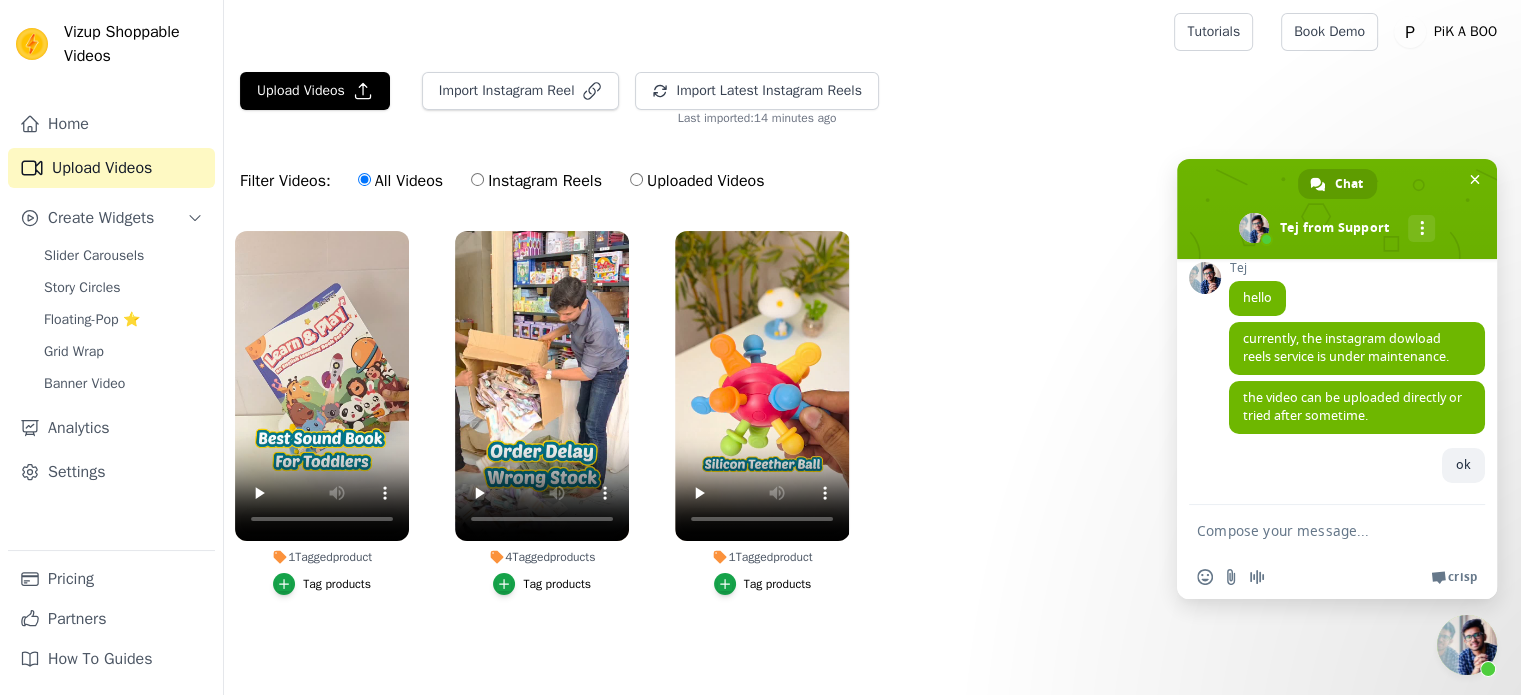 scroll, scrollTop: 124, scrollLeft: 0, axis: vertical 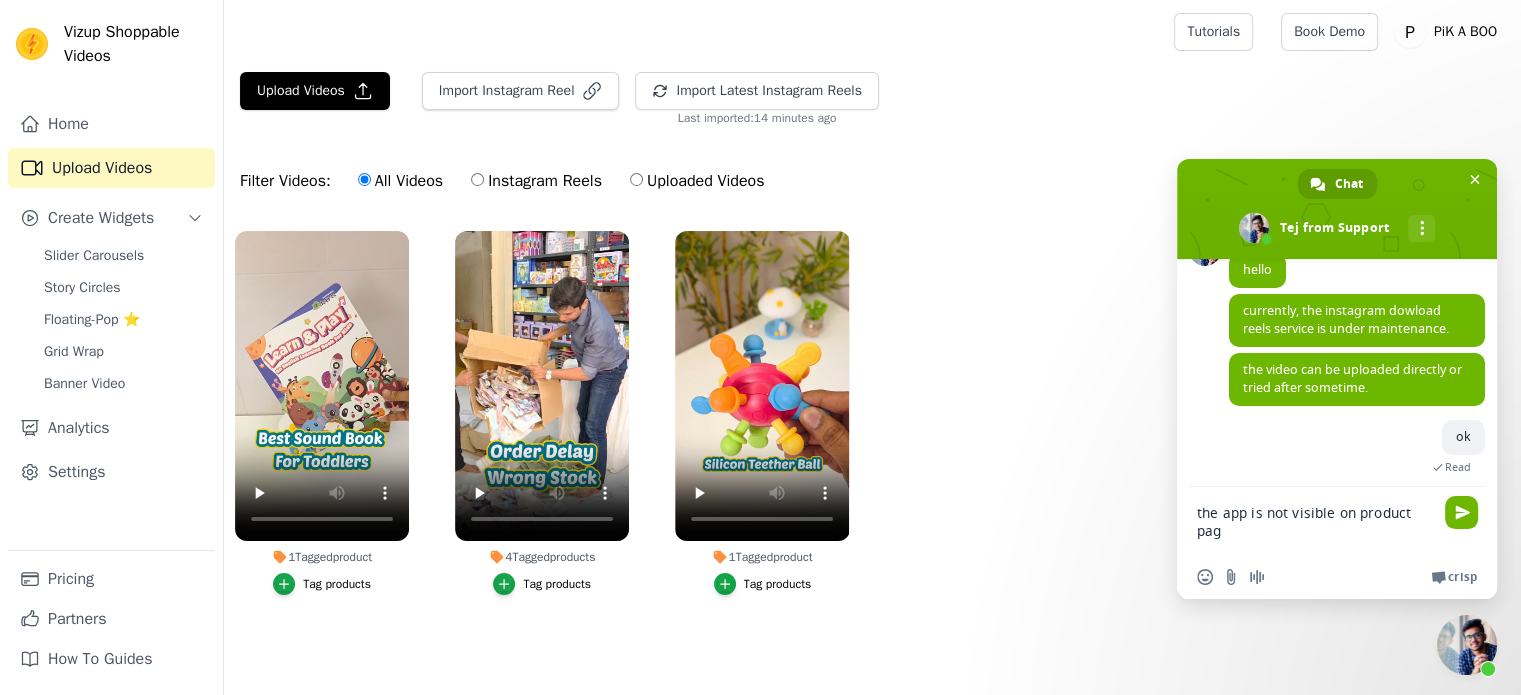 type on "the app is not visible on product page" 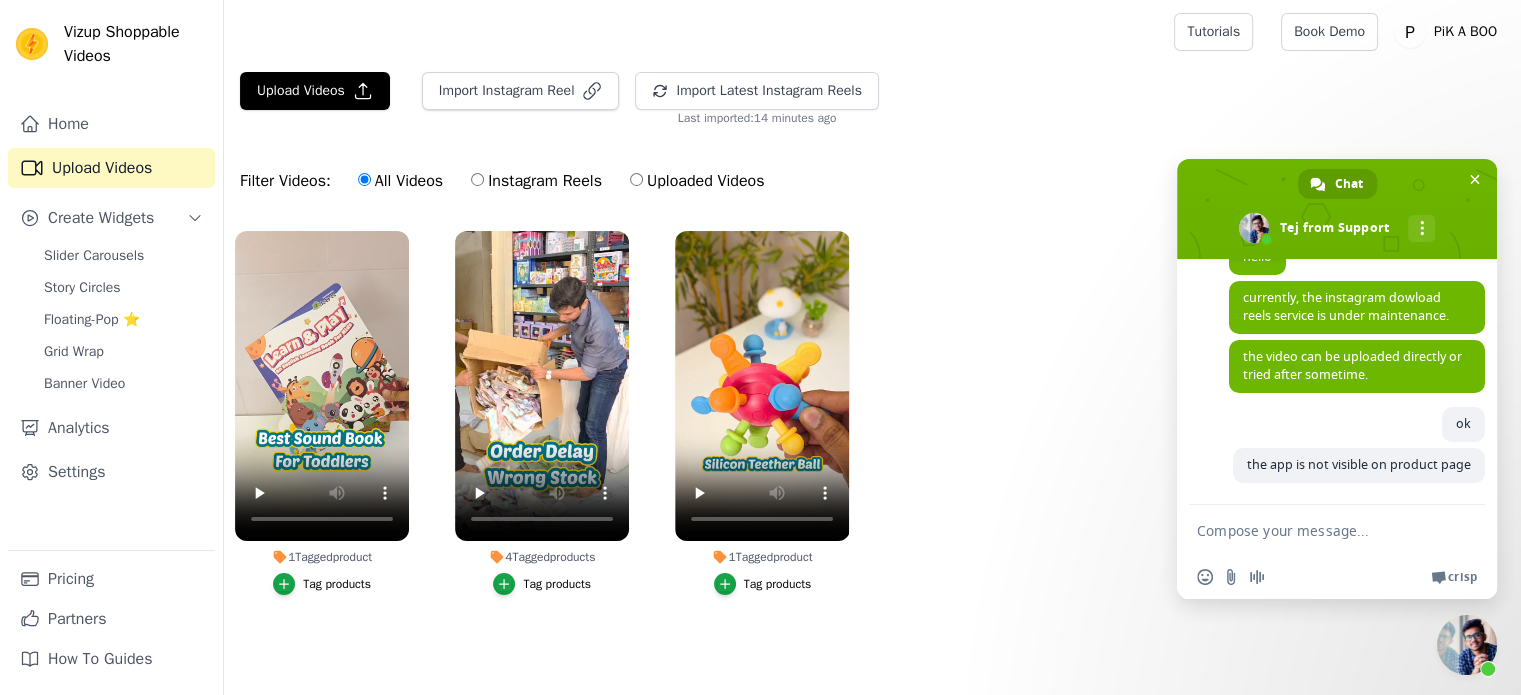 scroll, scrollTop: 184, scrollLeft: 0, axis: vertical 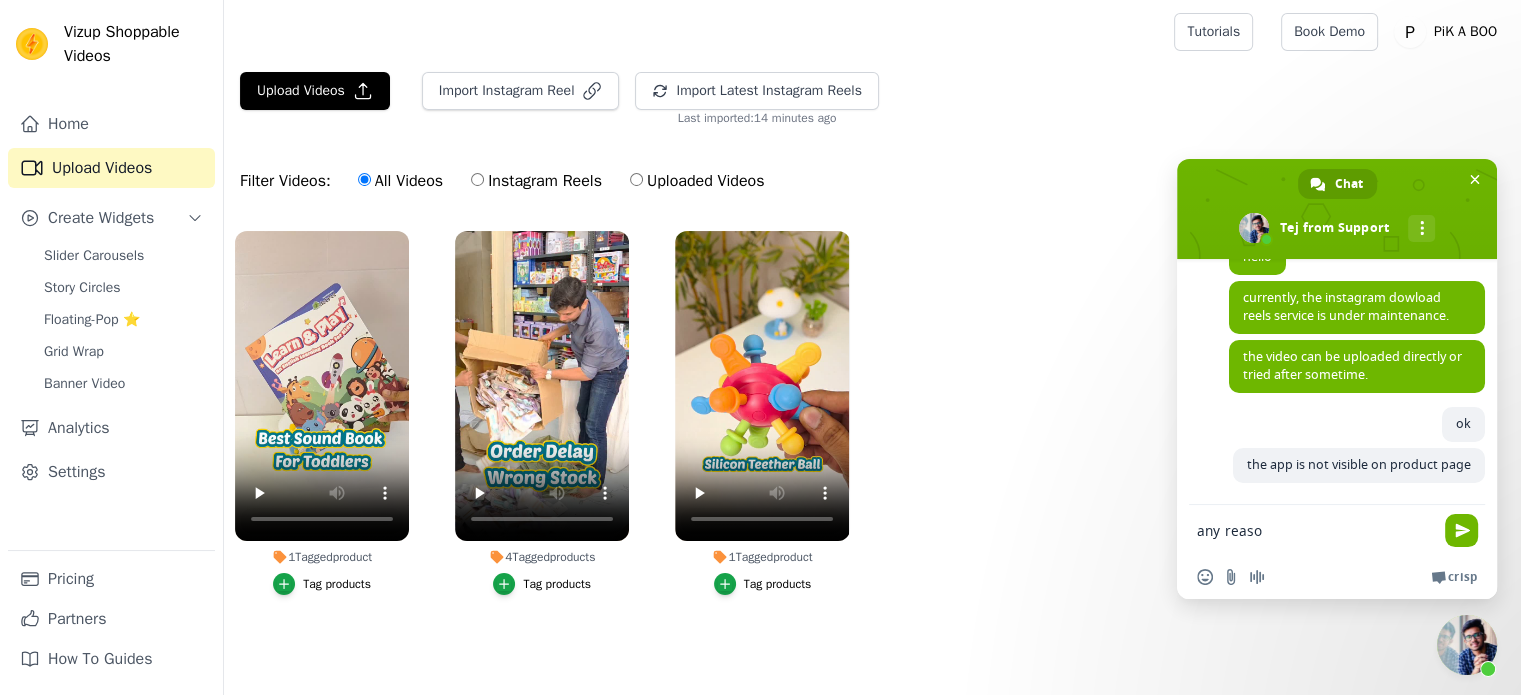 type on "any reason" 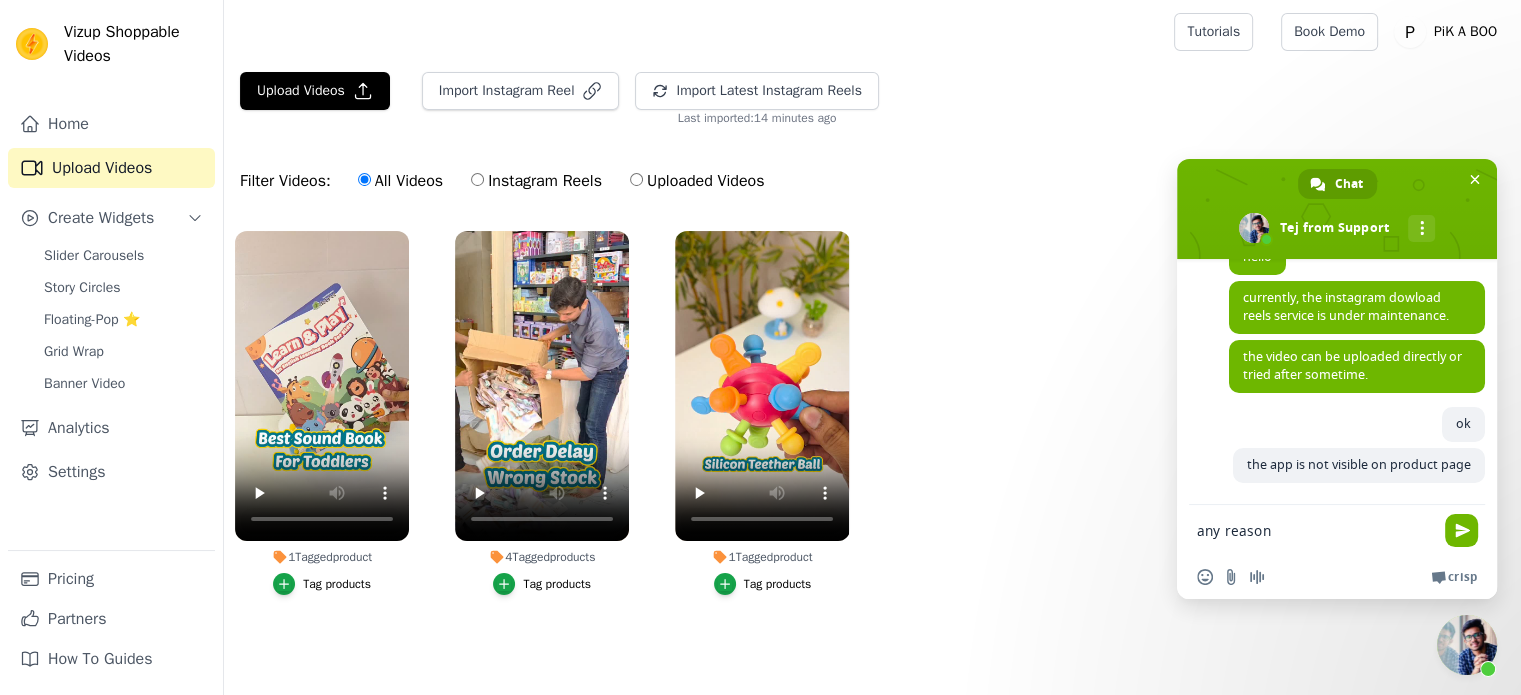 type 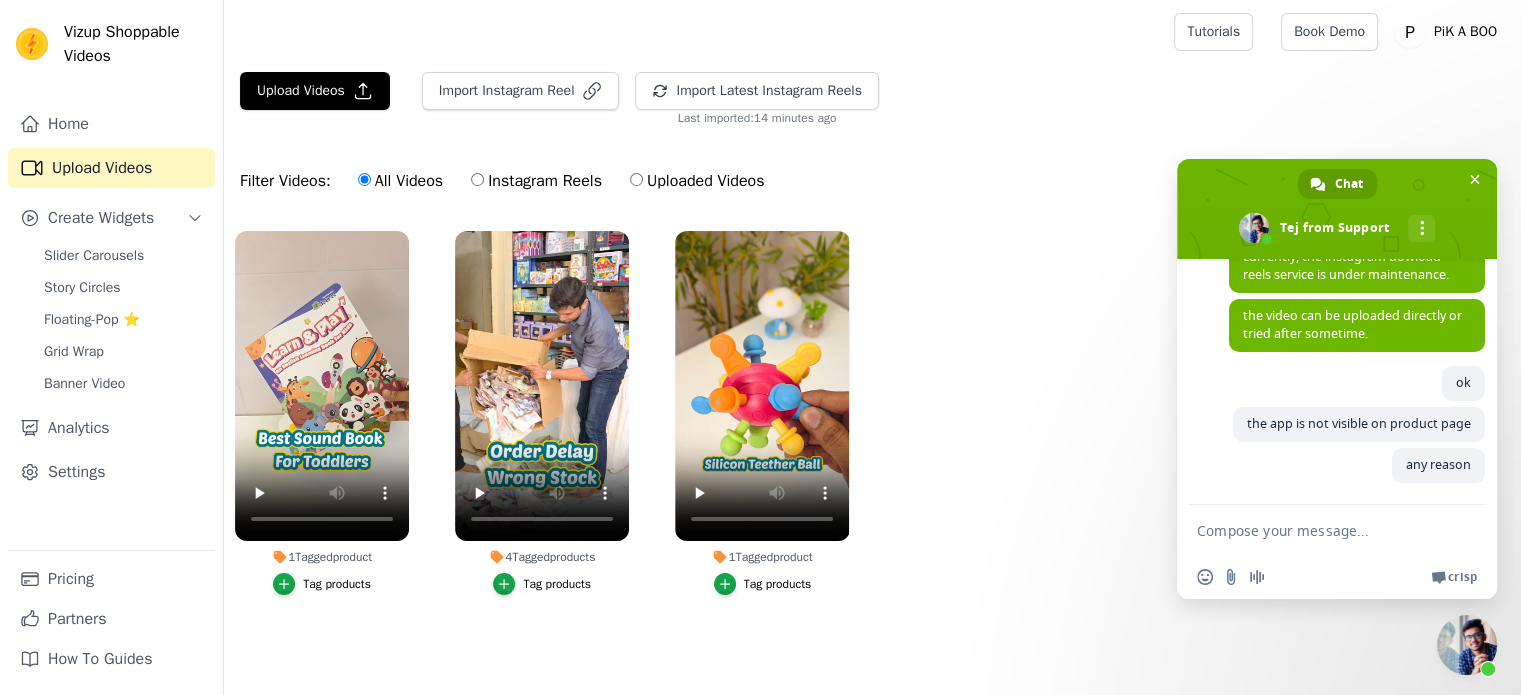 scroll, scrollTop: 226, scrollLeft: 0, axis: vertical 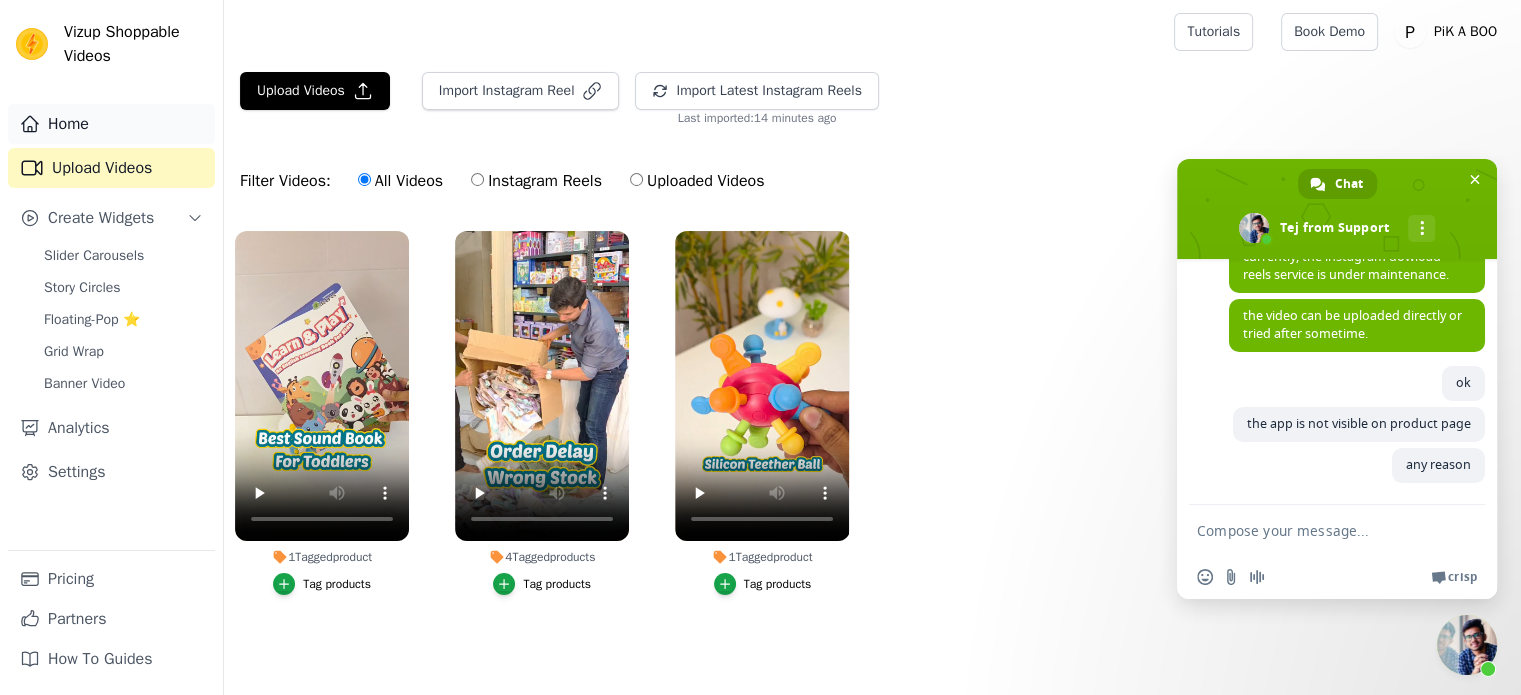 click on "Home" at bounding box center (111, 124) 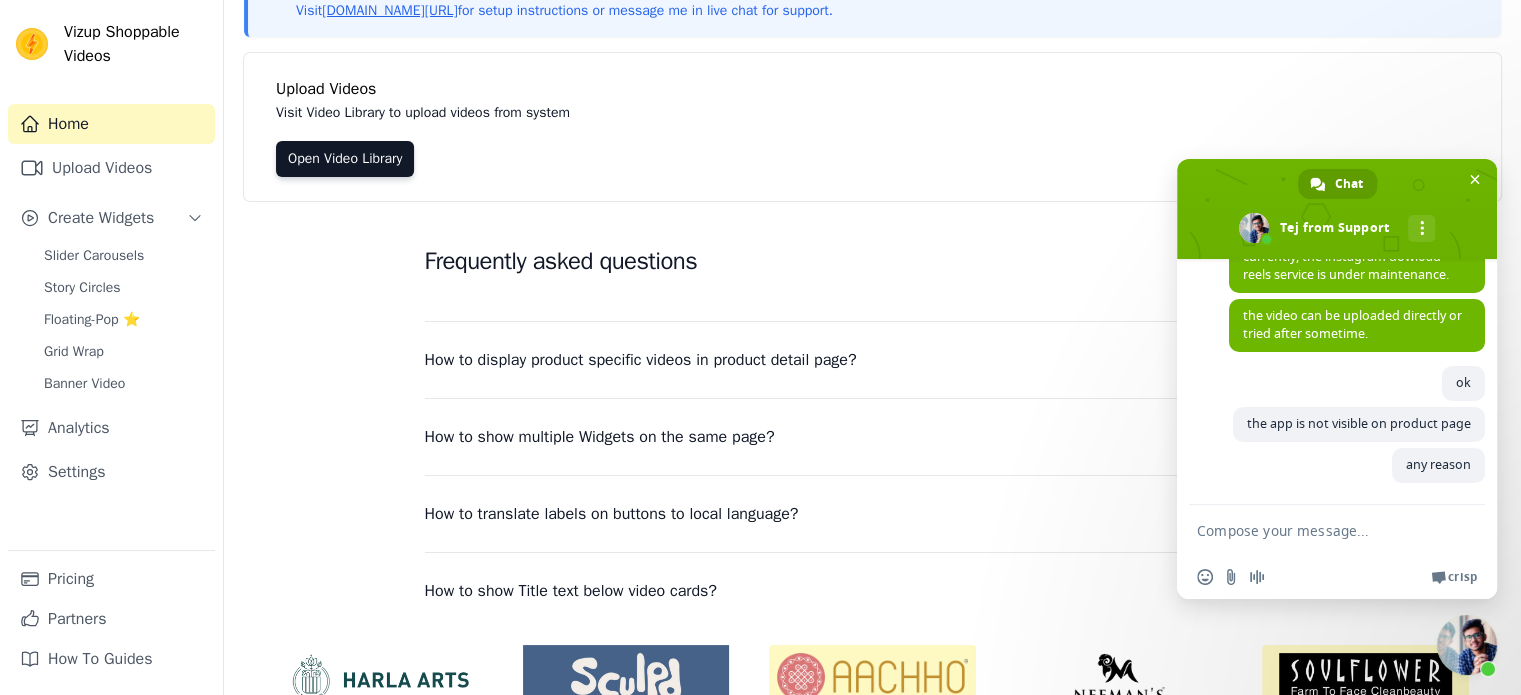 scroll, scrollTop: 256, scrollLeft: 0, axis: vertical 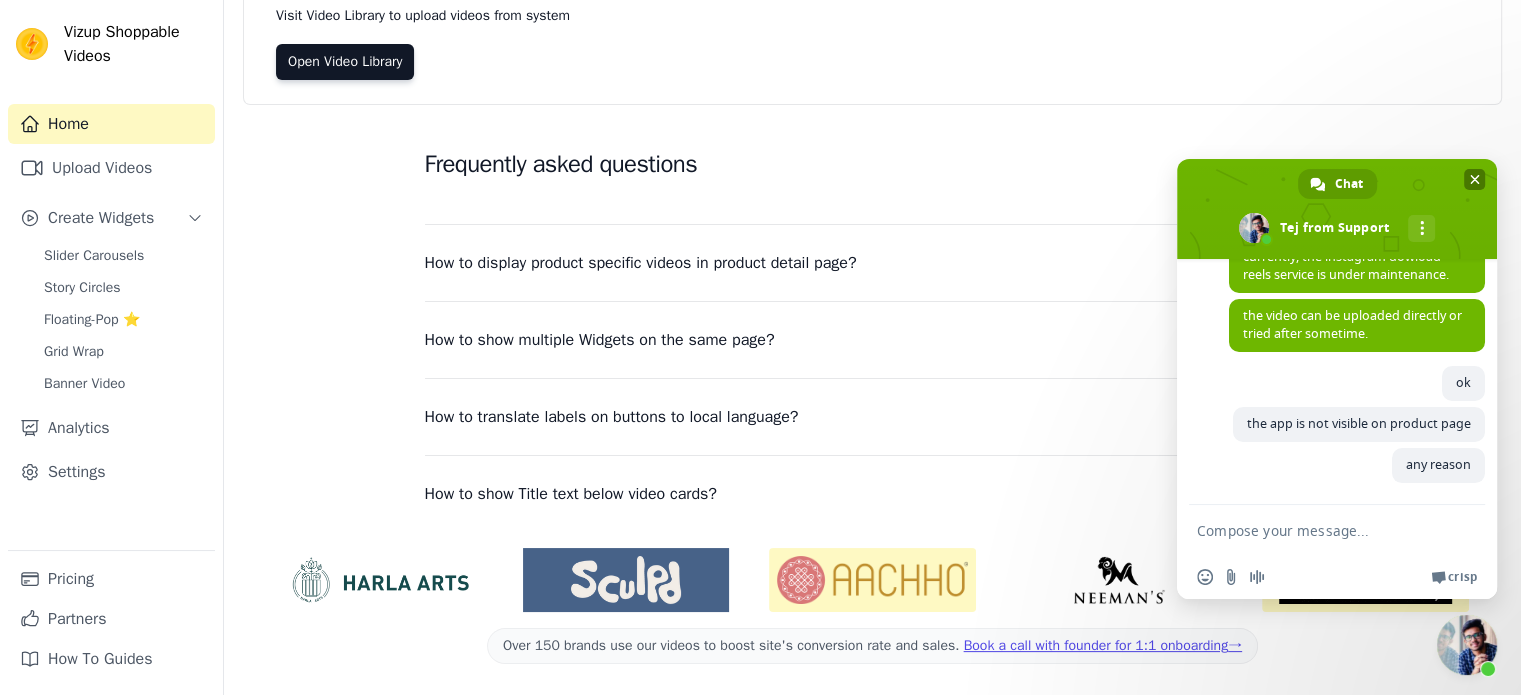 click at bounding box center (1475, 179) 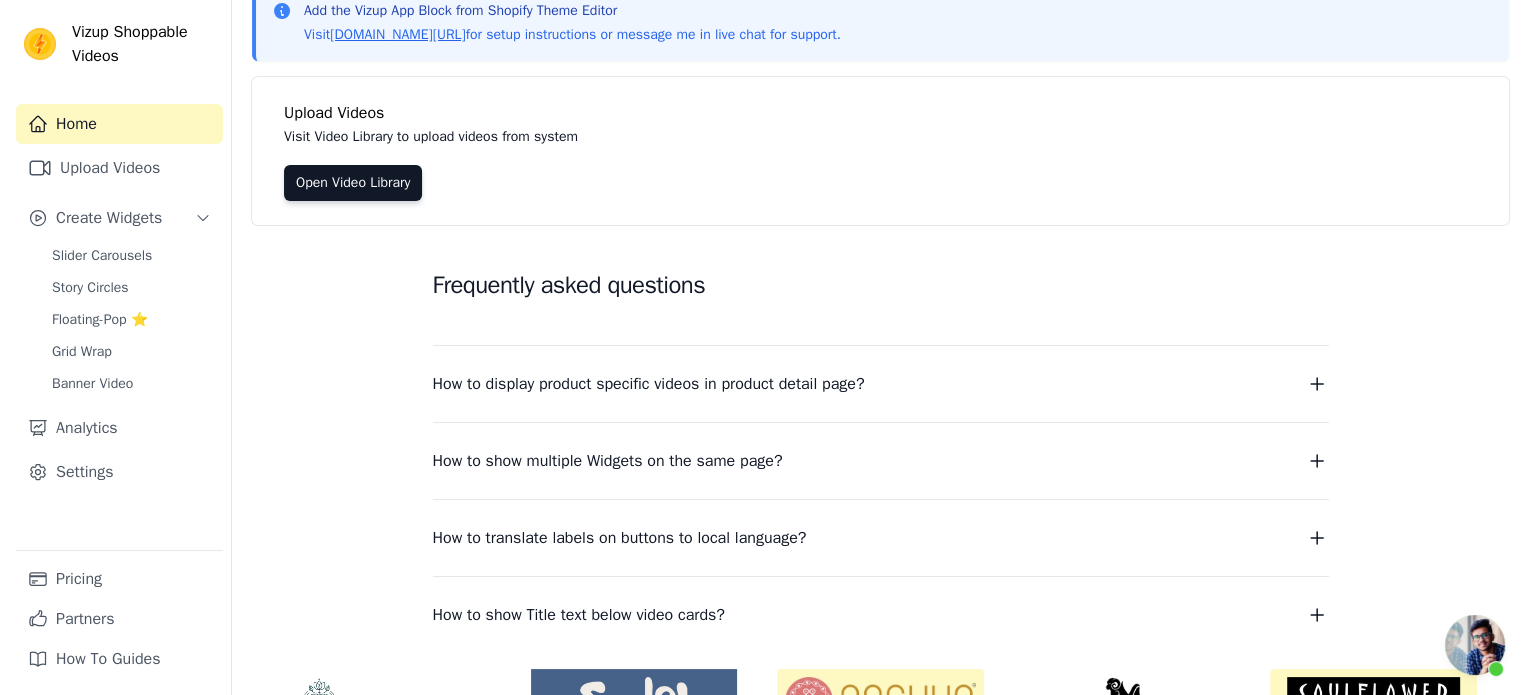 scroll, scrollTop: 0, scrollLeft: 0, axis: both 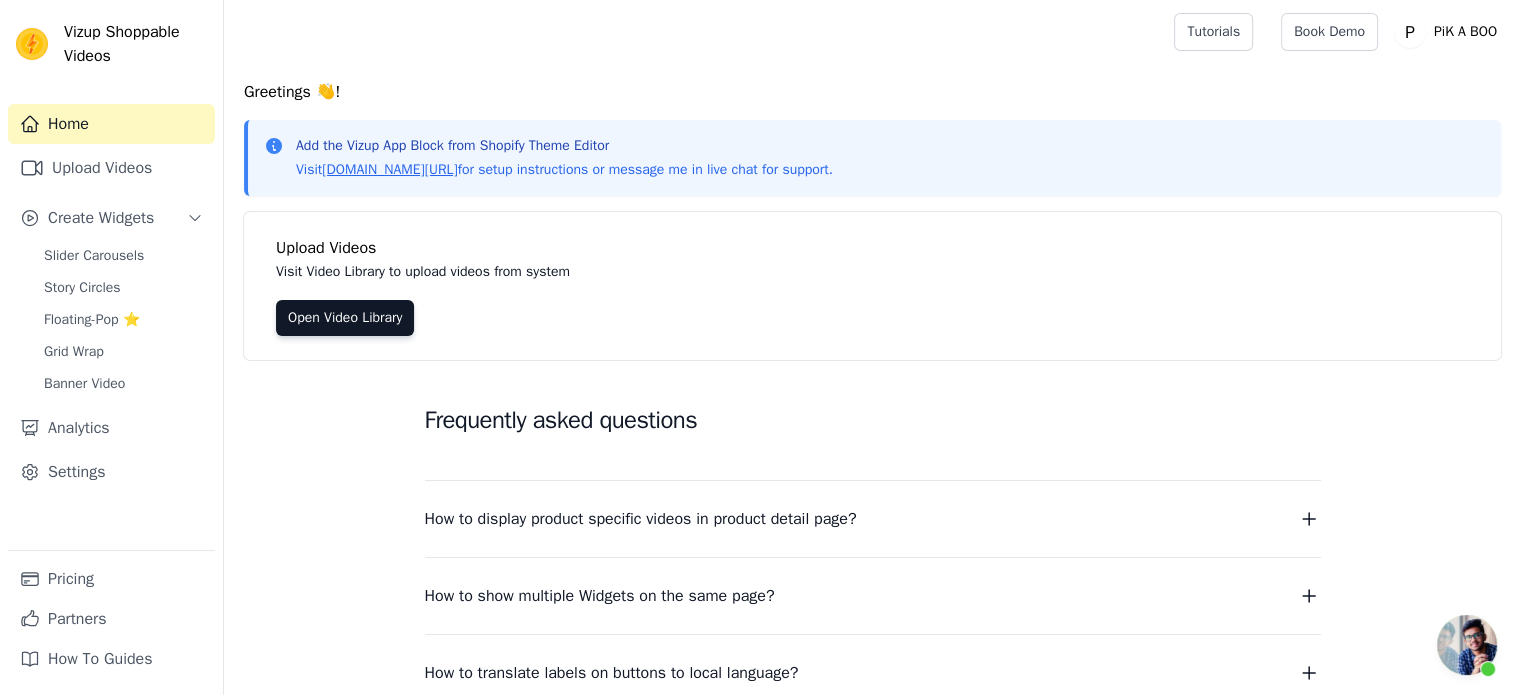 click on "Open Video Library" at bounding box center [872, 318] 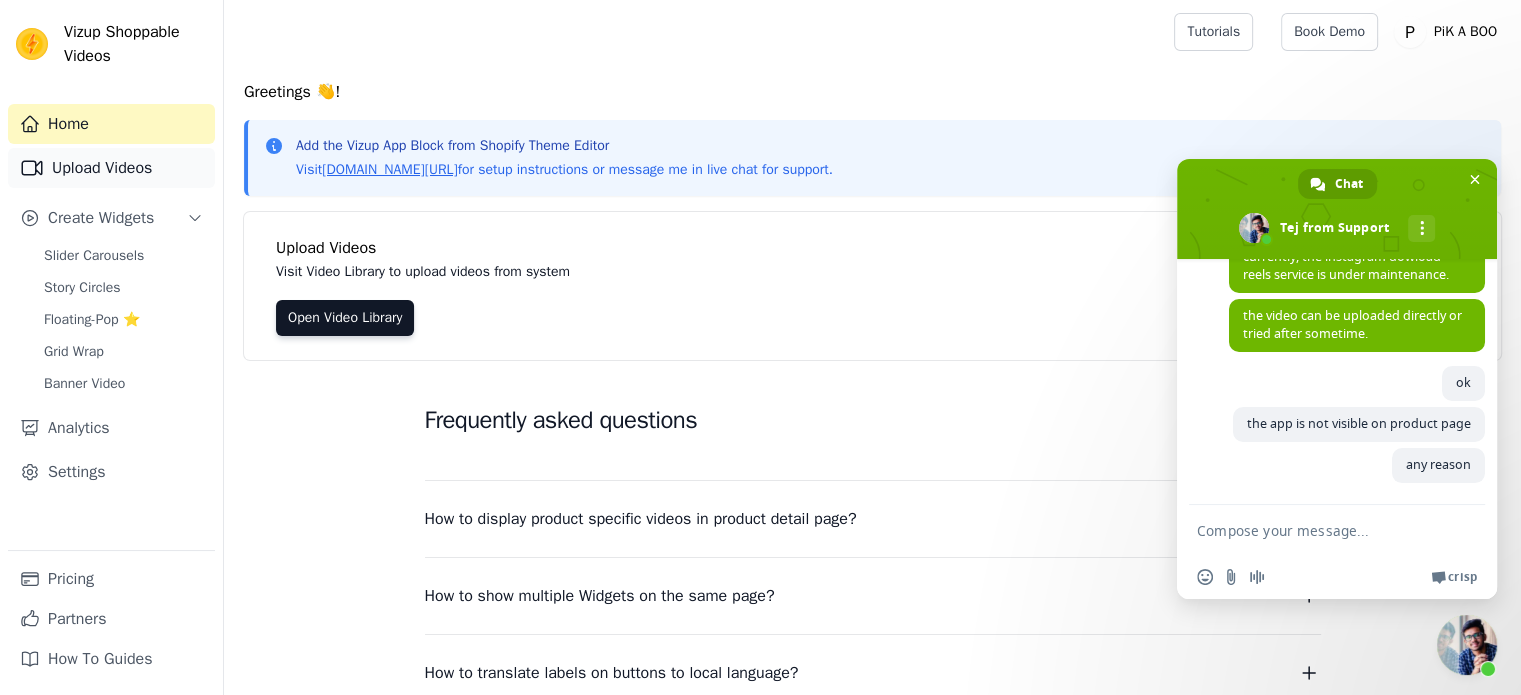 click on "Upload Videos" at bounding box center (111, 168) 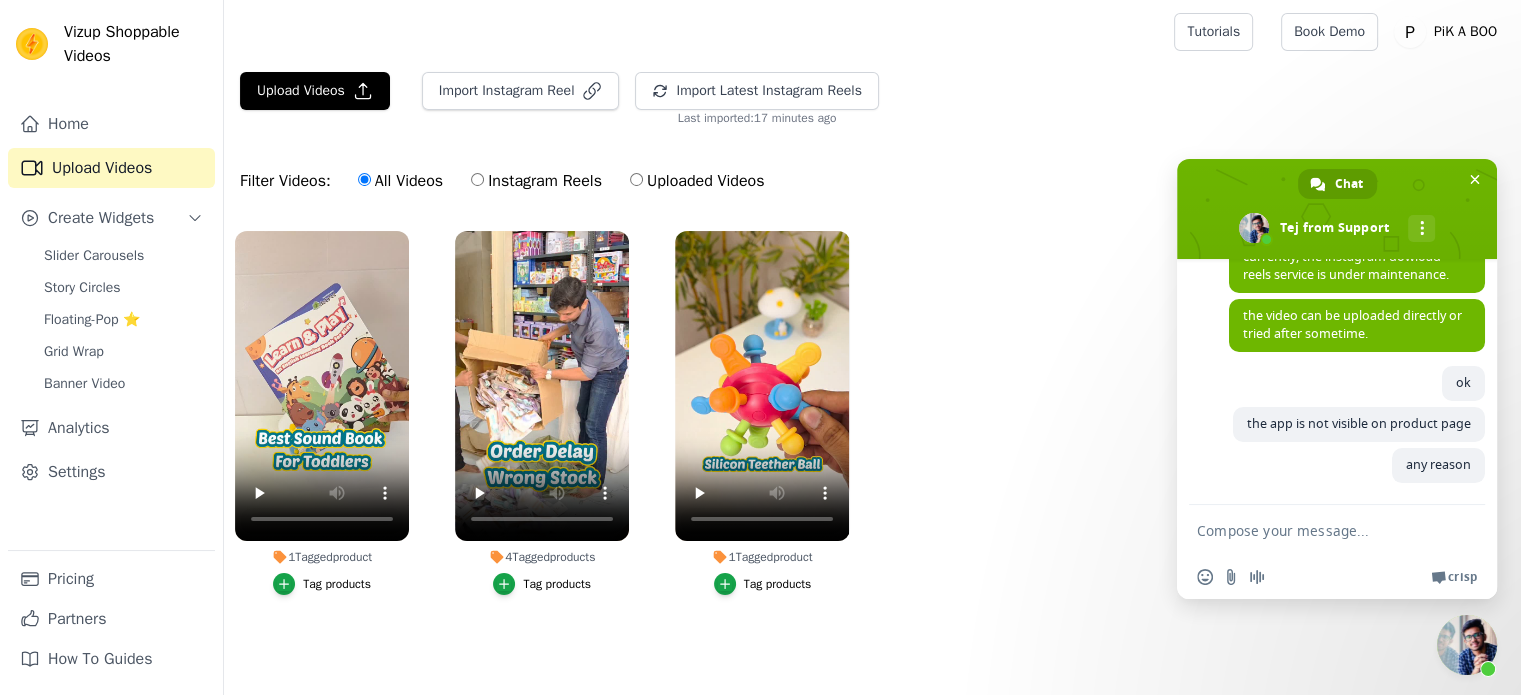 click on "the app is not visible on product page 3 minutes ago" at bounding box center (1357, 427) 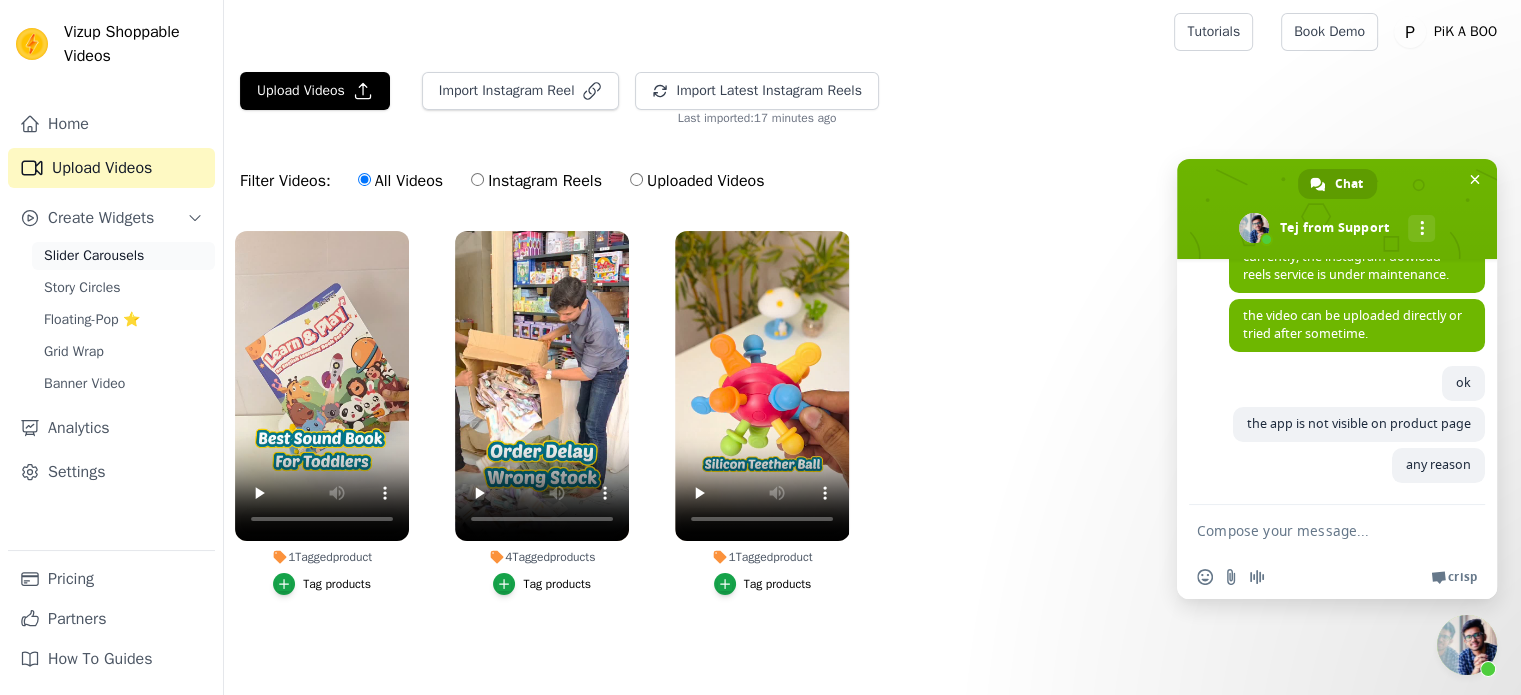 click on "Slider Carousels" at bounding box center (94, 256) 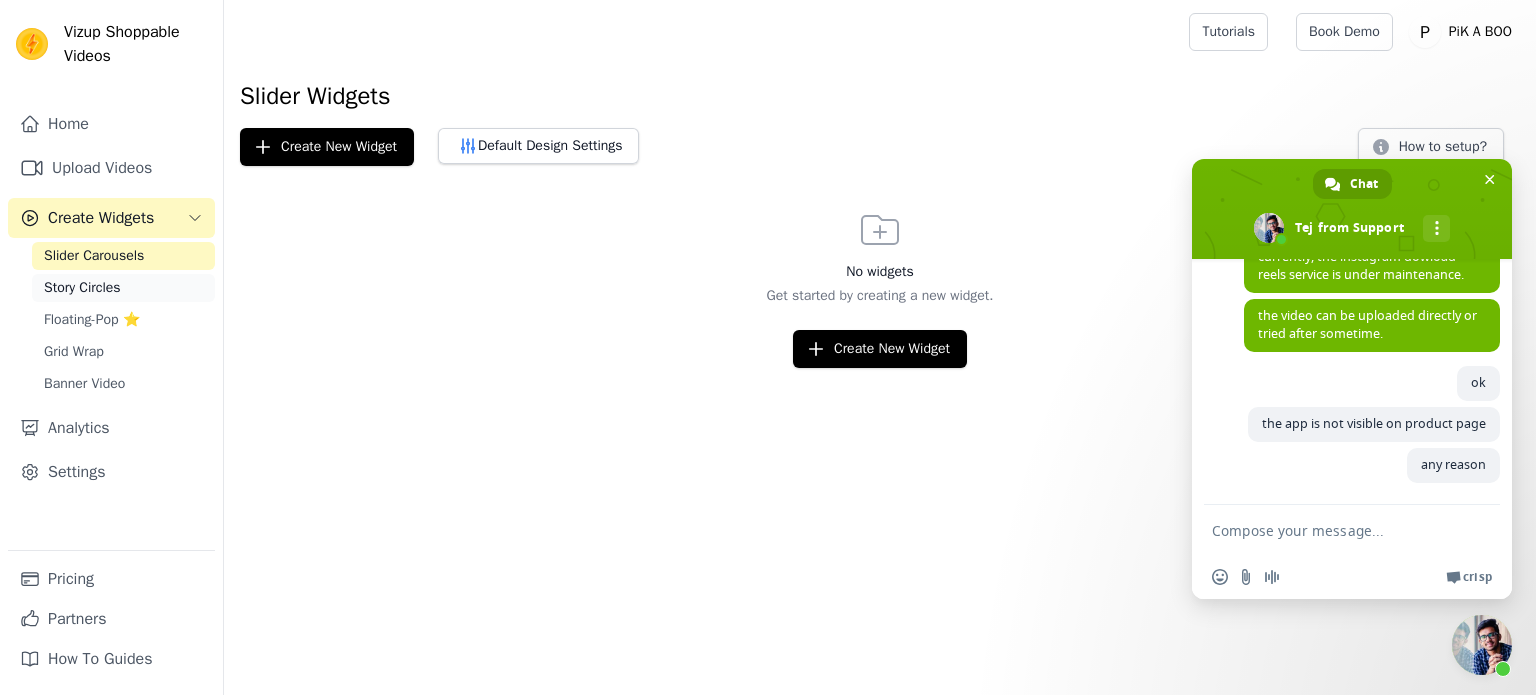 click on "Story Circles" at bounding box center [82, 288] 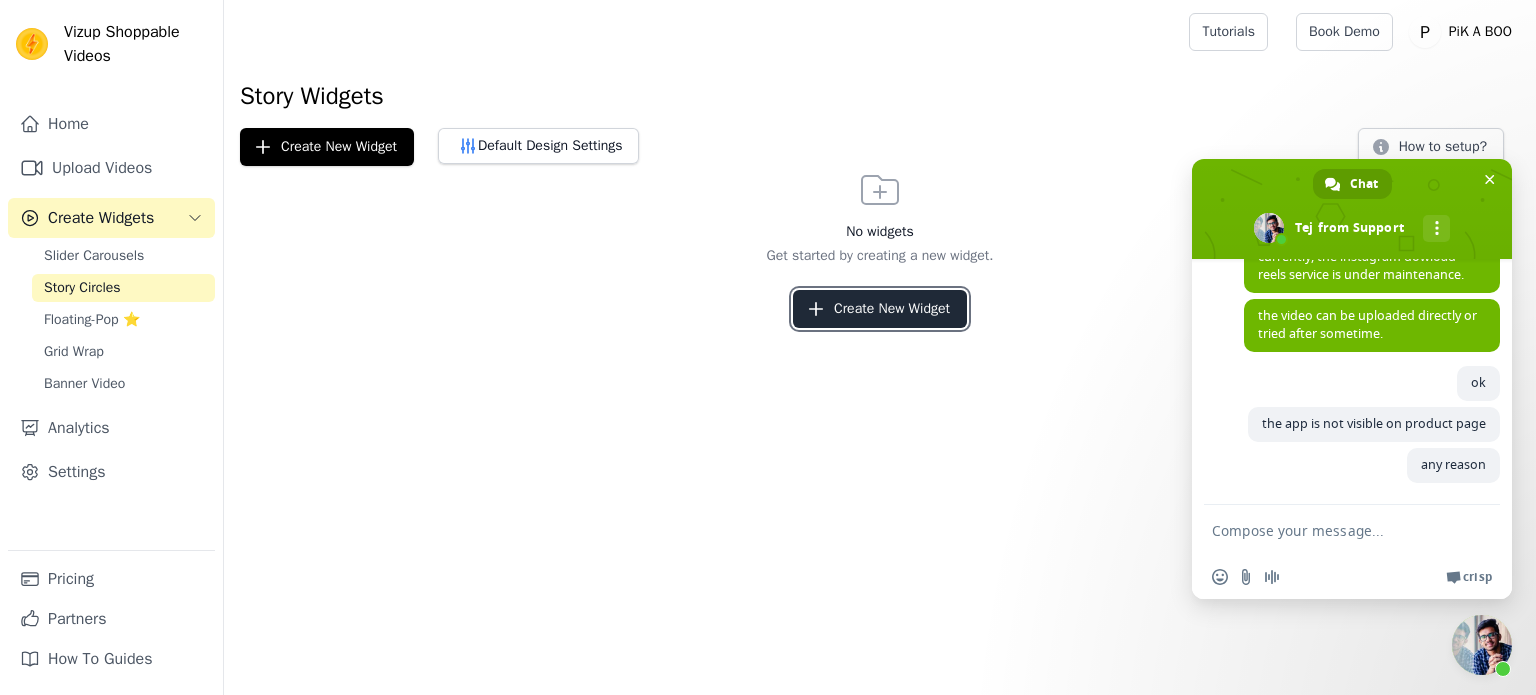 click on "Create New Widget" at bounding box center (880, 309) 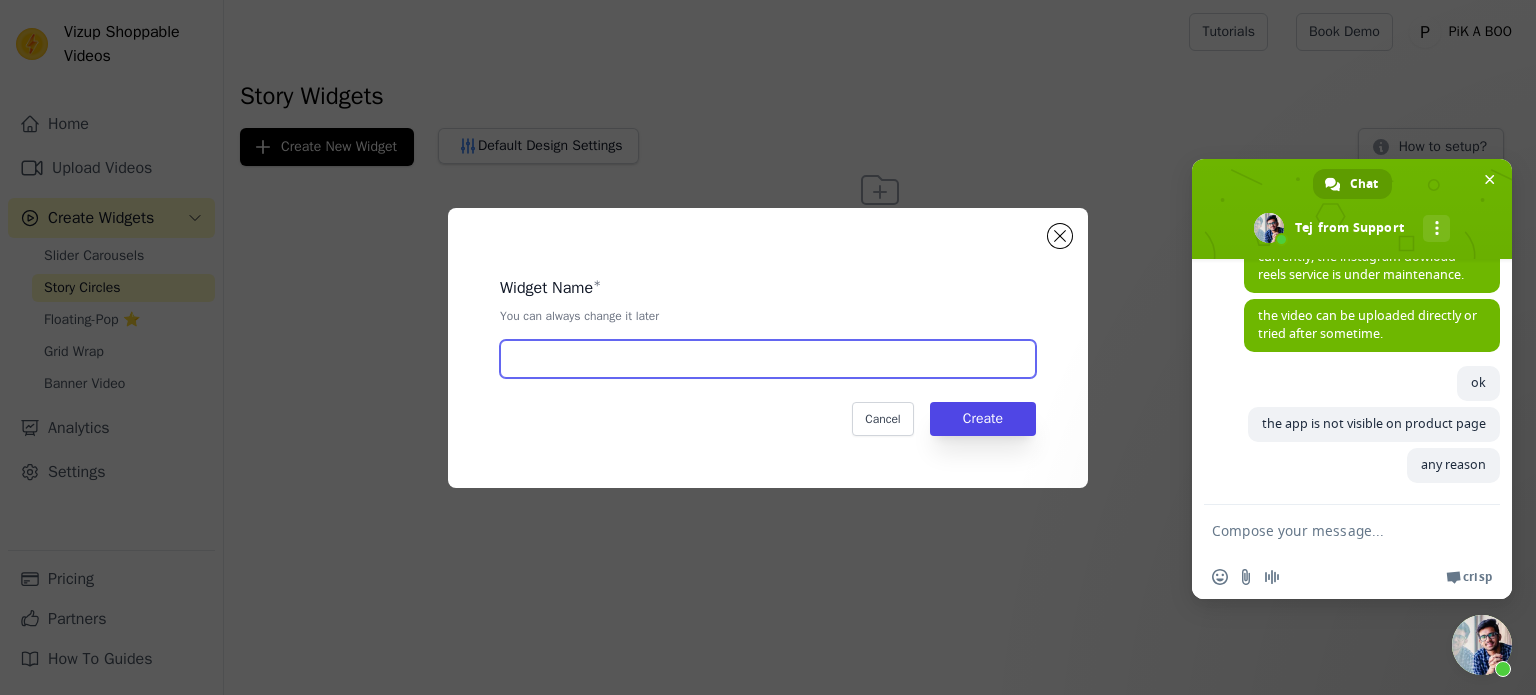 click at bounding box center (768, 359) 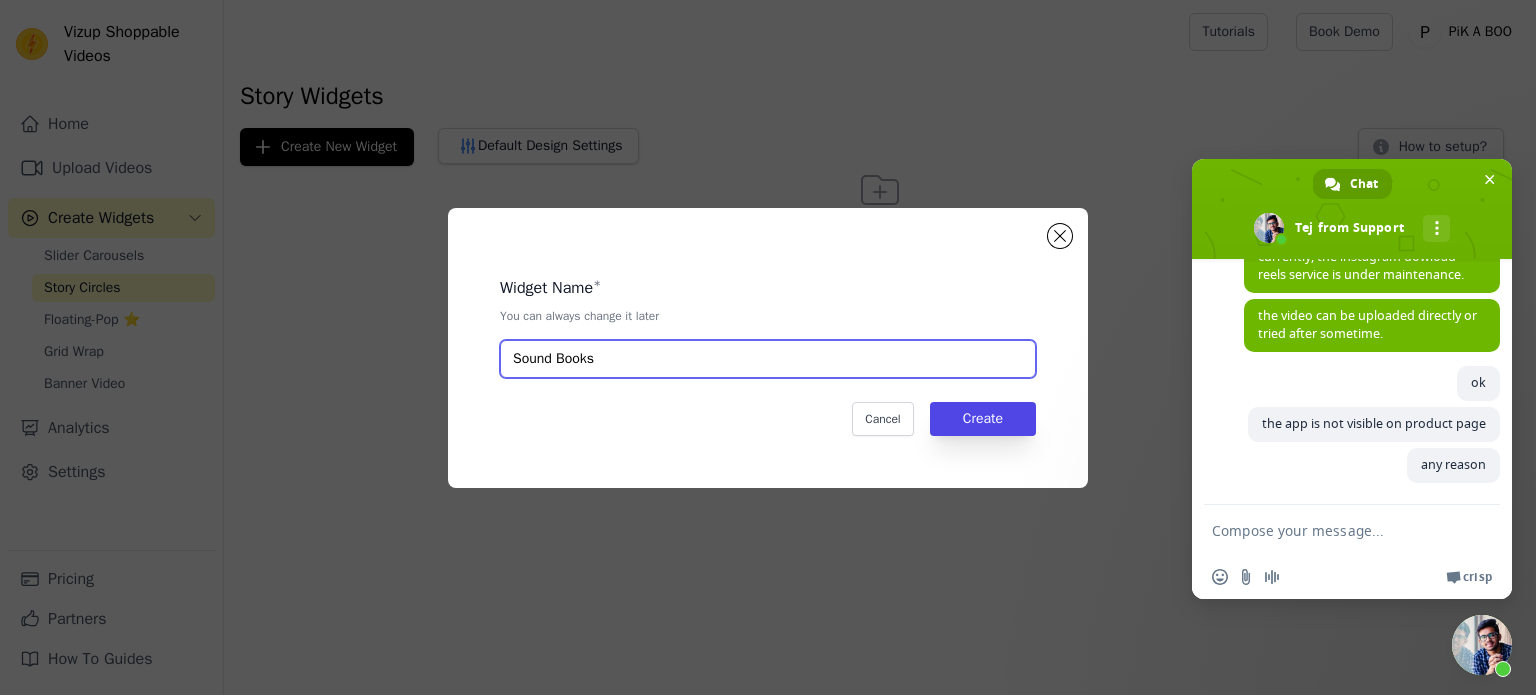 type on "Sound Books" 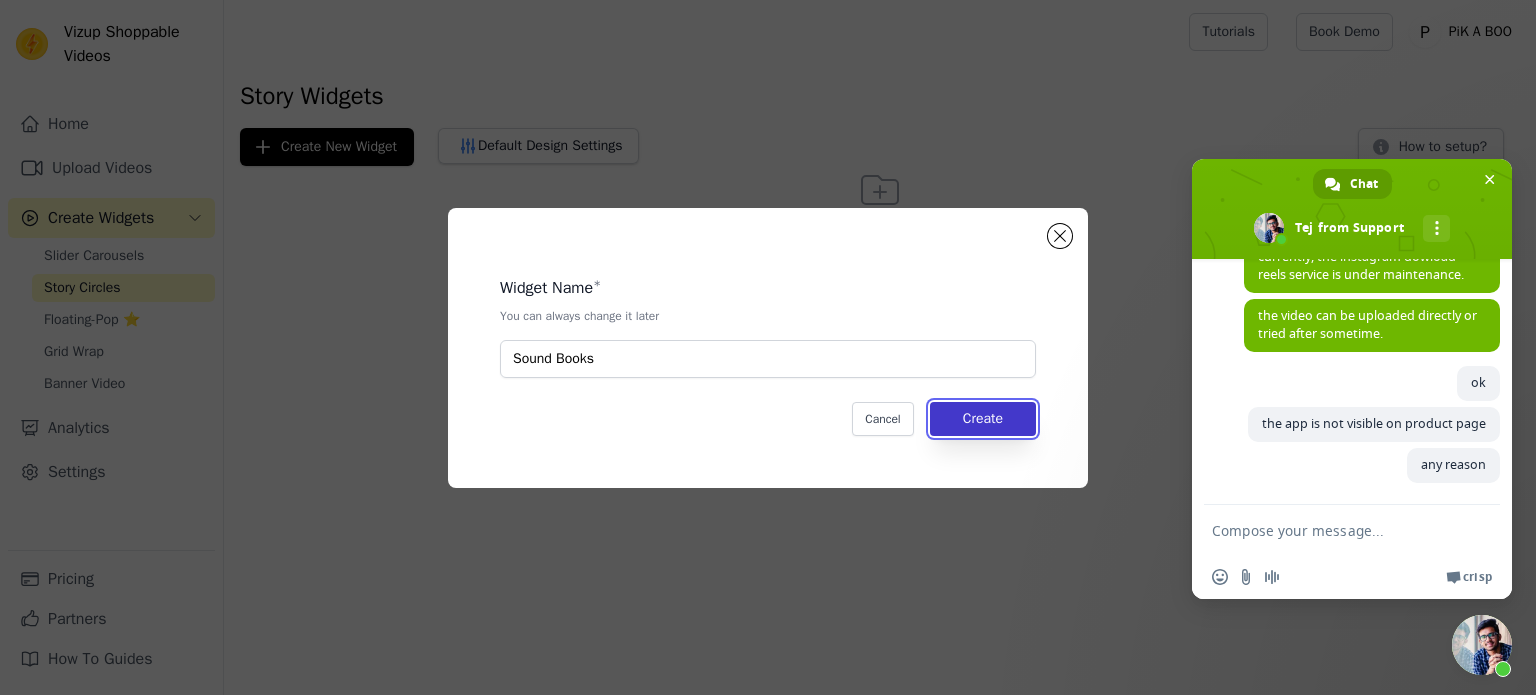 click on "Create" at bounding box center [983, 419] 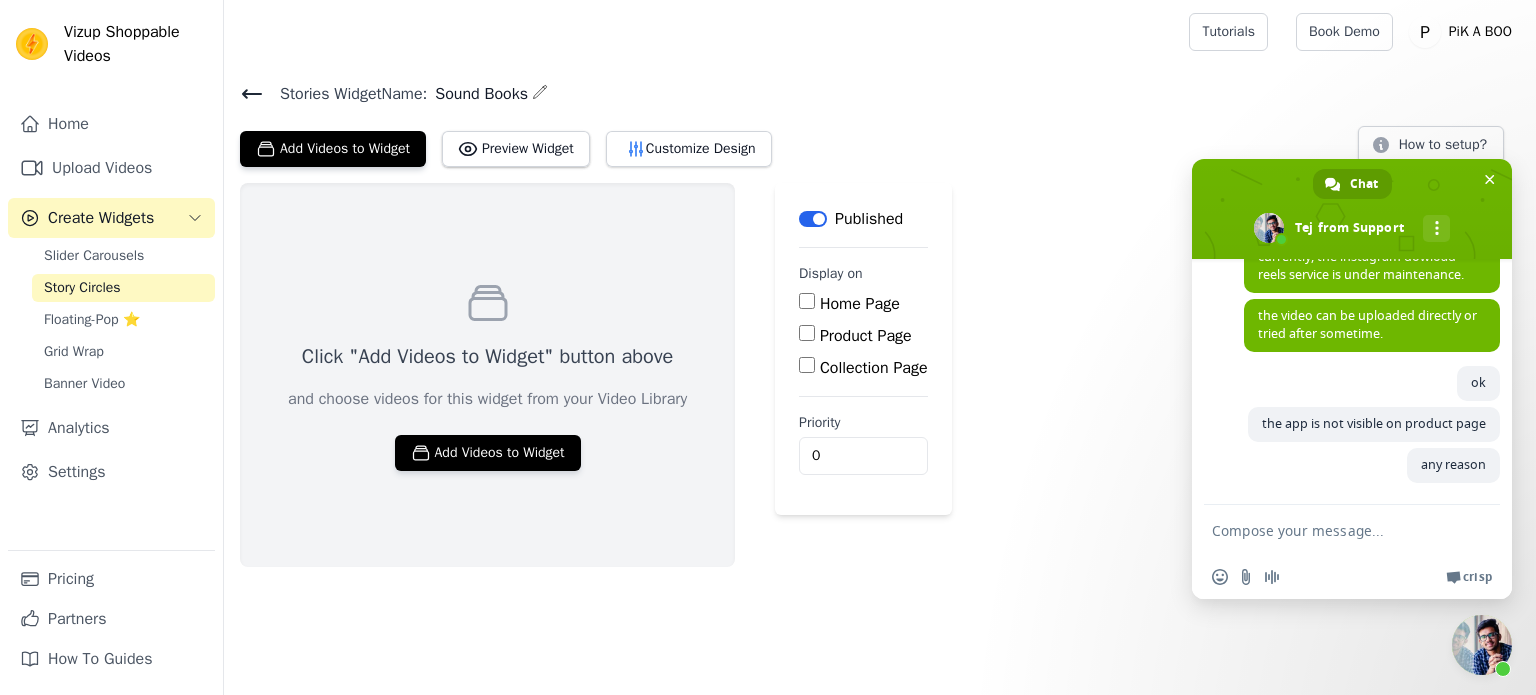 click on "Home Page" at bounding box center (807, 301) 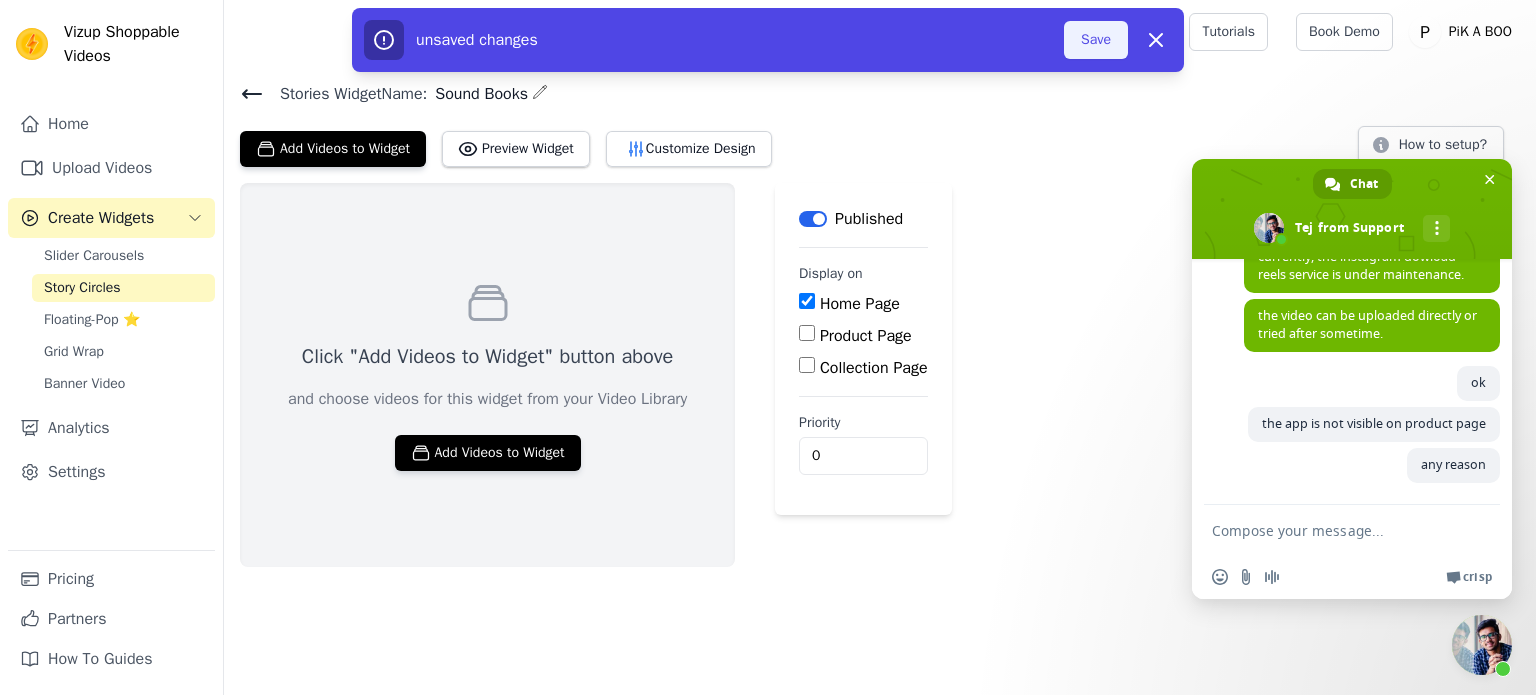 click on "Save" at bounding box center [1096, 40] 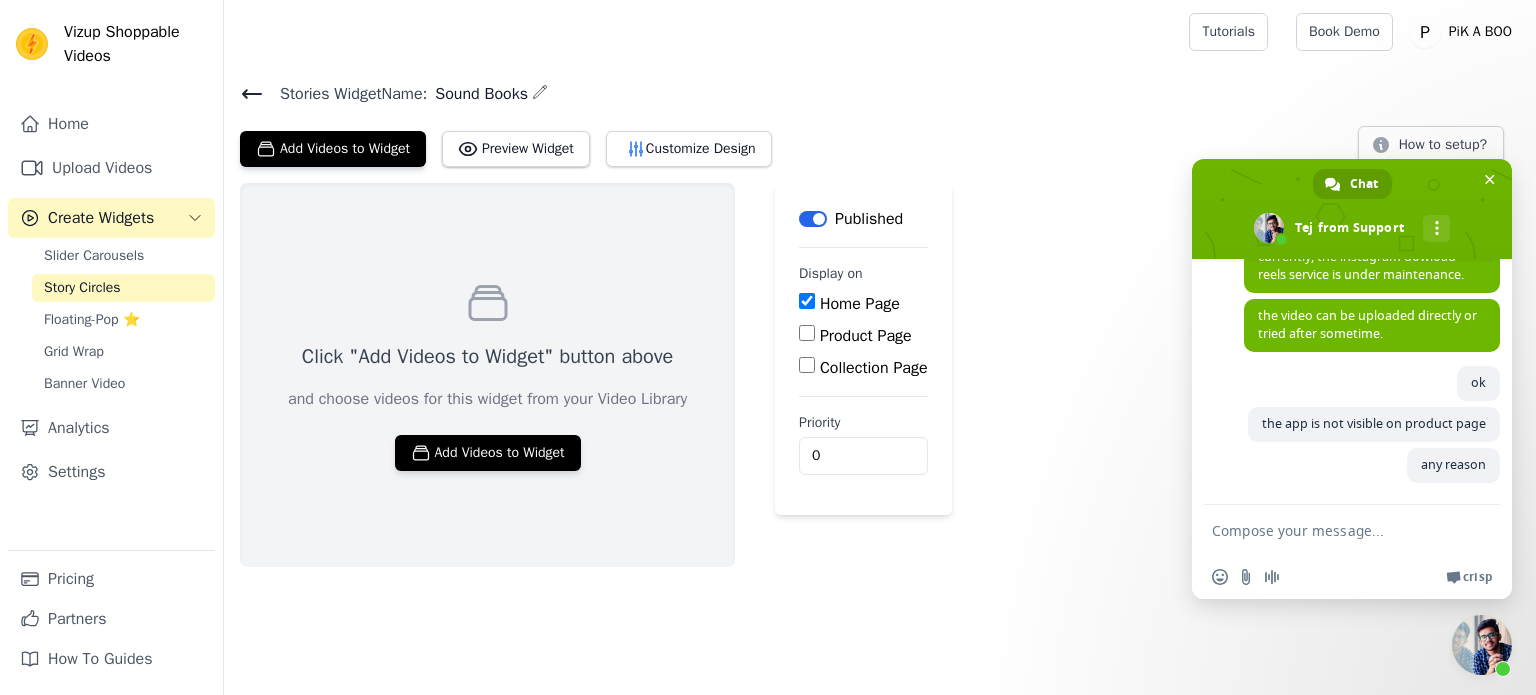 click on "Click "Add Videos to Widget" button above   and choose videos for this widget from your Video Library
Add Videos to Widget" at bounding box center [487, 375] 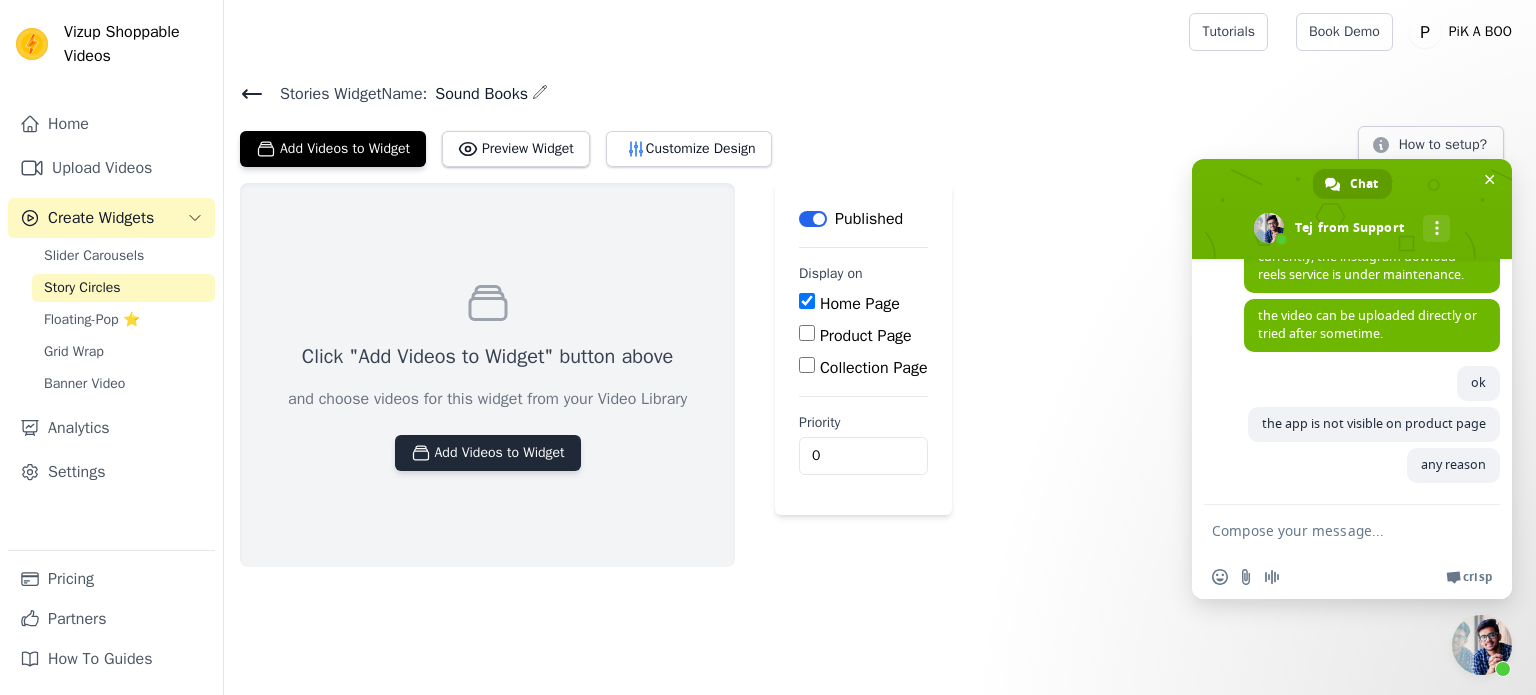 click on "Add Videos to Widget" at bounding box center [488, 453] 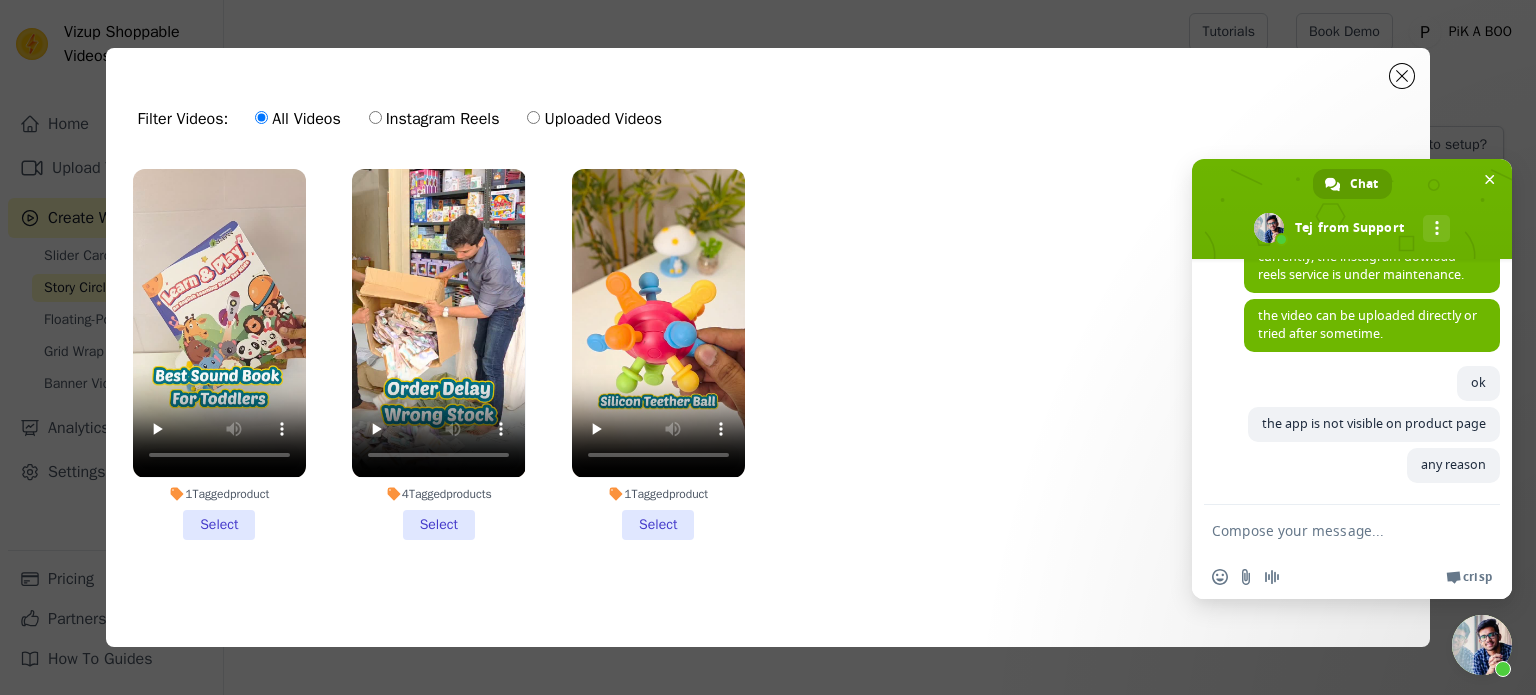 click on "1  Tagged  product     Select" at bounding box center [219, 354] 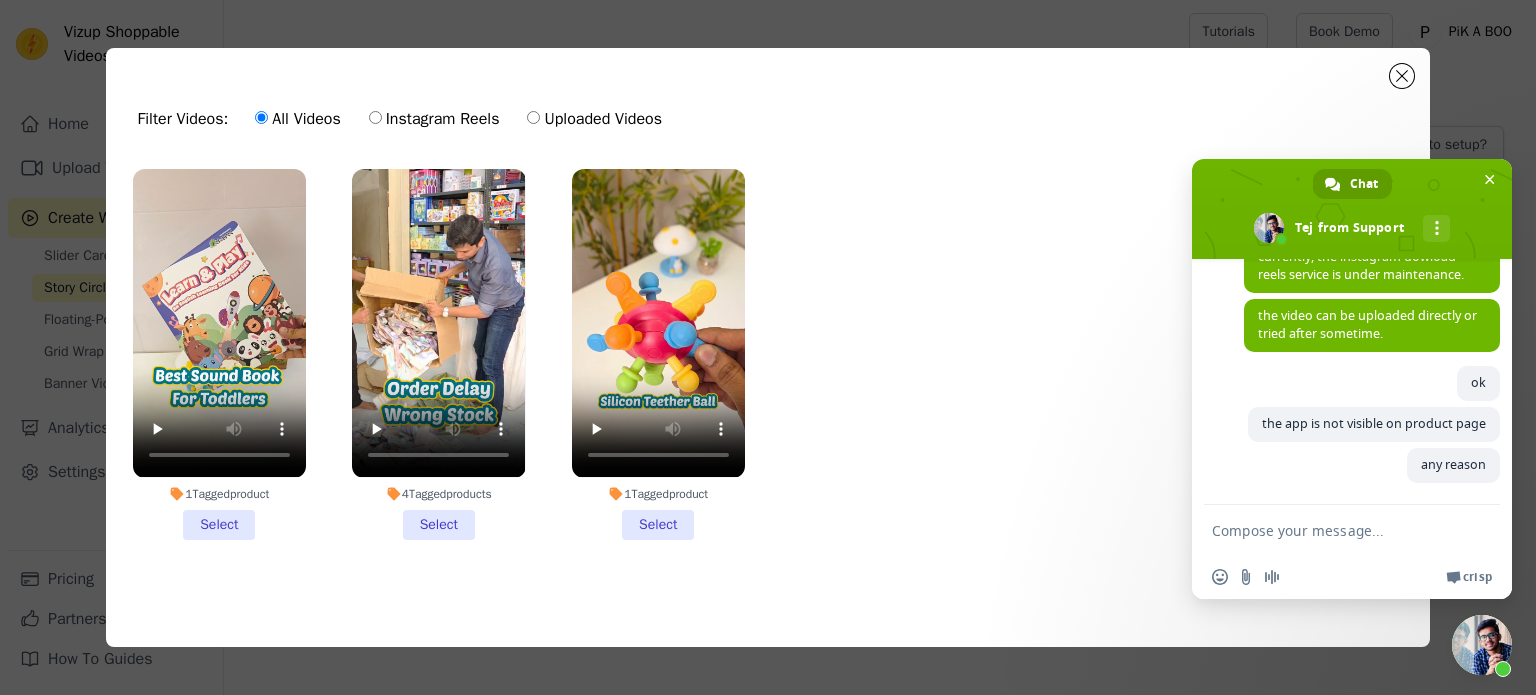 click on "1  Tagged  product     Select" at bounding box center [0, 0] 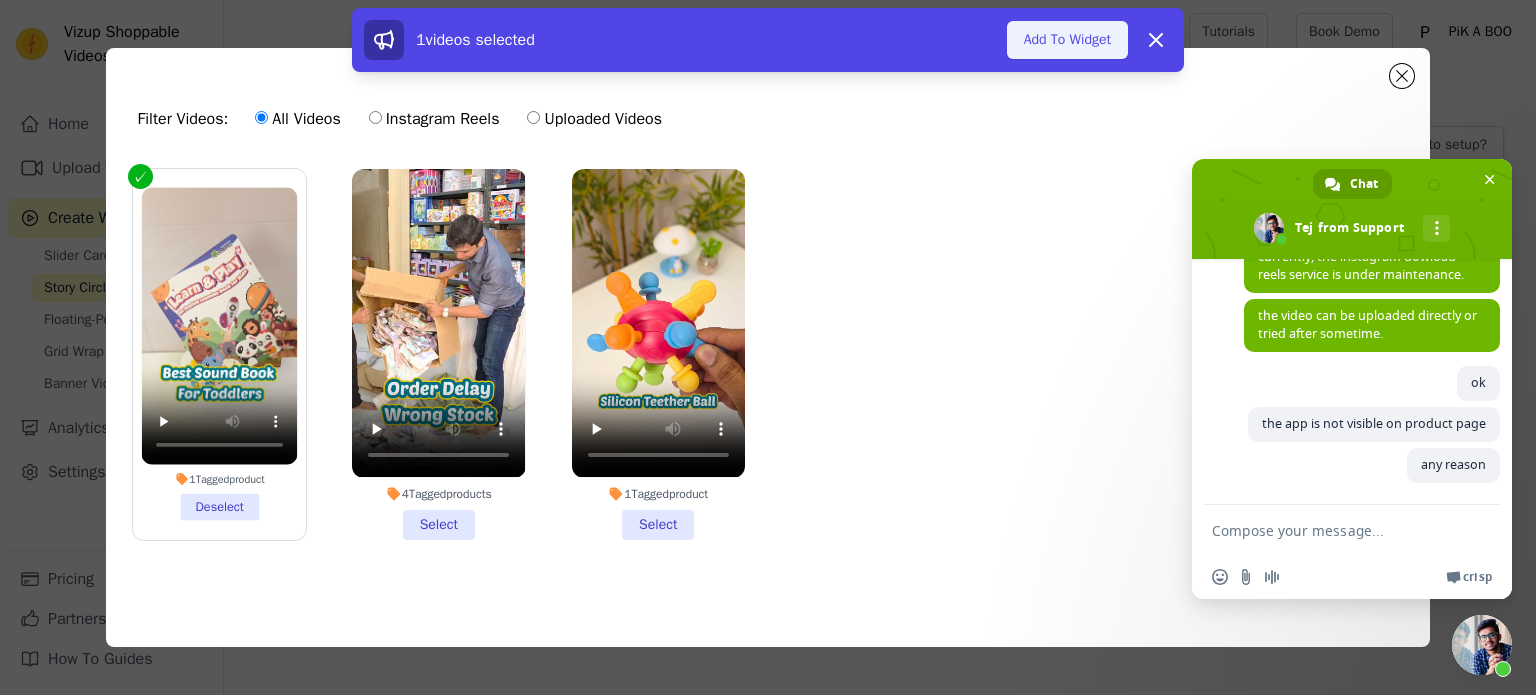 click on "Add To Widget" at bounding box center [1067, 40] 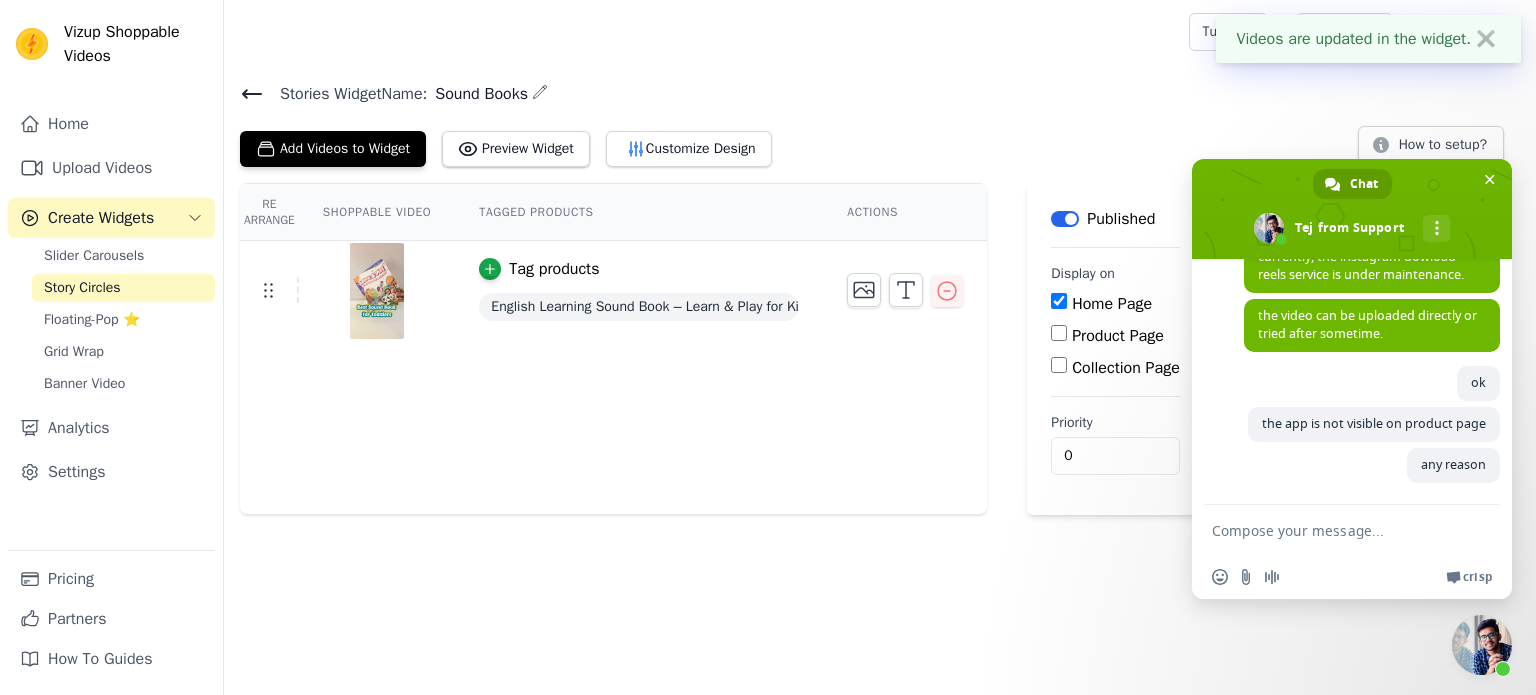 click on "Re Arrange   Shoppable Video   Tagged Products   Actions             Tag products   English Learning Sound Book – Learn & Play for Kids" at bounding box center (613, 349) 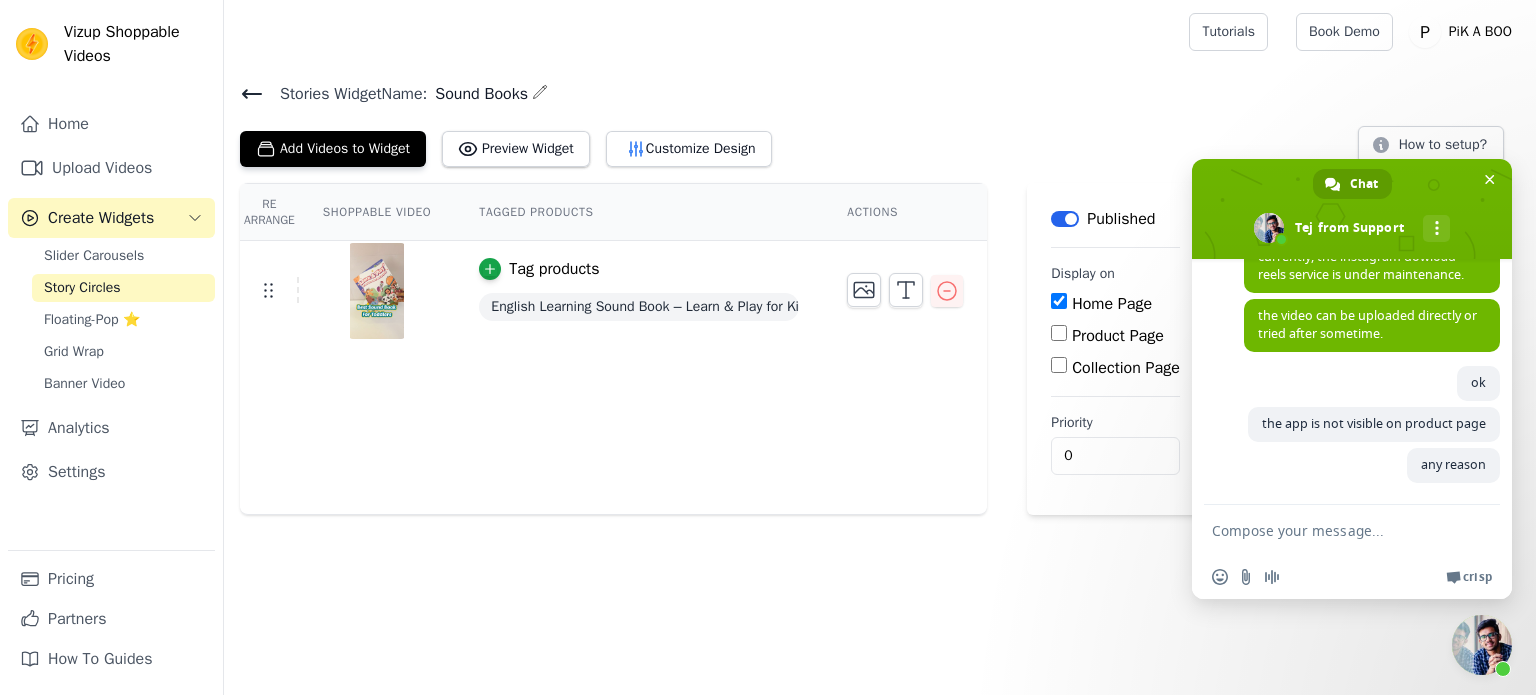 click on "Collection Page" at bounding box center (1126, 368) 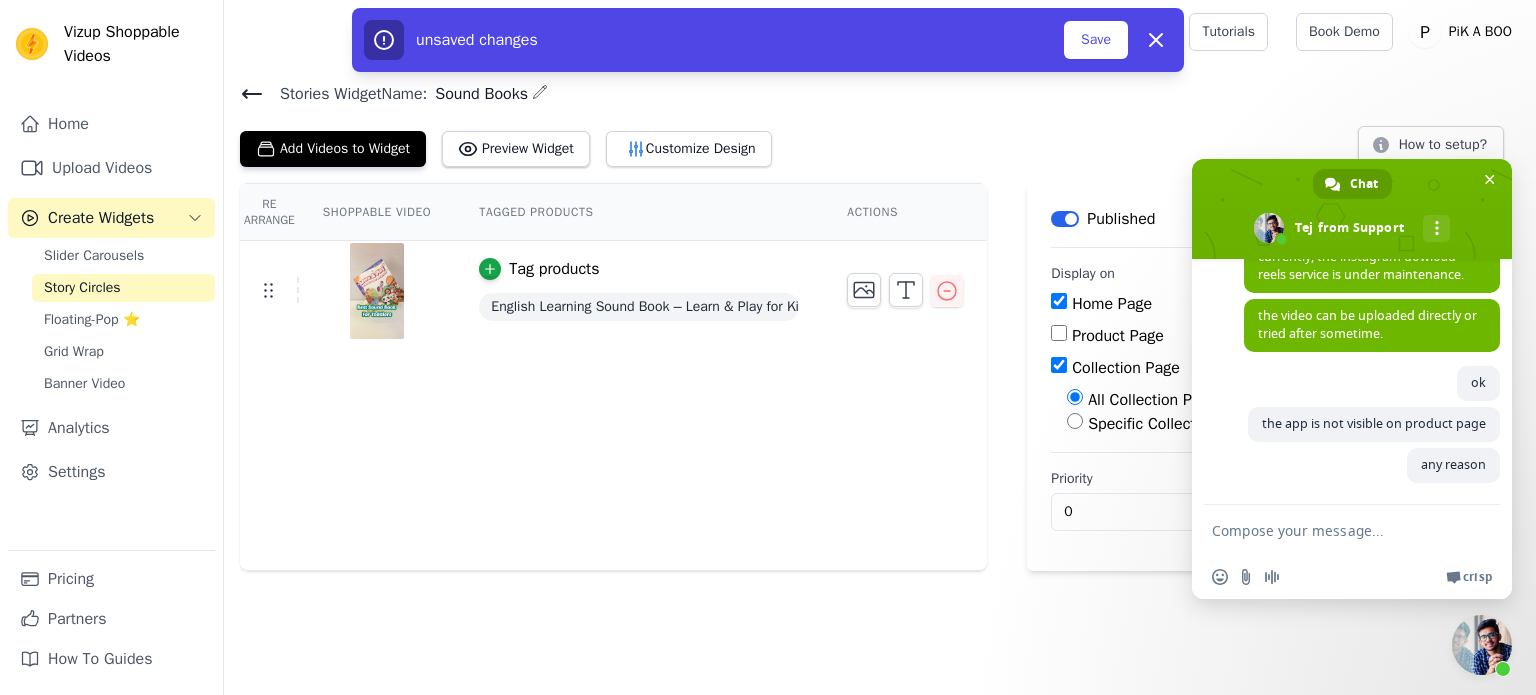 click on "Home Page" at bounding box center [1112, 304] 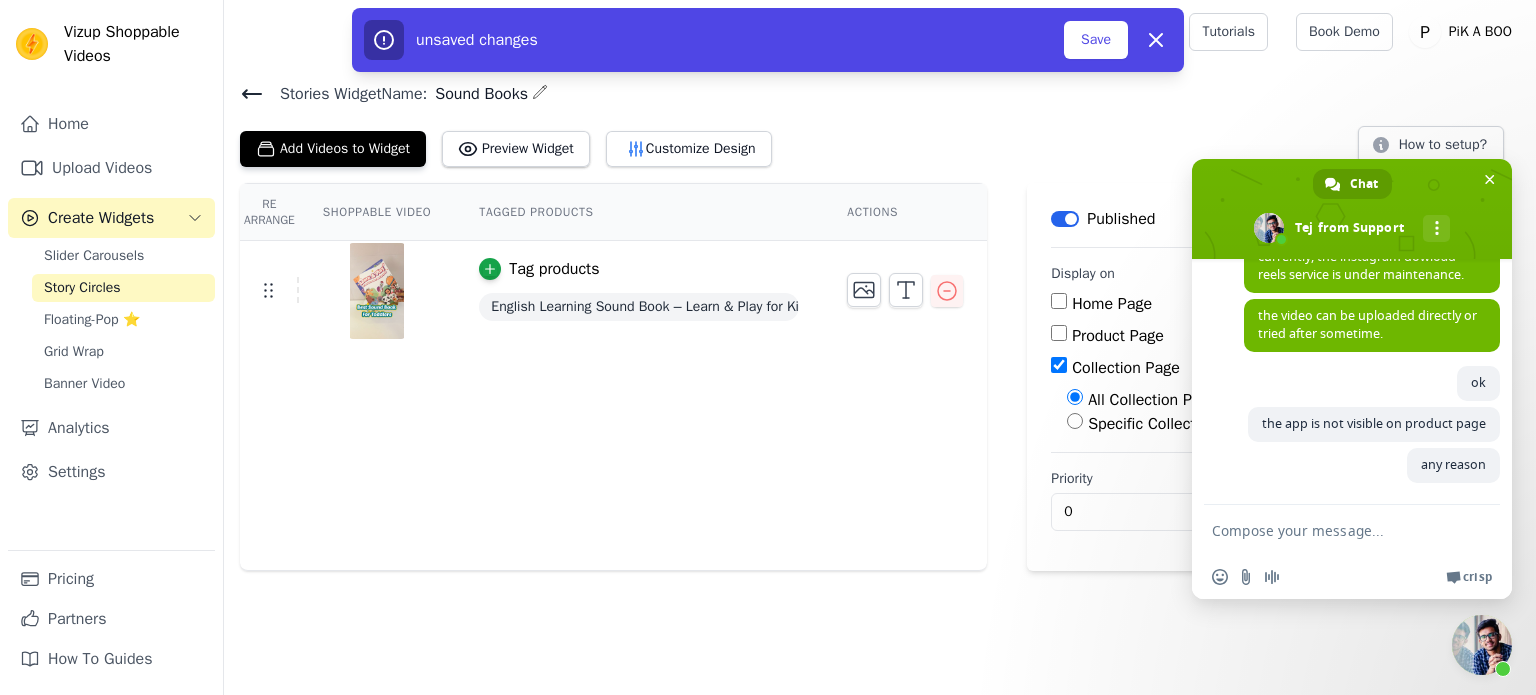 click on "Specific Collection Pages" at bounding box center [1176, 424] 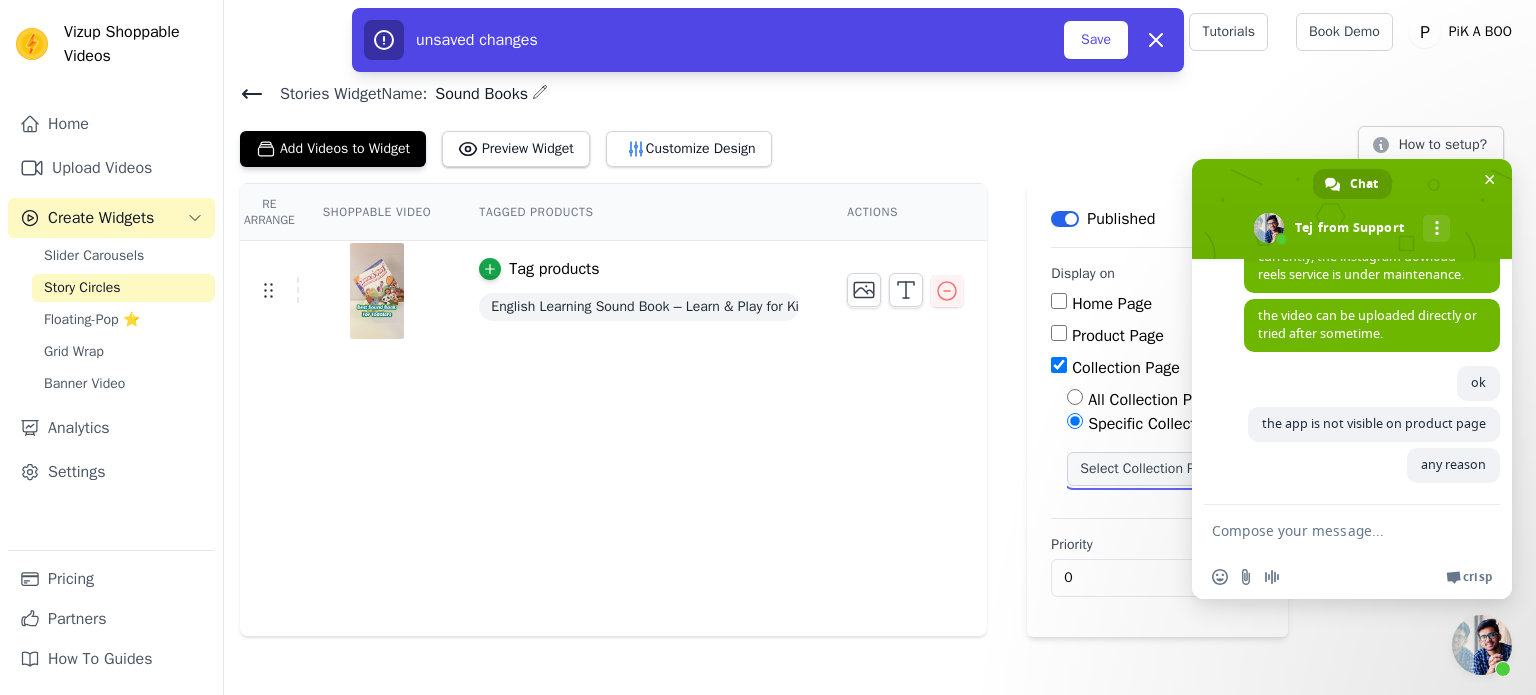click on "Select Collection Pages" at bounding box center [1152, 469] 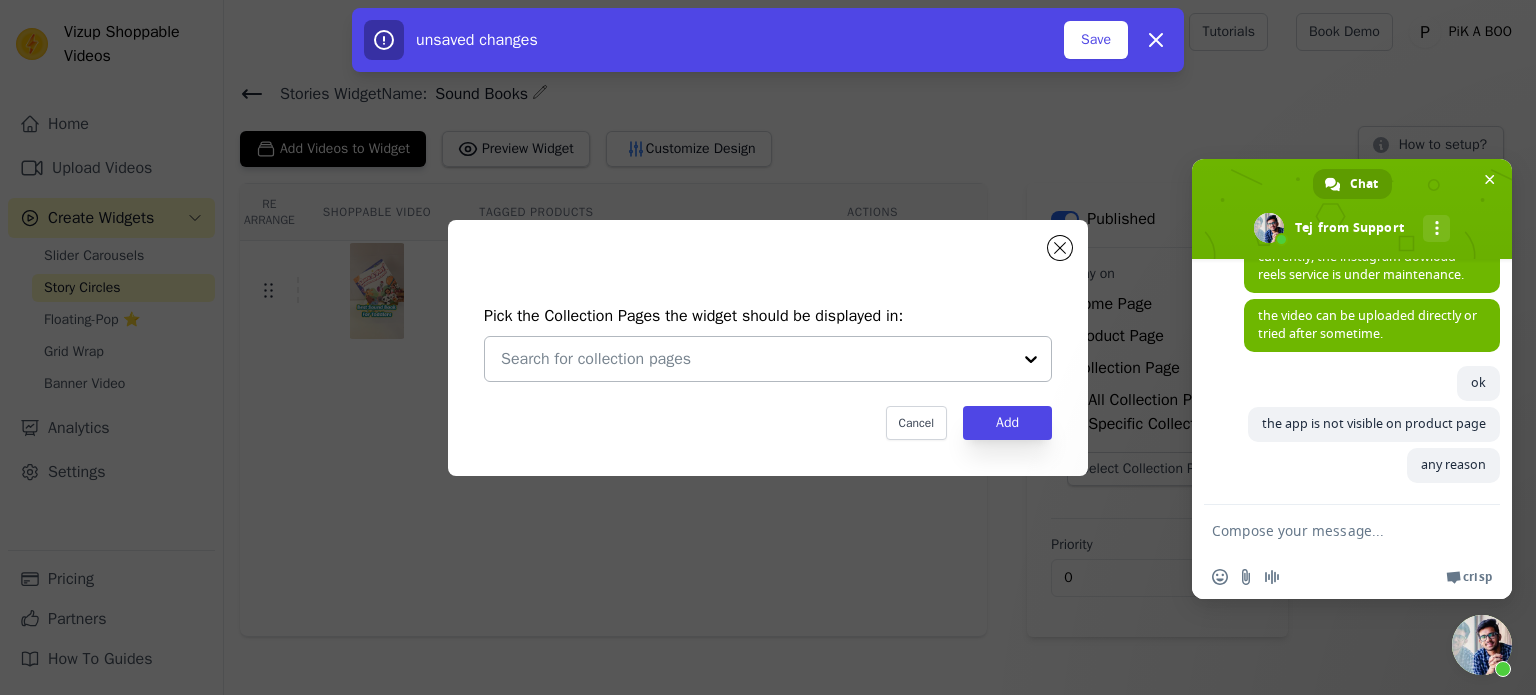 click at bounding box center (756, 359) 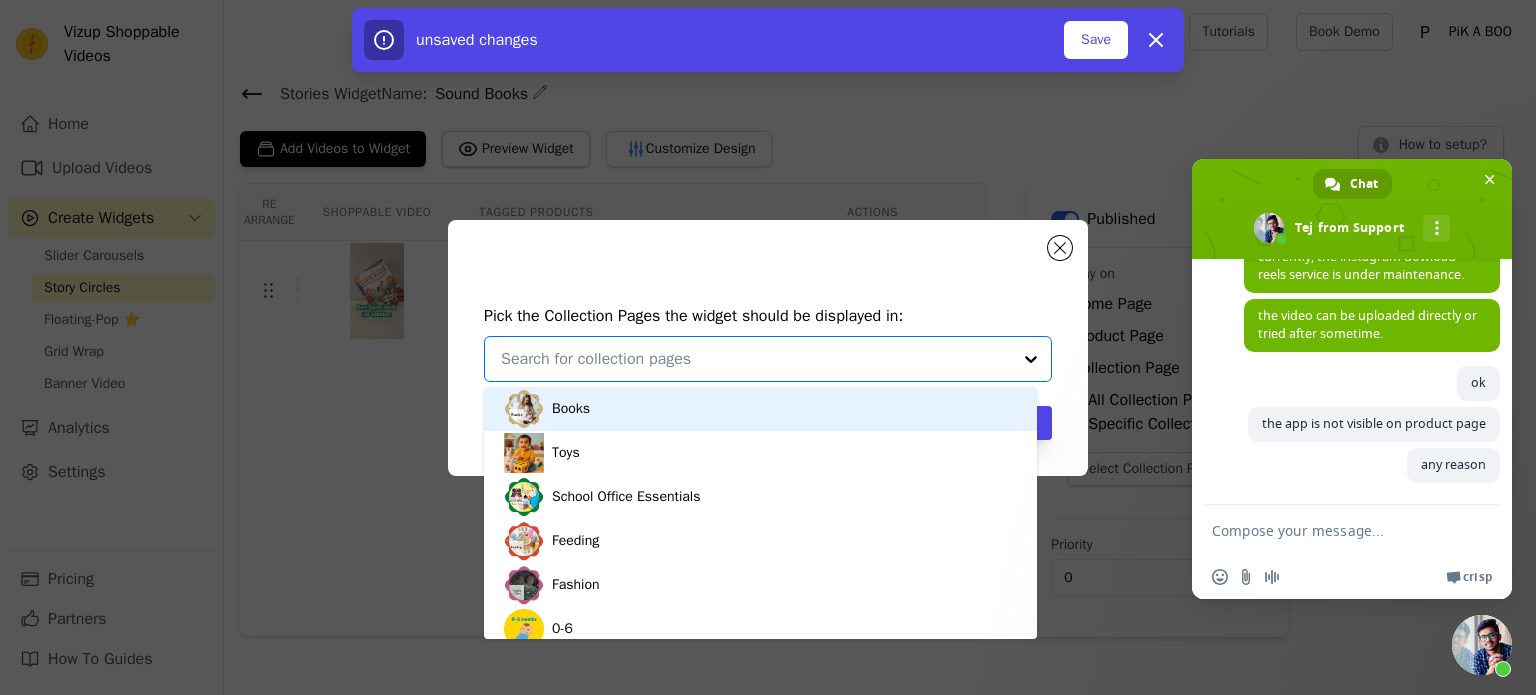 click on "Books" at bounding box center [760, 409] 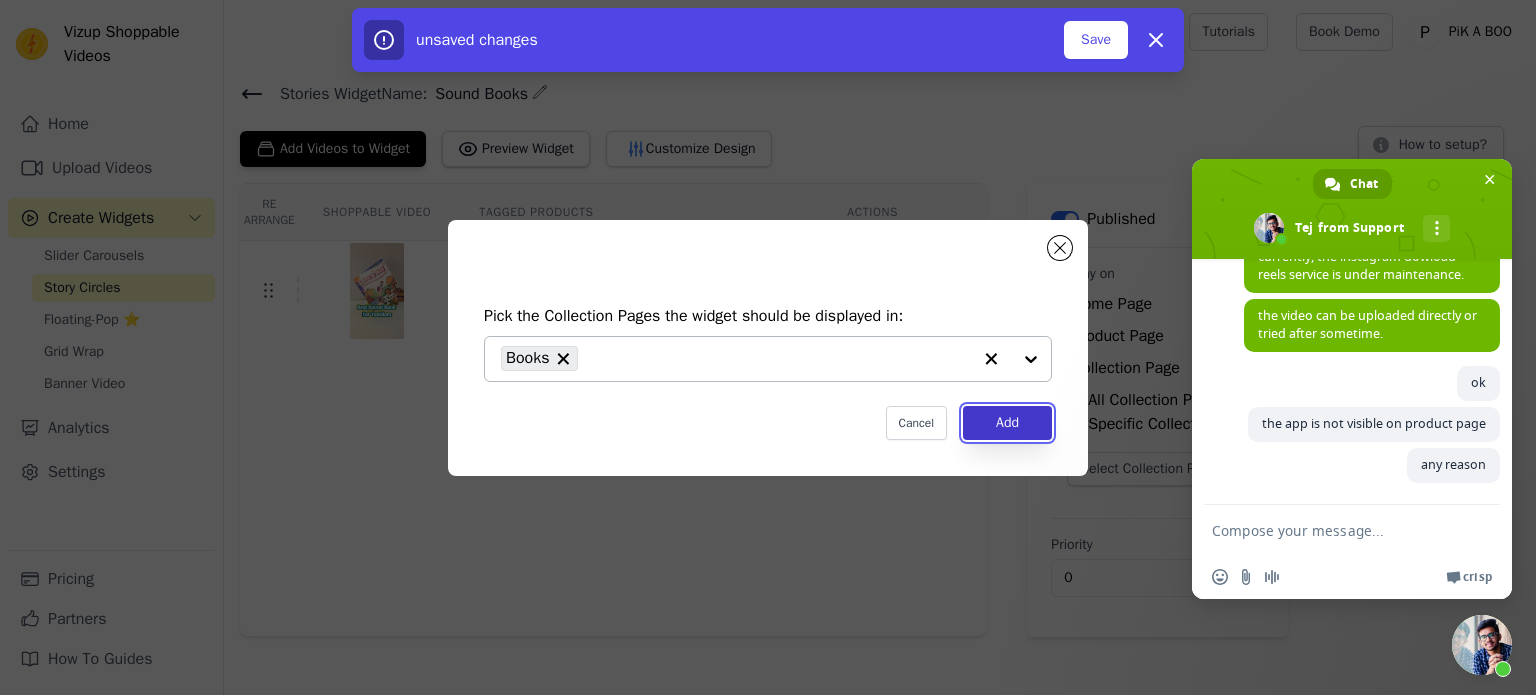 click on "Add" at bounding box center [1007, 423] 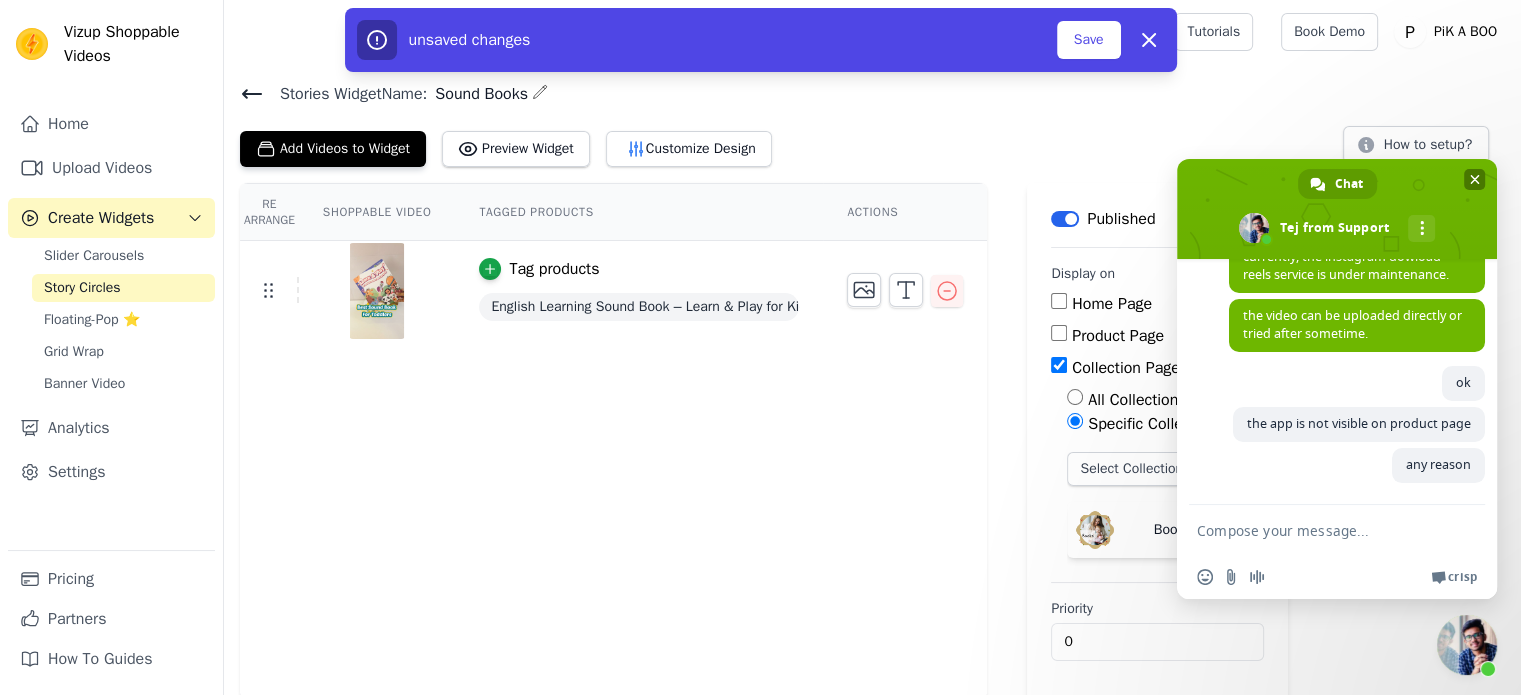 click at bounding box center (1475, 179) 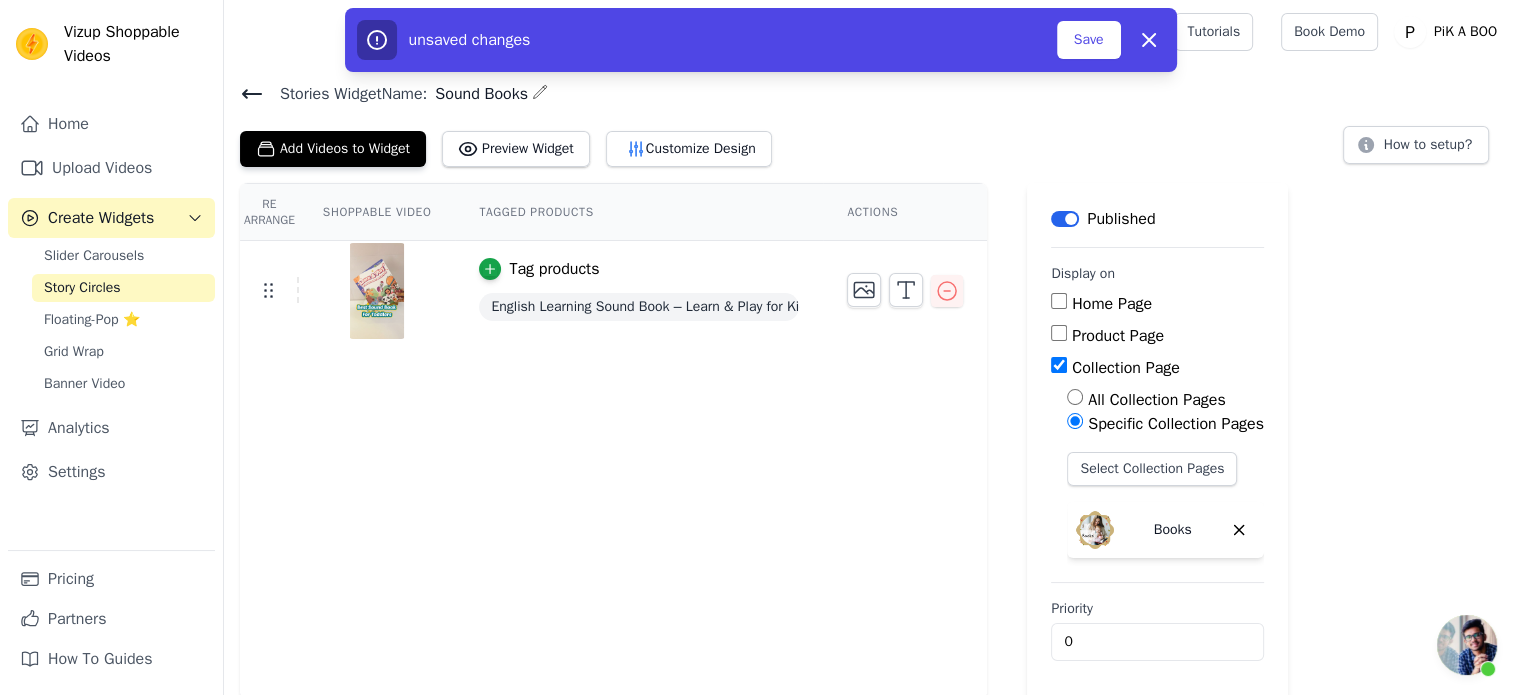 click on "Re Arrange   Shoppable Video   Tagged Products   Actions             Tag products   English Learning Sound Book – Learn & Play for Kids" at bounding box center (613, 442) 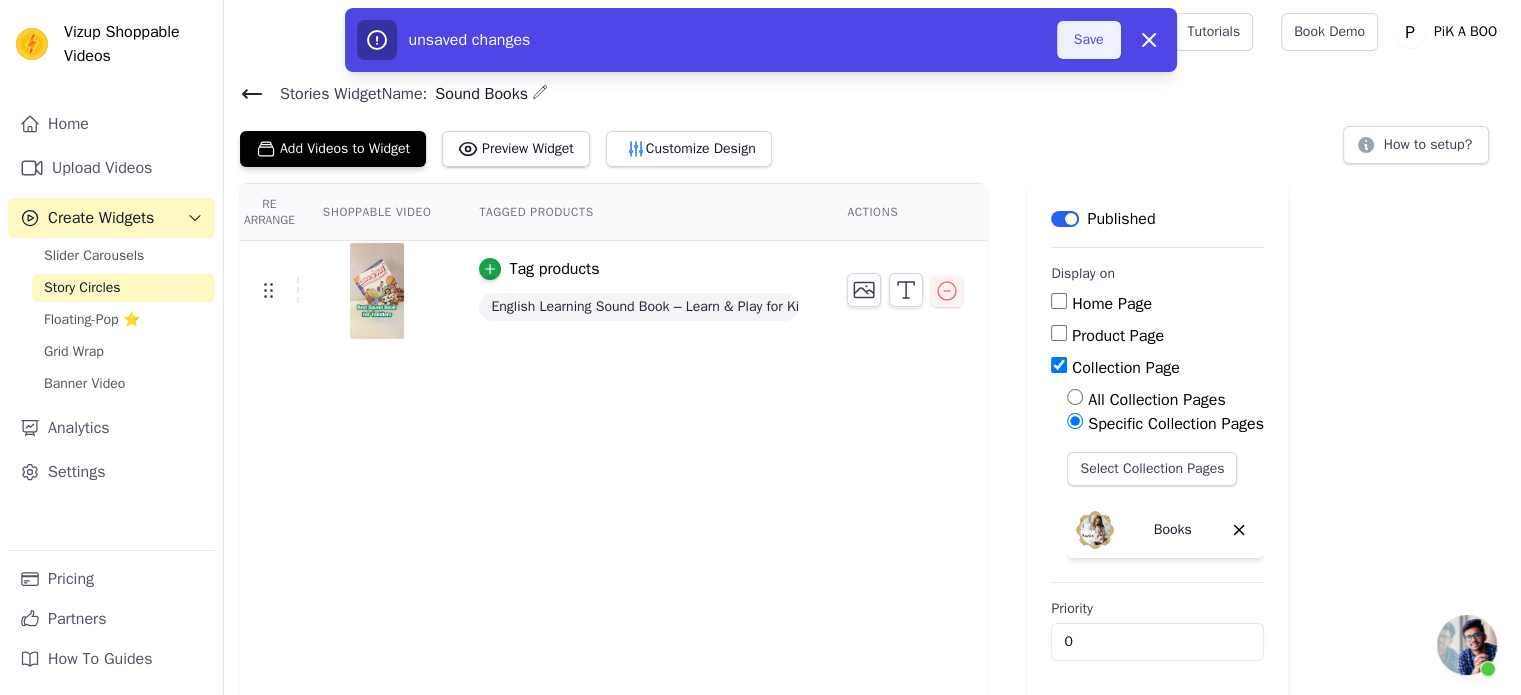 click on "Save" at bounding box center [1089, 40] 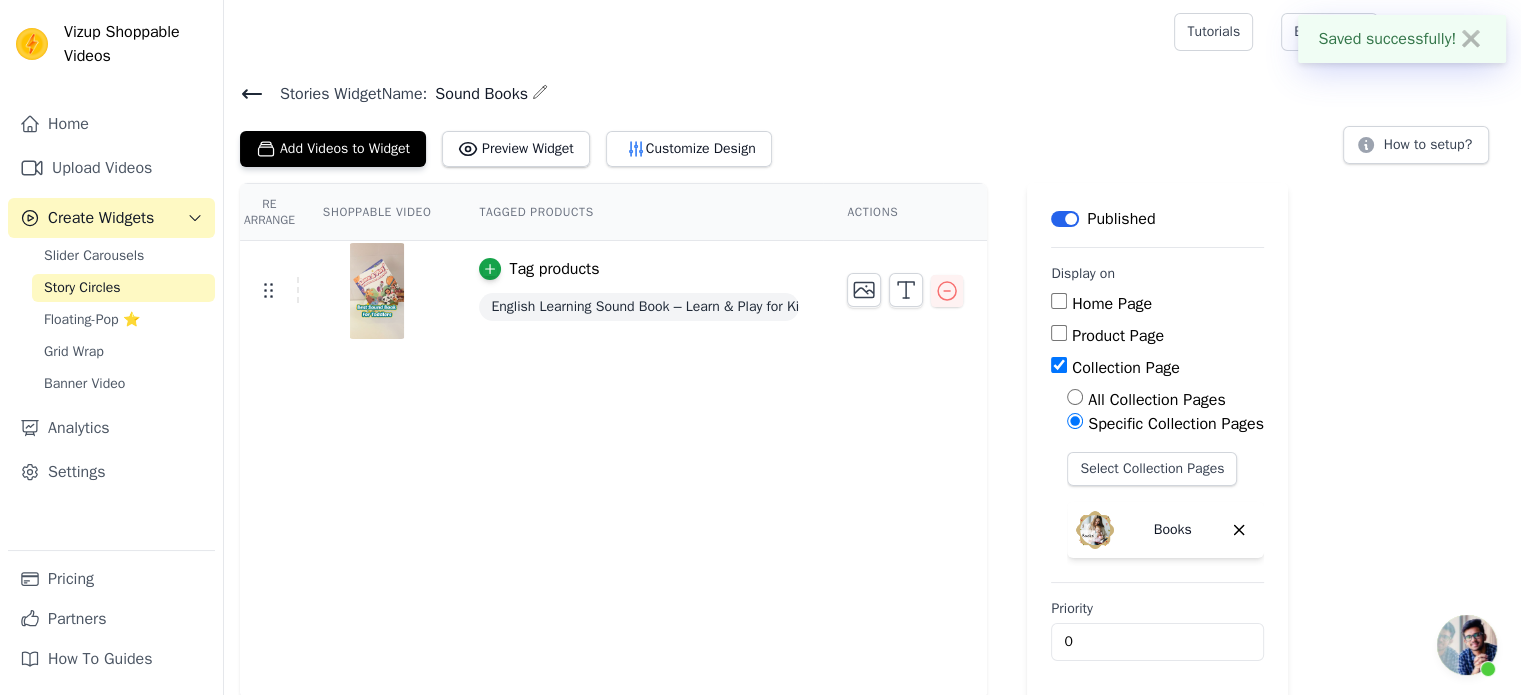 click 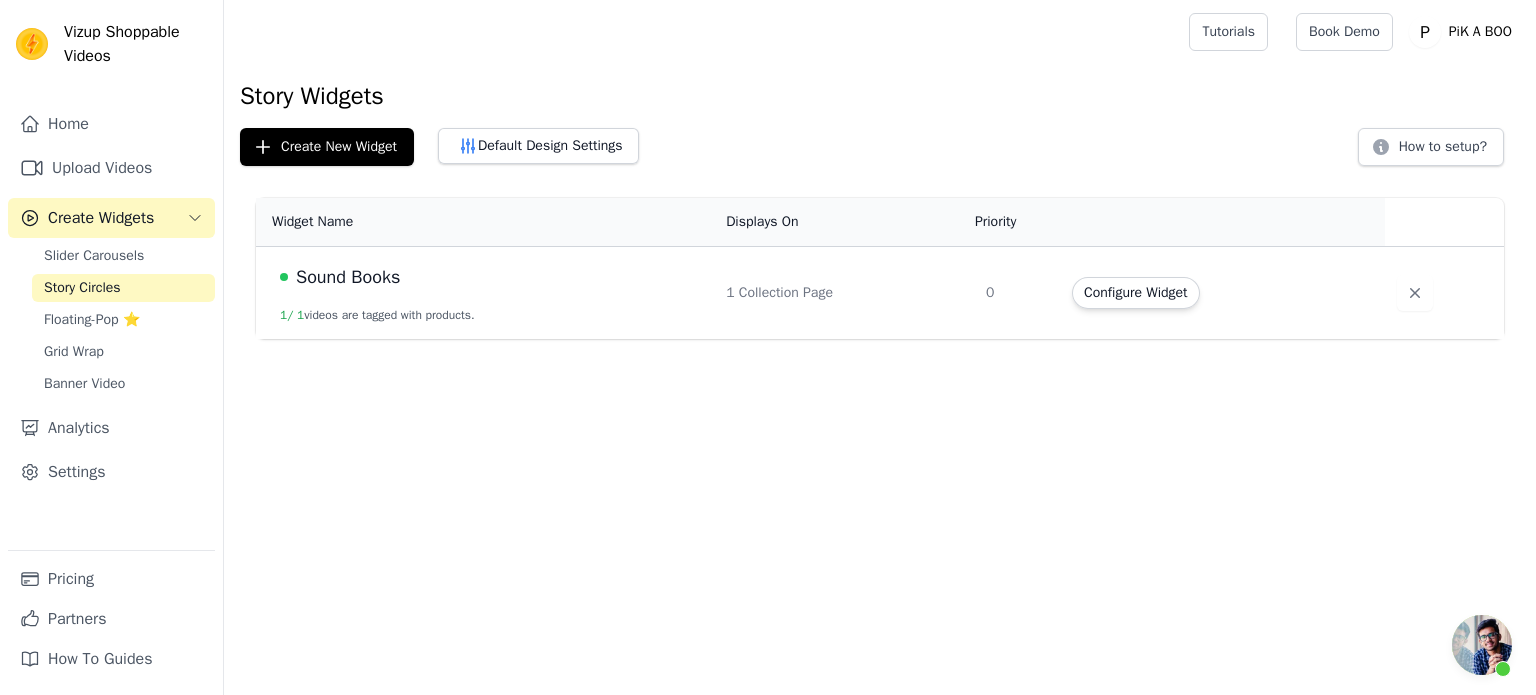 click on "Saved successfully! ✖
Vizup Shoppable Videos
Home
Upload Videos       Create Widgets     Slider Carousels   Story Circles   Floating-Pop ⭐   Grid Wrap   Banner Video
Analytics
Settings
Pricing
Partners
How To Guides   Open sidebar       Tutorials" at bounding box center [768, 169] 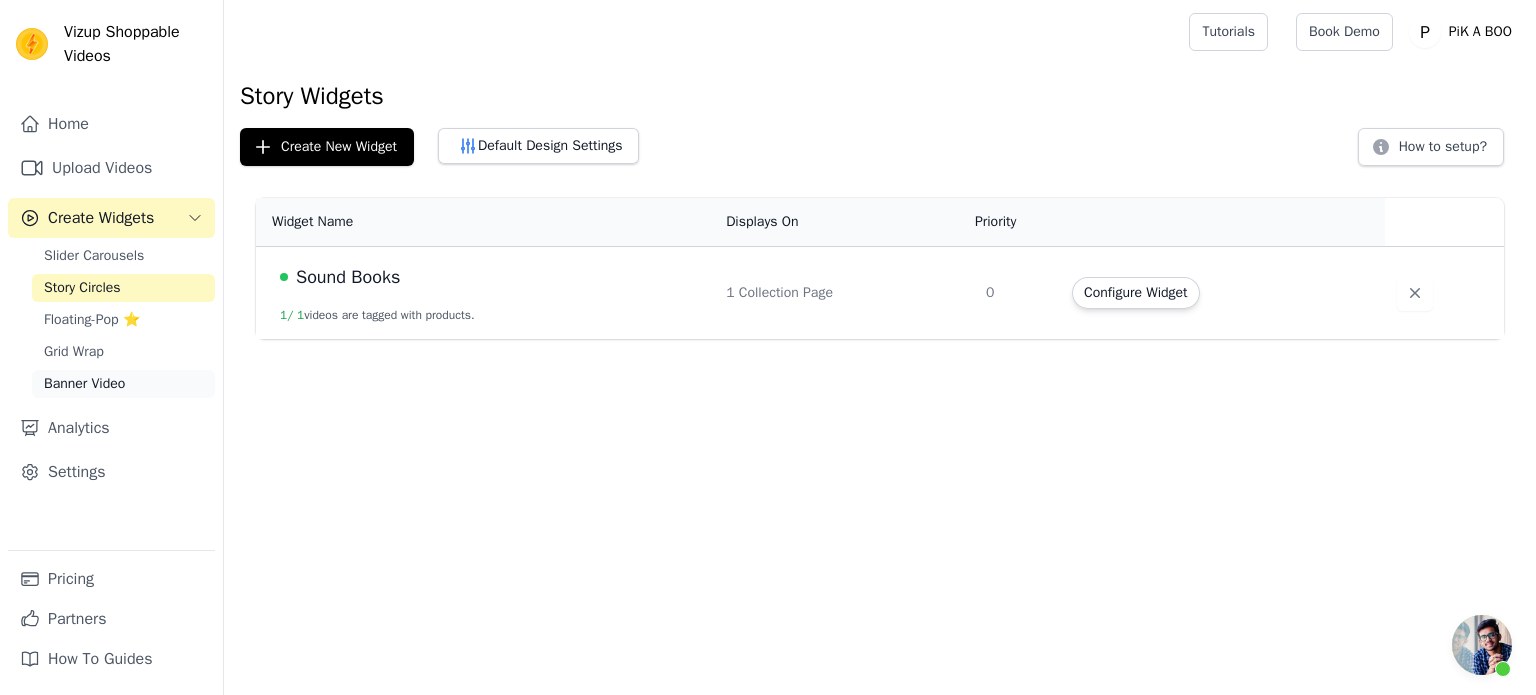 click on "Banner Video" at bounding box center [84, 384] 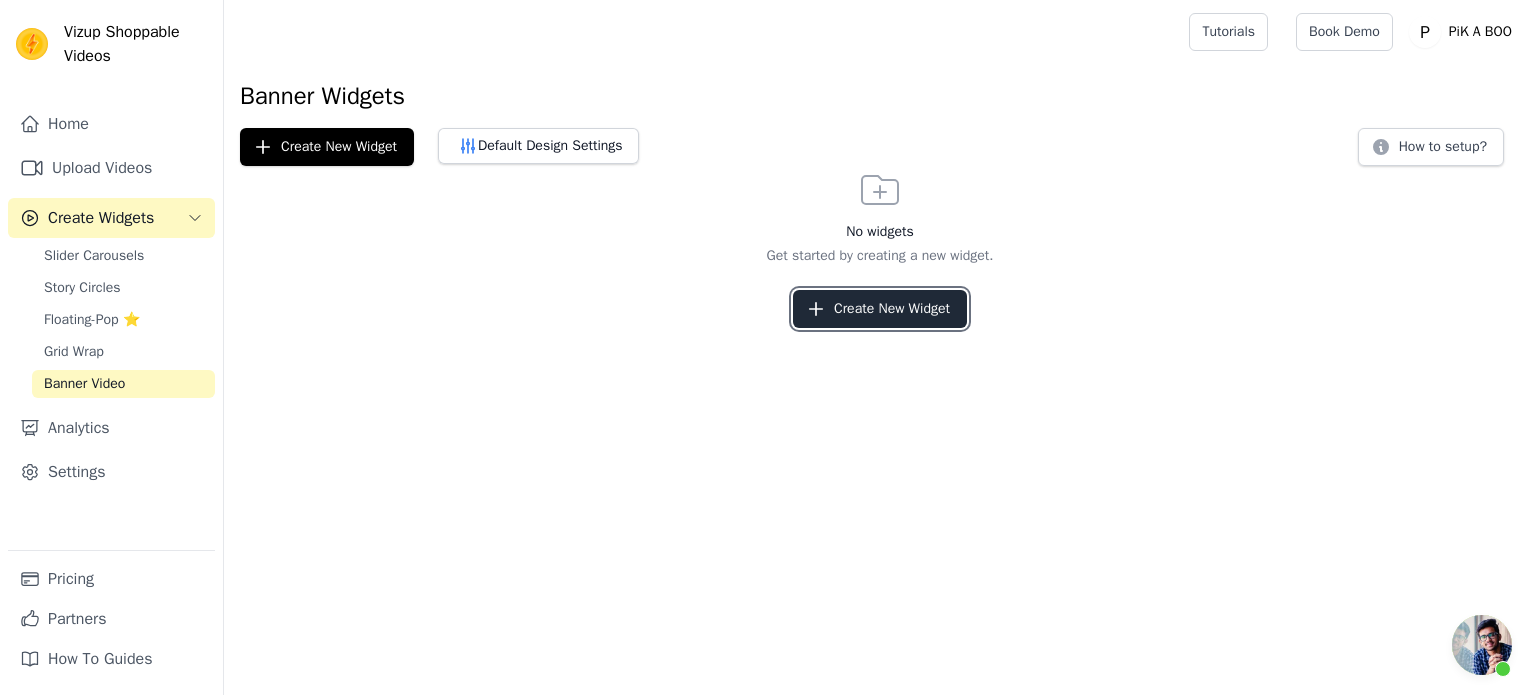 click on "Create New Widget" at bounding box center [880, 309] 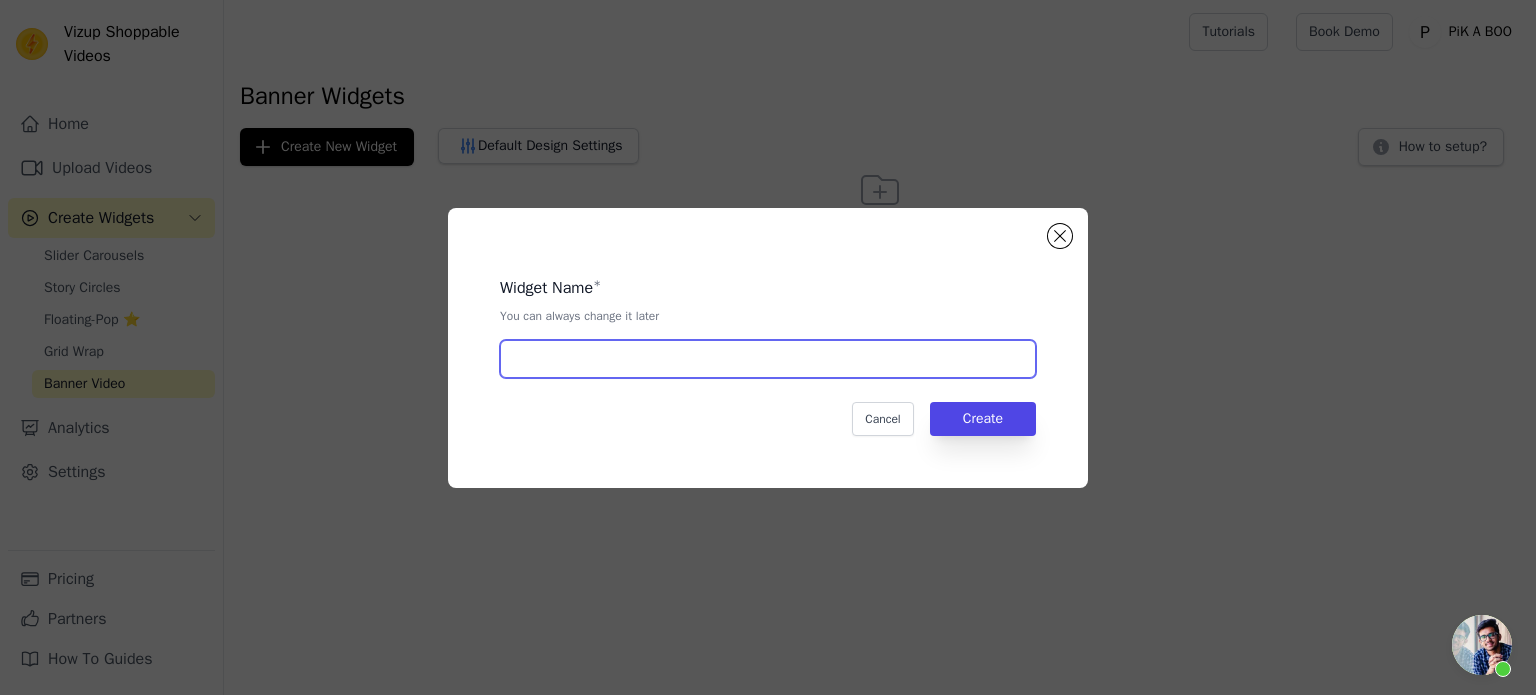 click at bounding box center (768, 359) 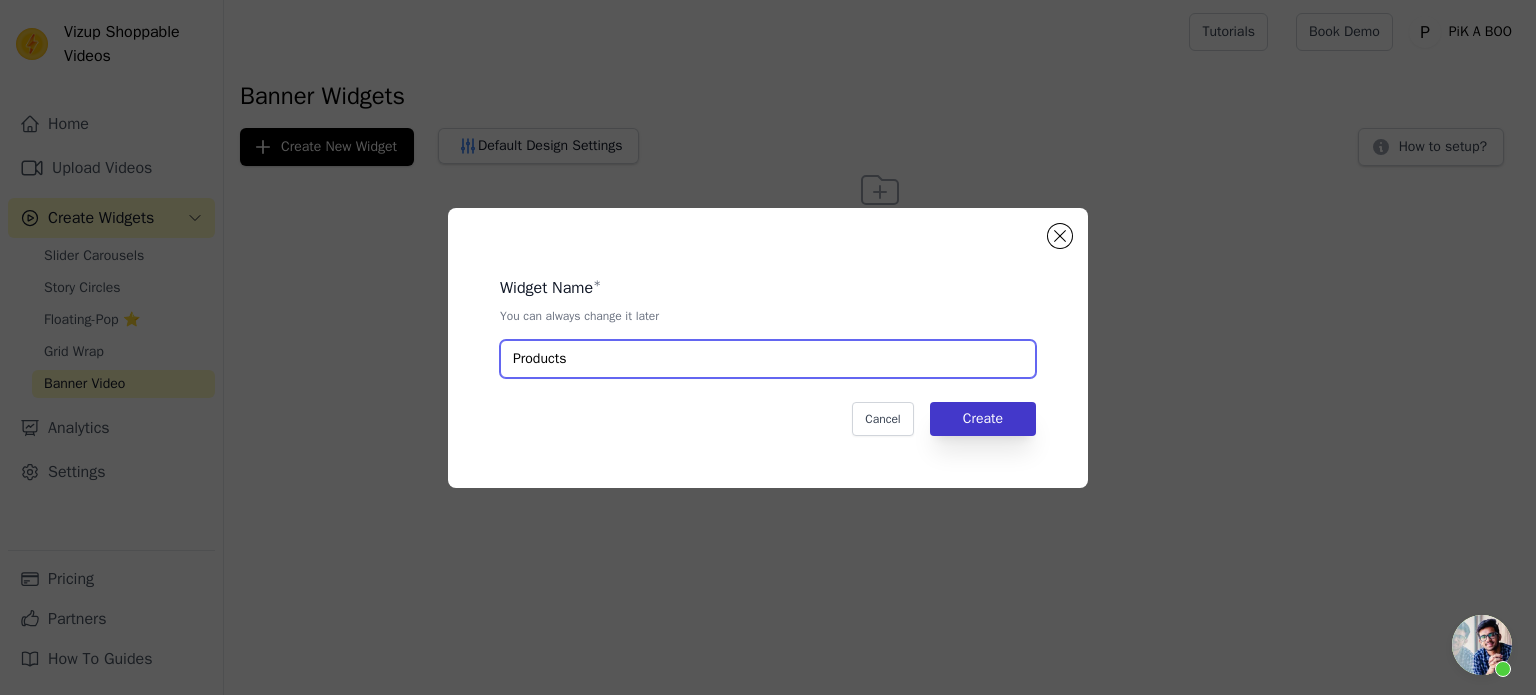 type on "Products" 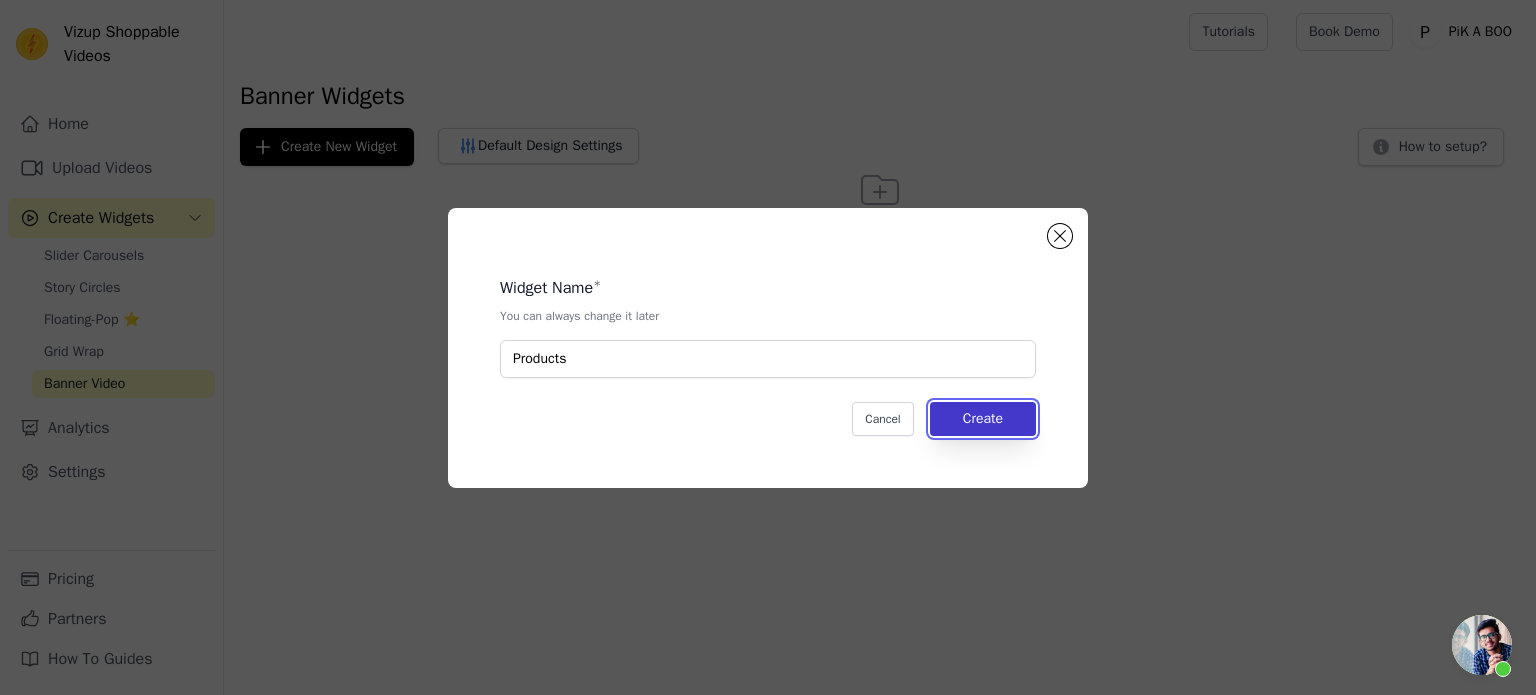 click on "Create" at bounding box center (983, 419) 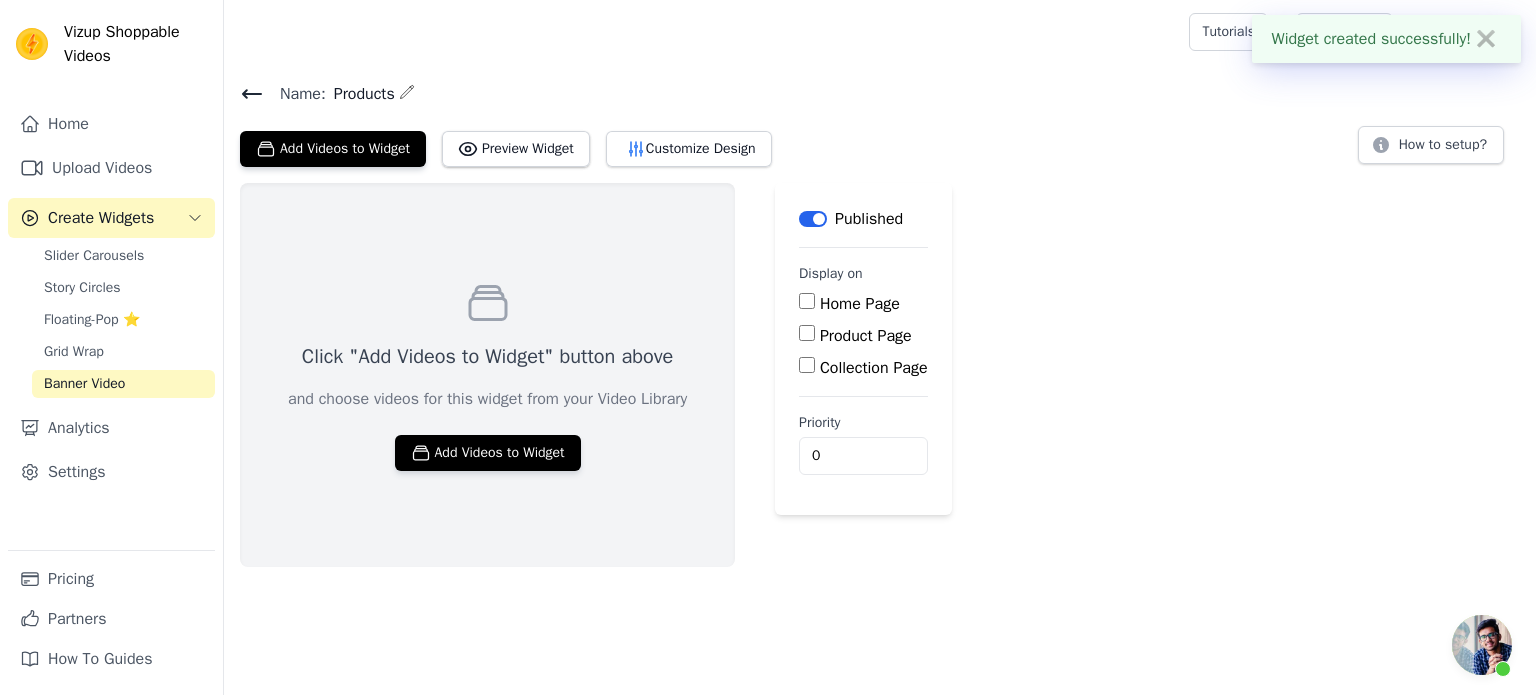 click on "Product Page" at bounding box center (866, 336) 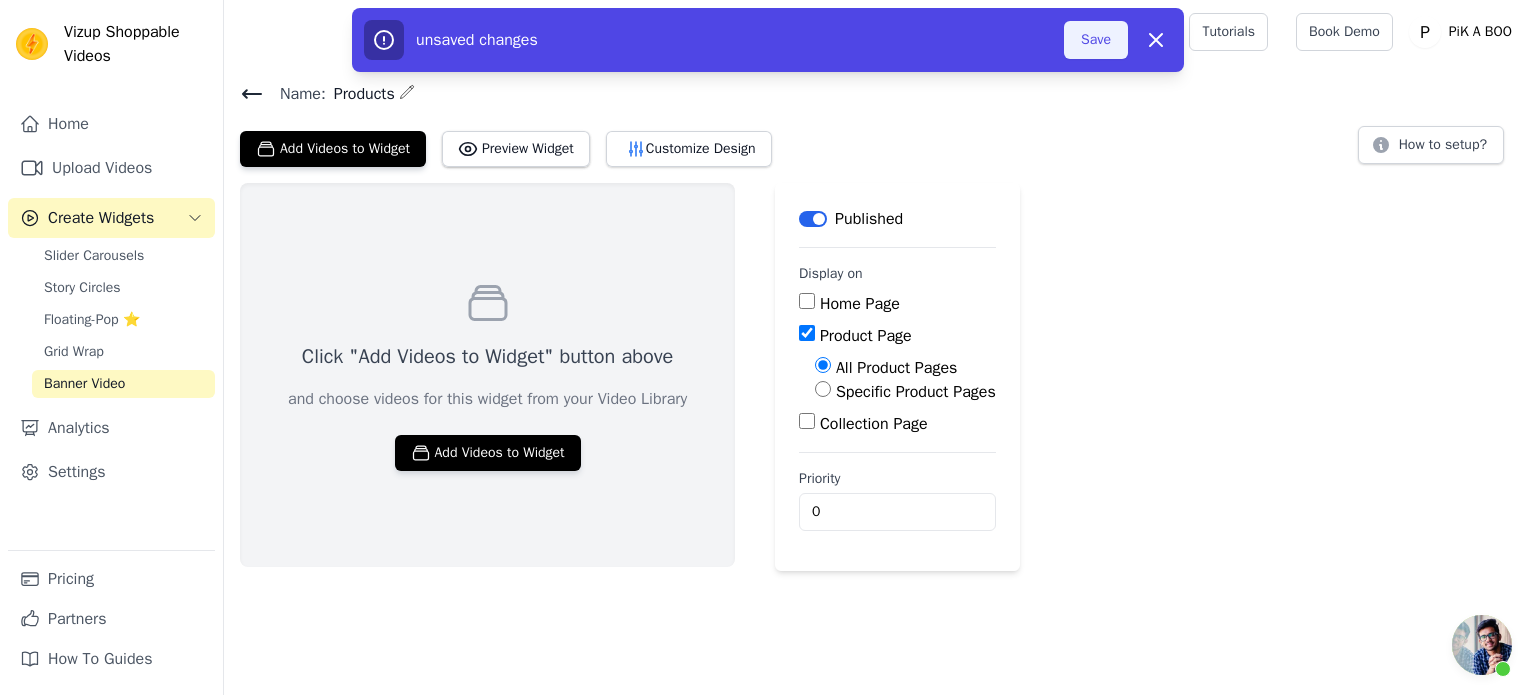 click on "Save" at bounding box center (1096, 40) 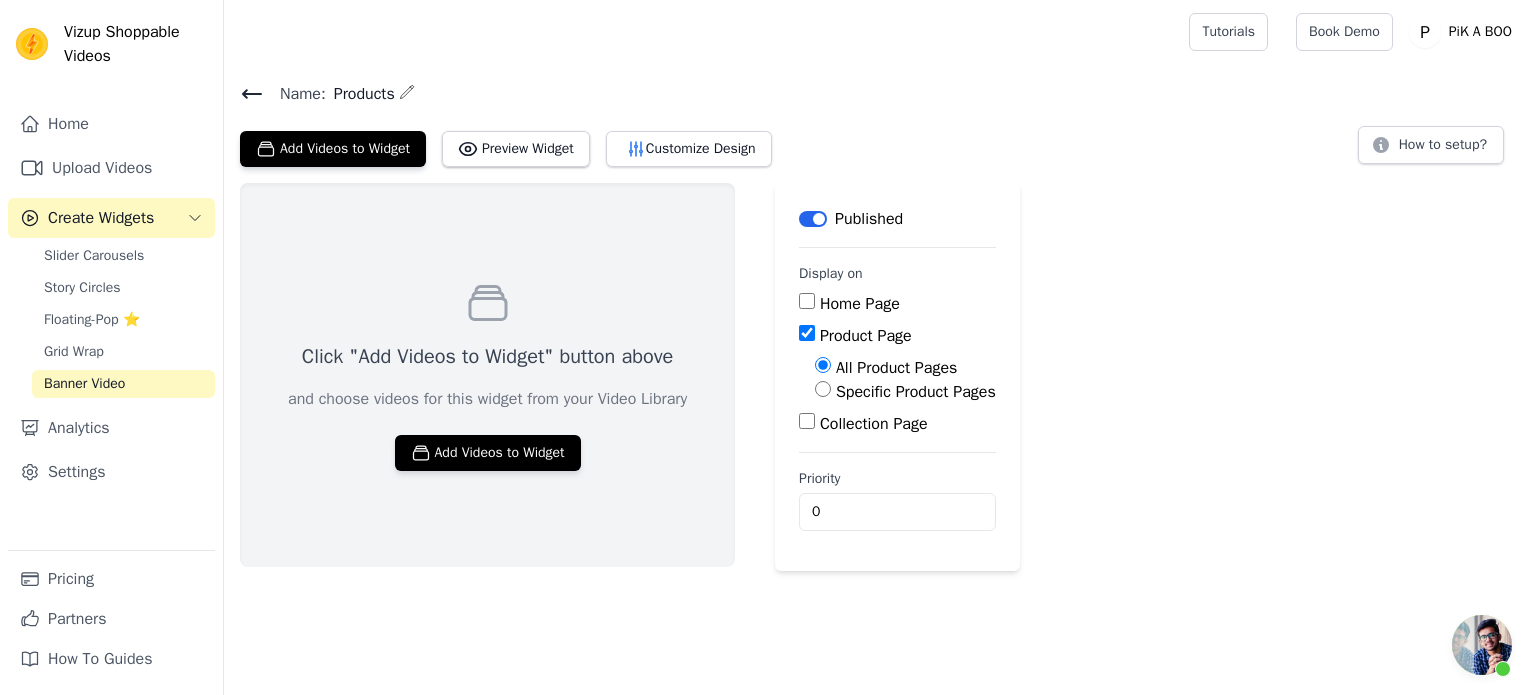 click on "Name:   Products
Add Videos to Widget
Preview Widget       Customize Design
How to setup?         Click "Add Videos to Widget" button above   and choose videos for this widget from your Video Library
Add Videos to Widget   Label     Published     Display on     Home Page     Product Page     All Product Pages     Specific Product Pages       Collection Page       Priority   0" at bounding box center [880, 325] 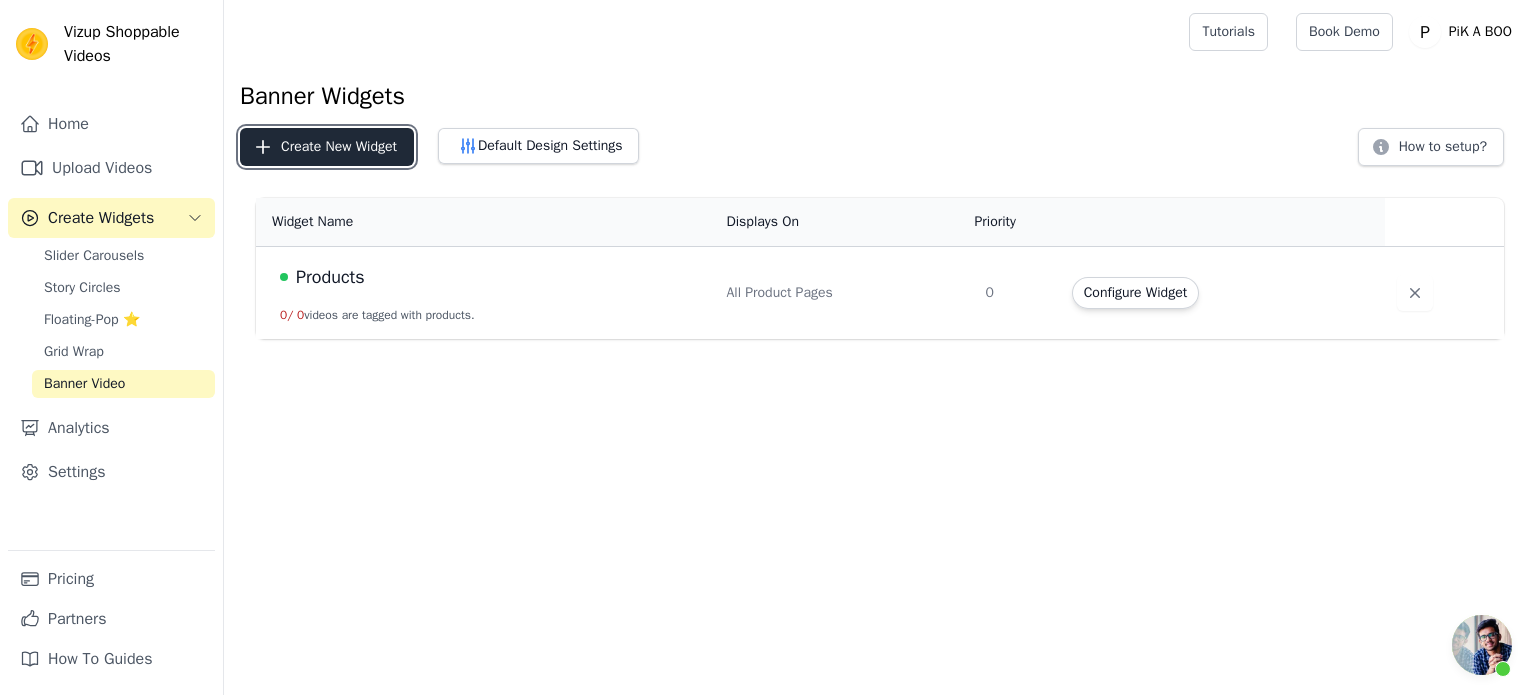 click on "Create New Widget" at bounding box center [327, 147] 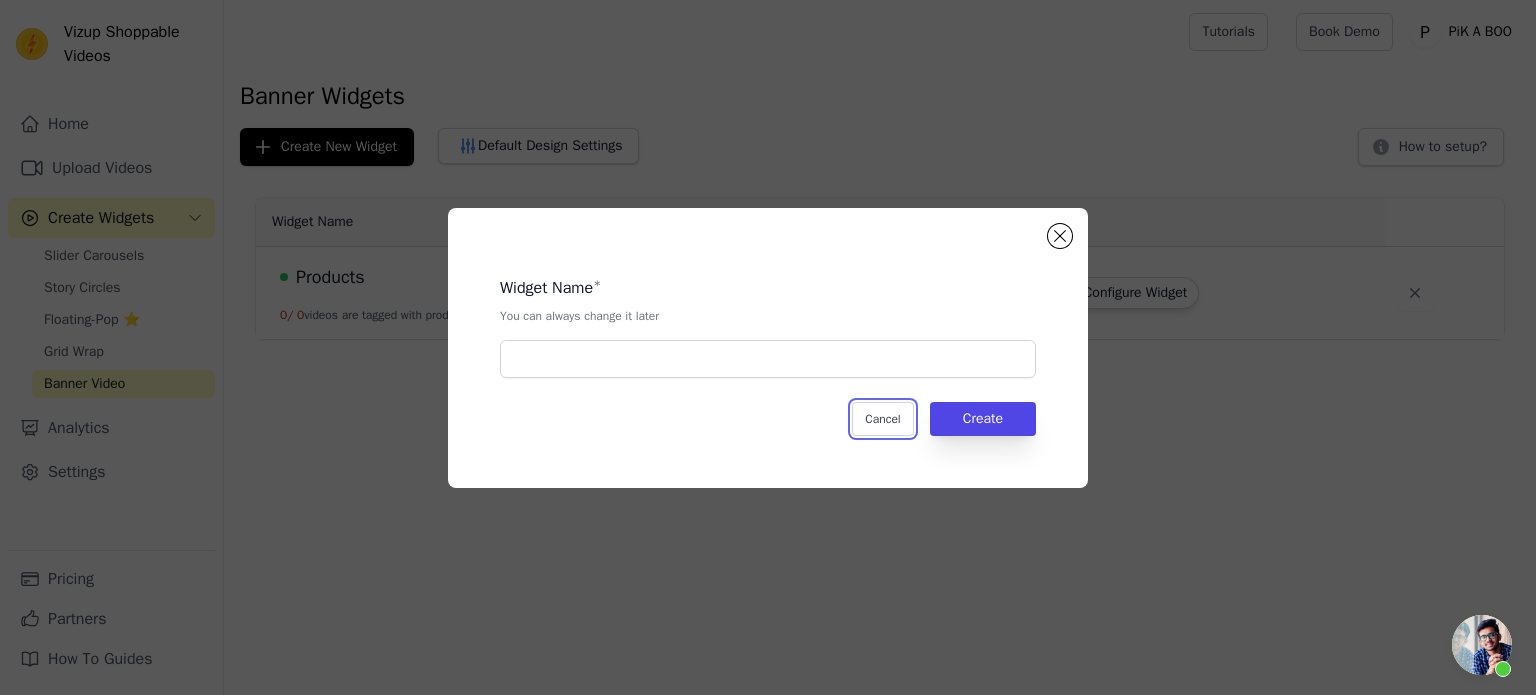 click on "Cancel" at bounding box center [882, 419] 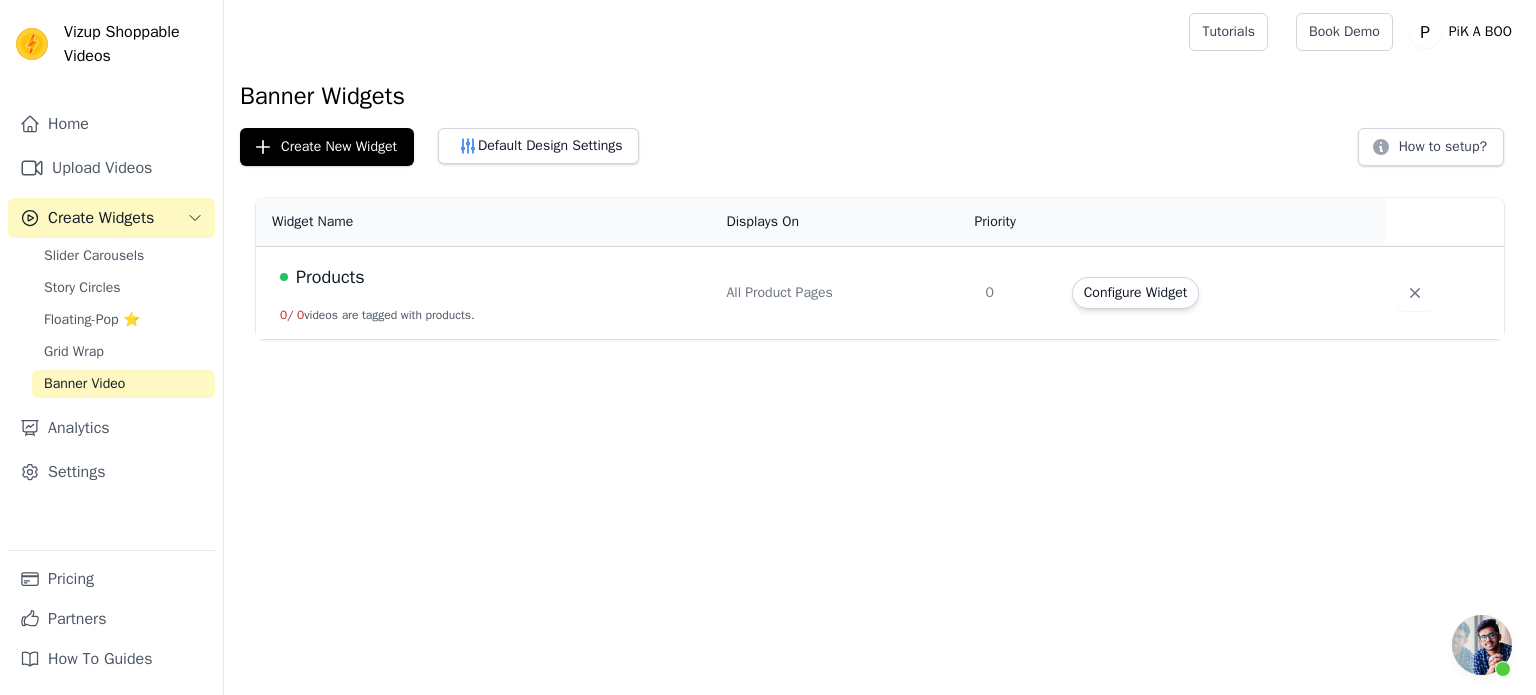 click on "Products" at bounding box center [330, 277] 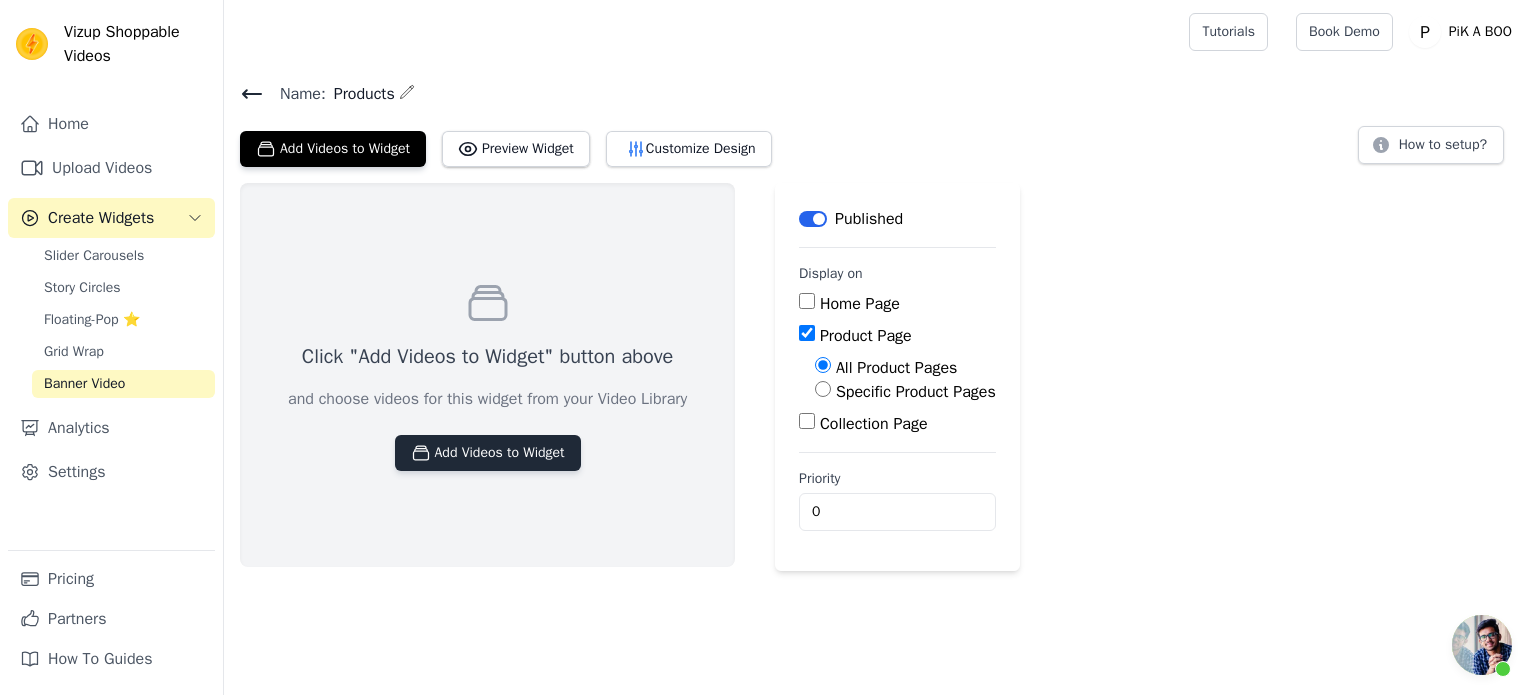 click on "Add Videos to Widget" at bounding box center (488, 453) 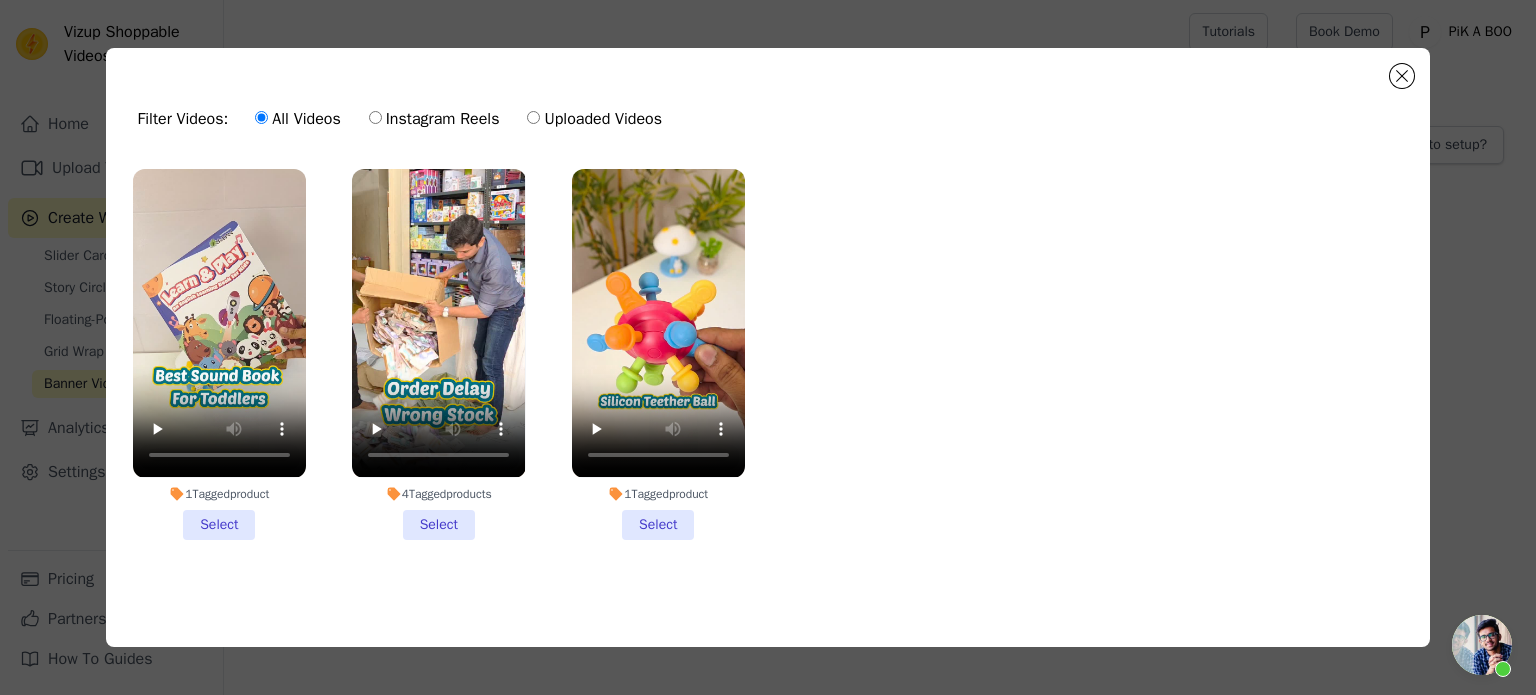 click on "1  Tagged  product     Select" at bounding box center (219, 354) 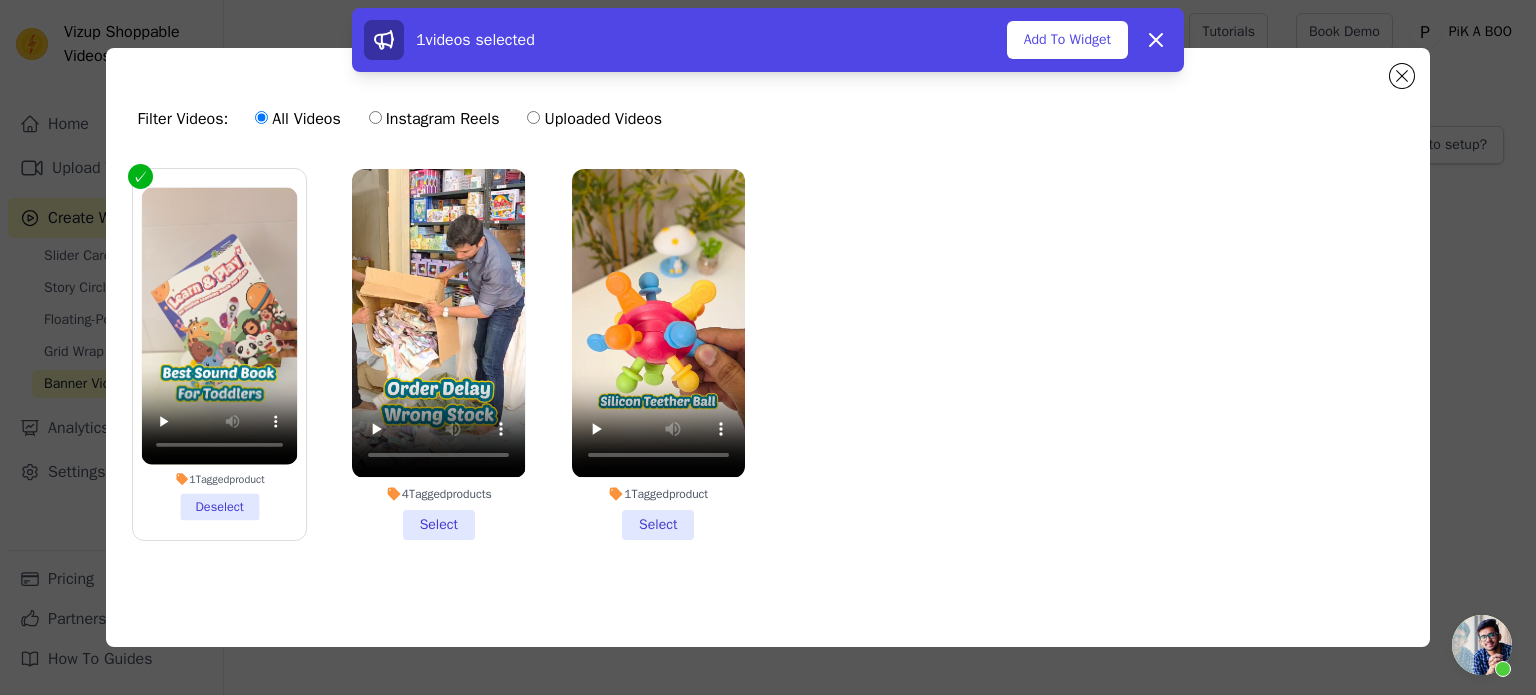 drag, startPoint x: 448, startPoint y: 522, endPoint x: 466, endPoint y: 525, distance: 18.248287 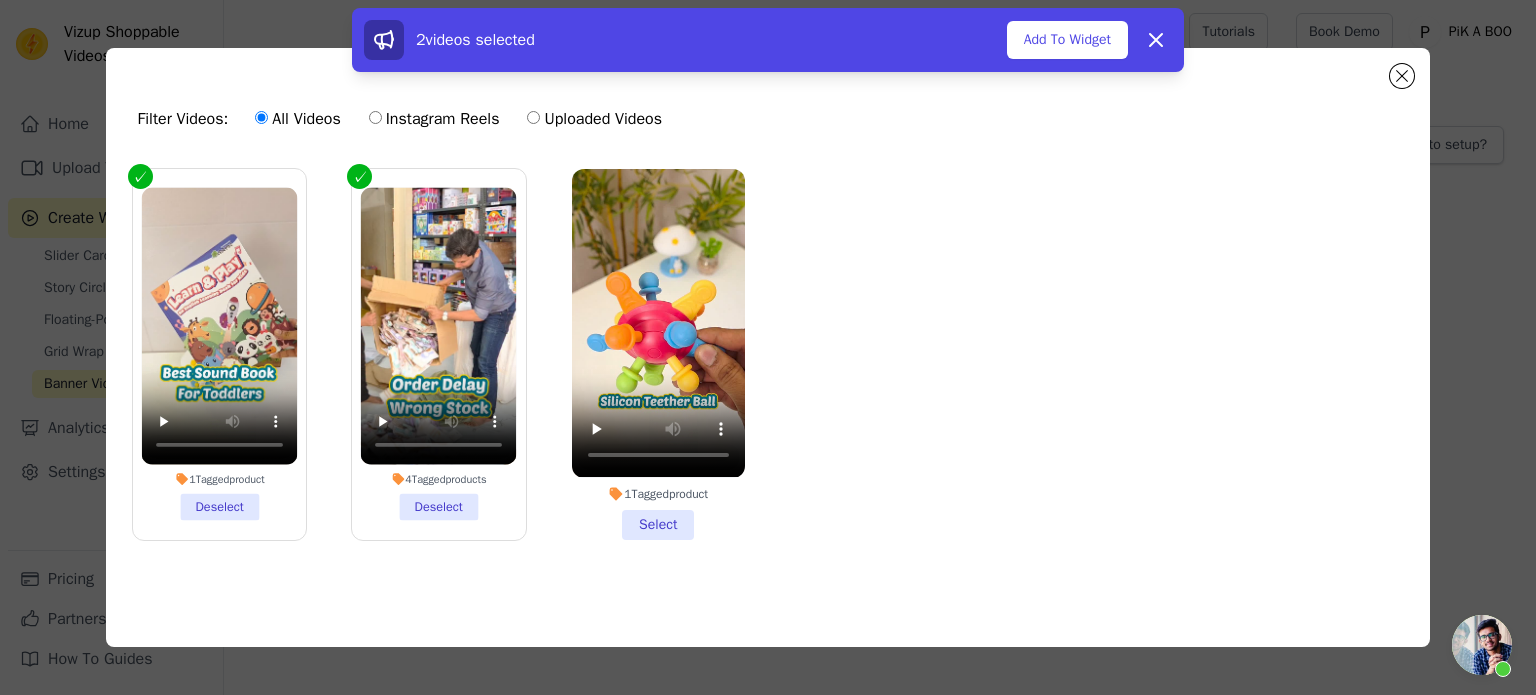 click on "1  Tagged  product     Select" at bounding box center (658, 354) 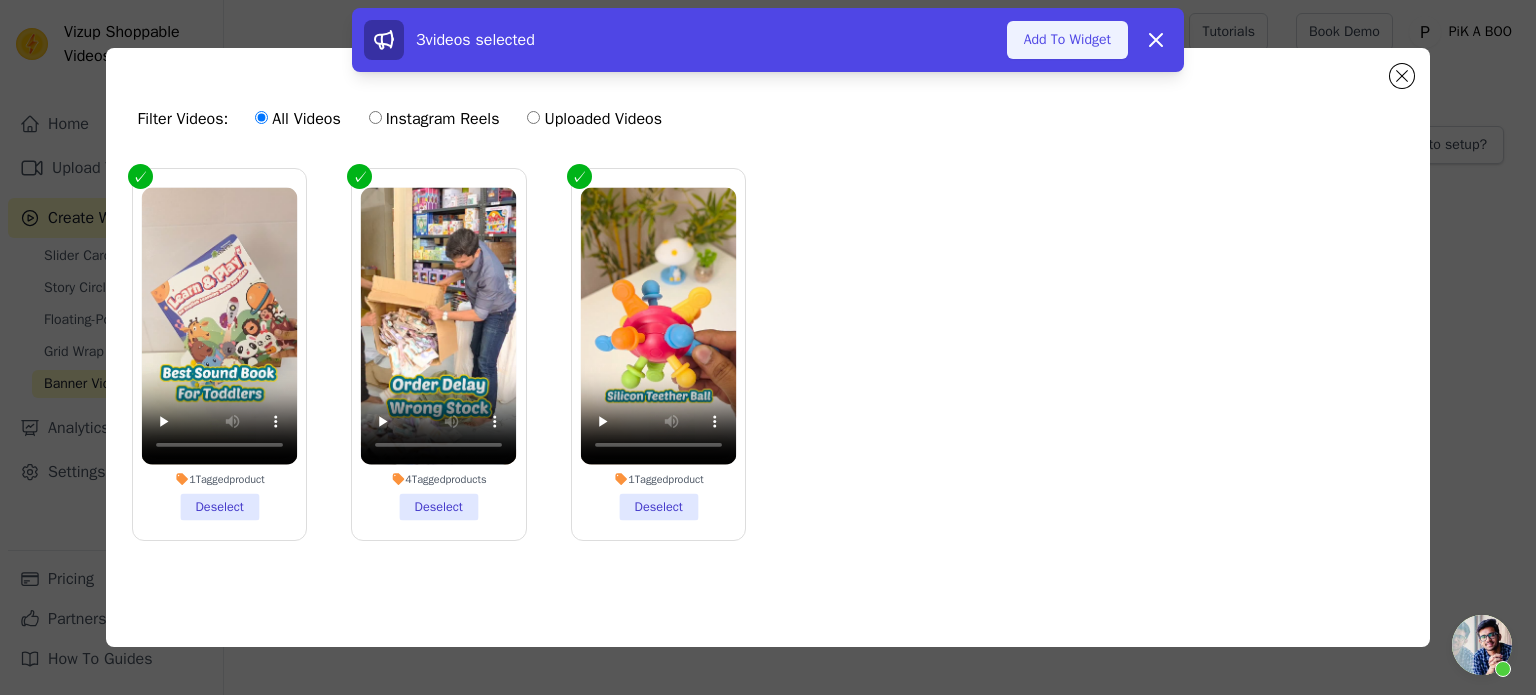 click on "Add To Widget" at bounding box center (1067, 40) 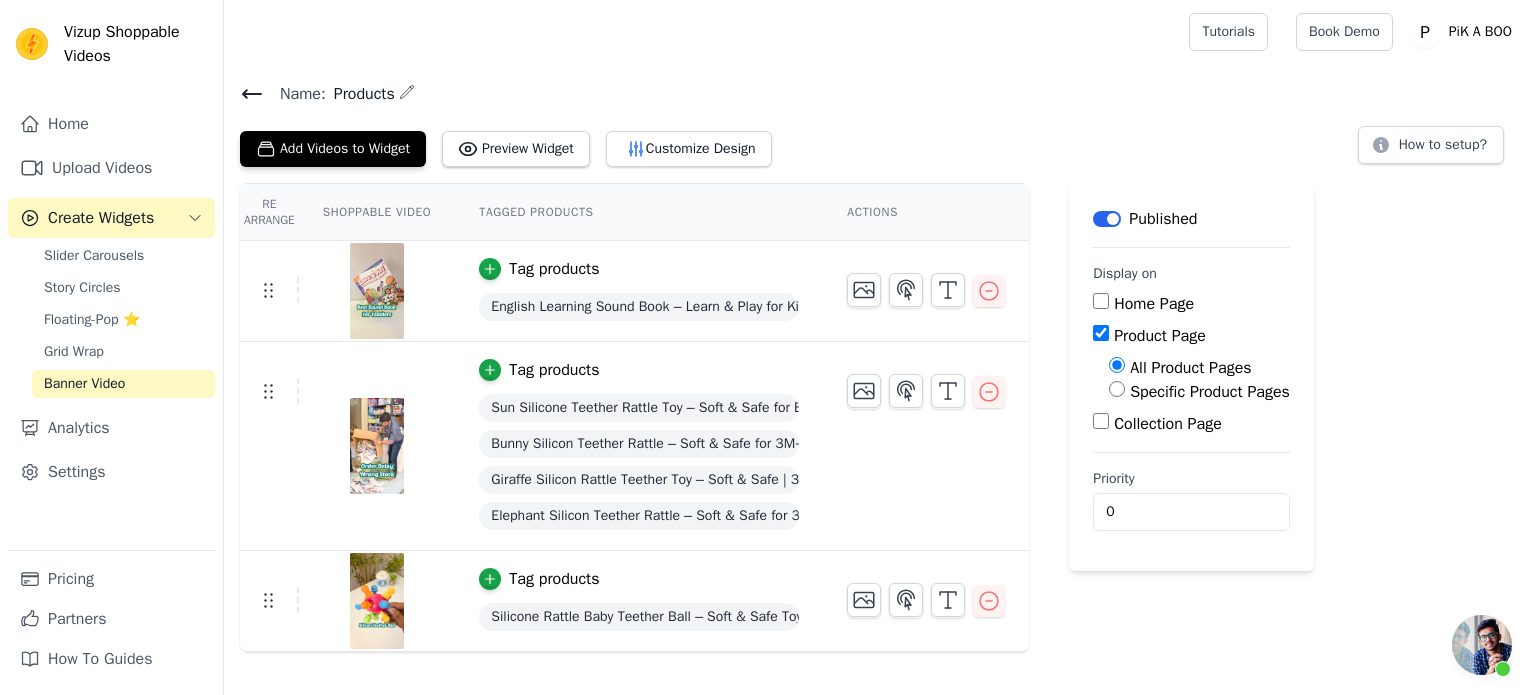 click on "Name:   Products
Add Videos to Widget
Preview Widget       Customize Design
How to setup?         Re Arrange   Shoppable Video   Tagged Products   Actions             Tag products   English Learning Sound Book – Learn & Play for Kids                             Tag products   Sun Silicone Teether Rattle Toy – Soft & Safe for Babies   Bunny Silicon Teether Rattle – Soft & Safe for 3M+   Giraffe Silicon Rattle Teether Toy – Soft & Safe | 3–12 Months   Elephant Silicon Teether Rattle – Soft & Safe for 3M+                             Tag products   Silicone Rattle Baby Teether Ball – Soft & Safe Toy                       Save Videos In This New Order   Save   Dismiss     Label     Published     Display on     Home Page     Product Page     All Product Pages     Specific Product Pages       Collection Page       Priority   0" at bounding box center [880, 358] 